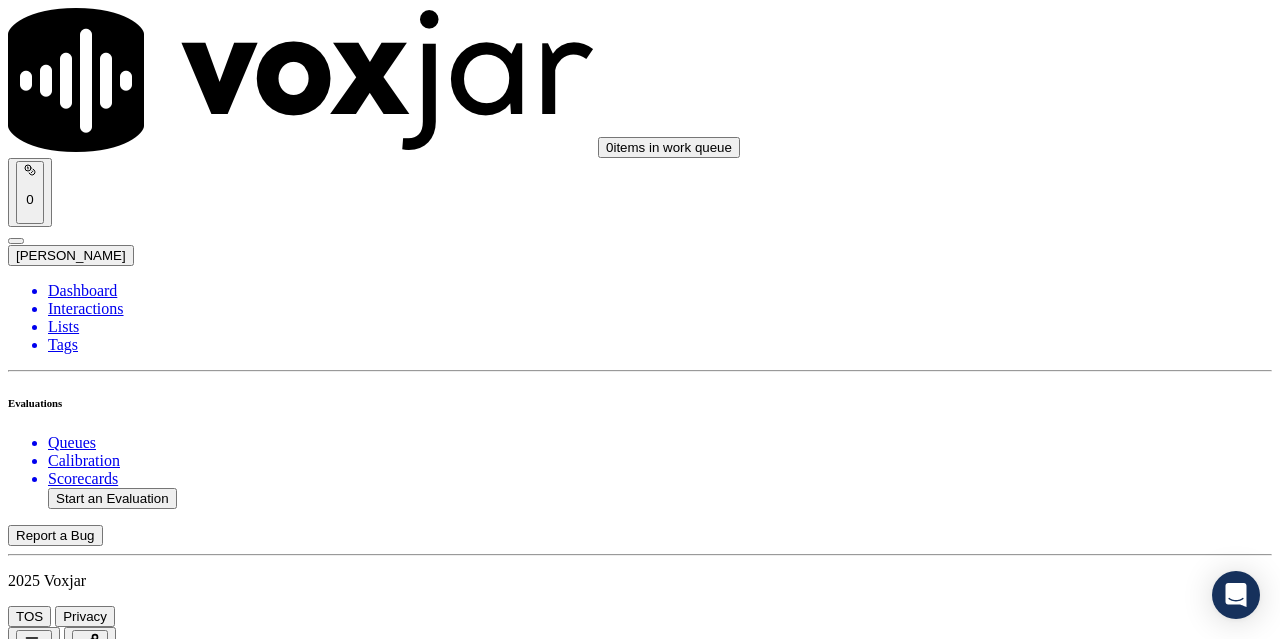 scroll, scrollTop: 0, scrollLeft: 0, axis: both 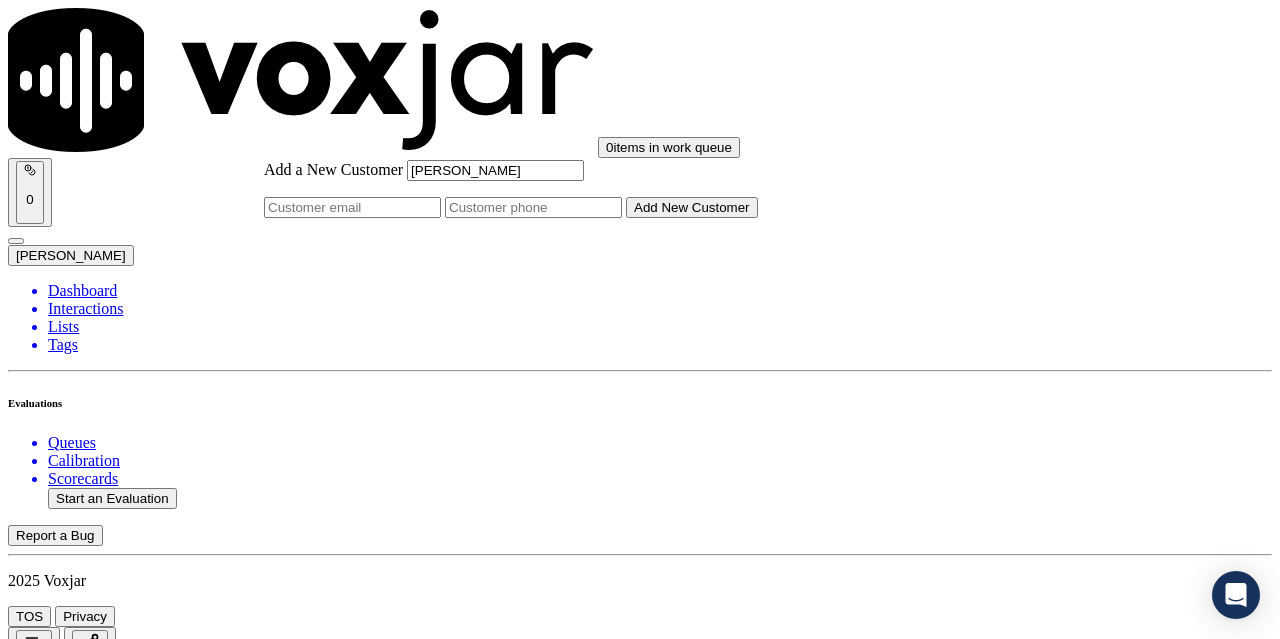 type on "[PERSON_NAME]" 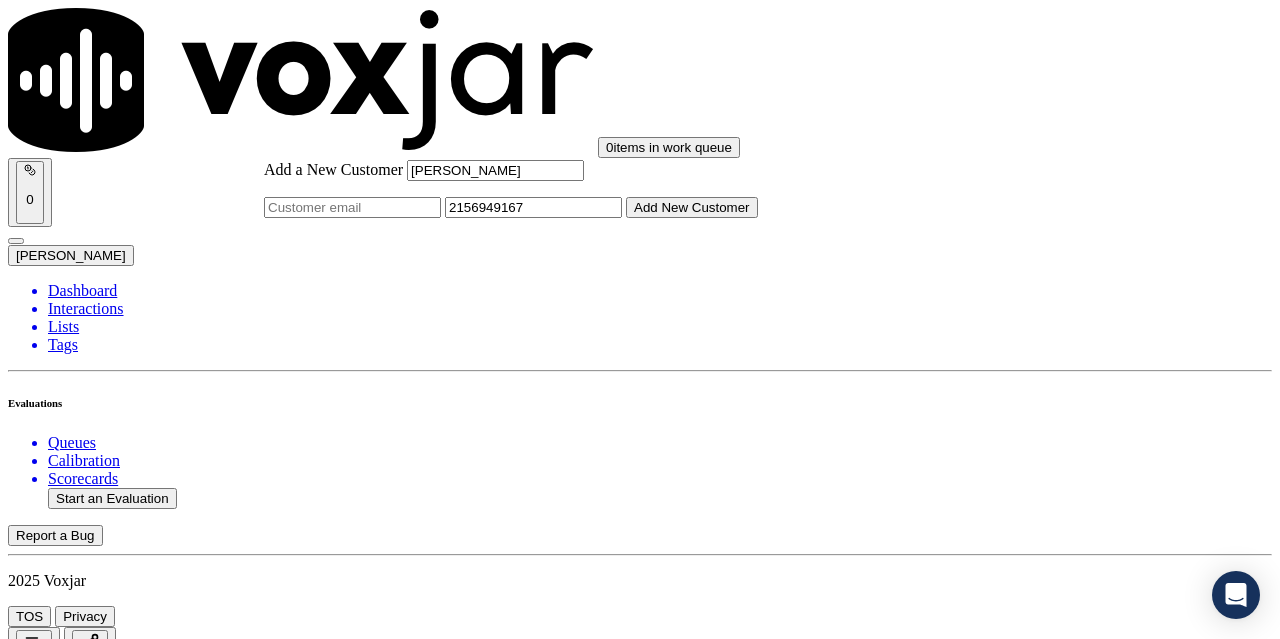 type on "2156949167" 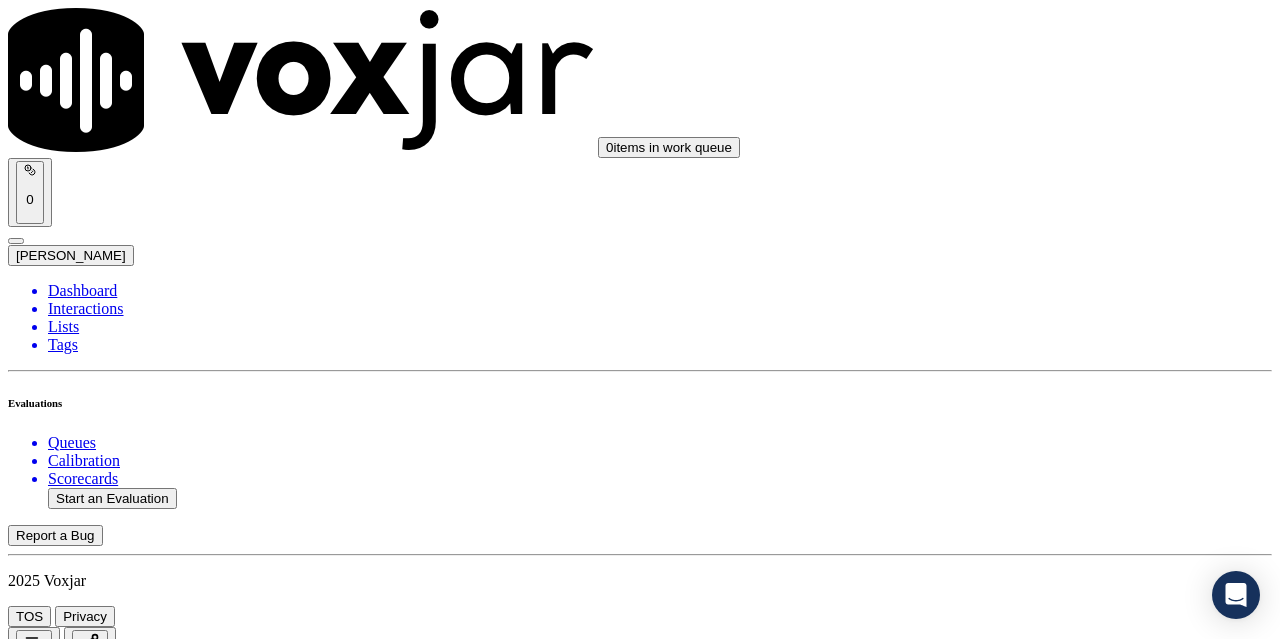 click on "[PERSON_NAME]" at bounding box center [640, 2164] 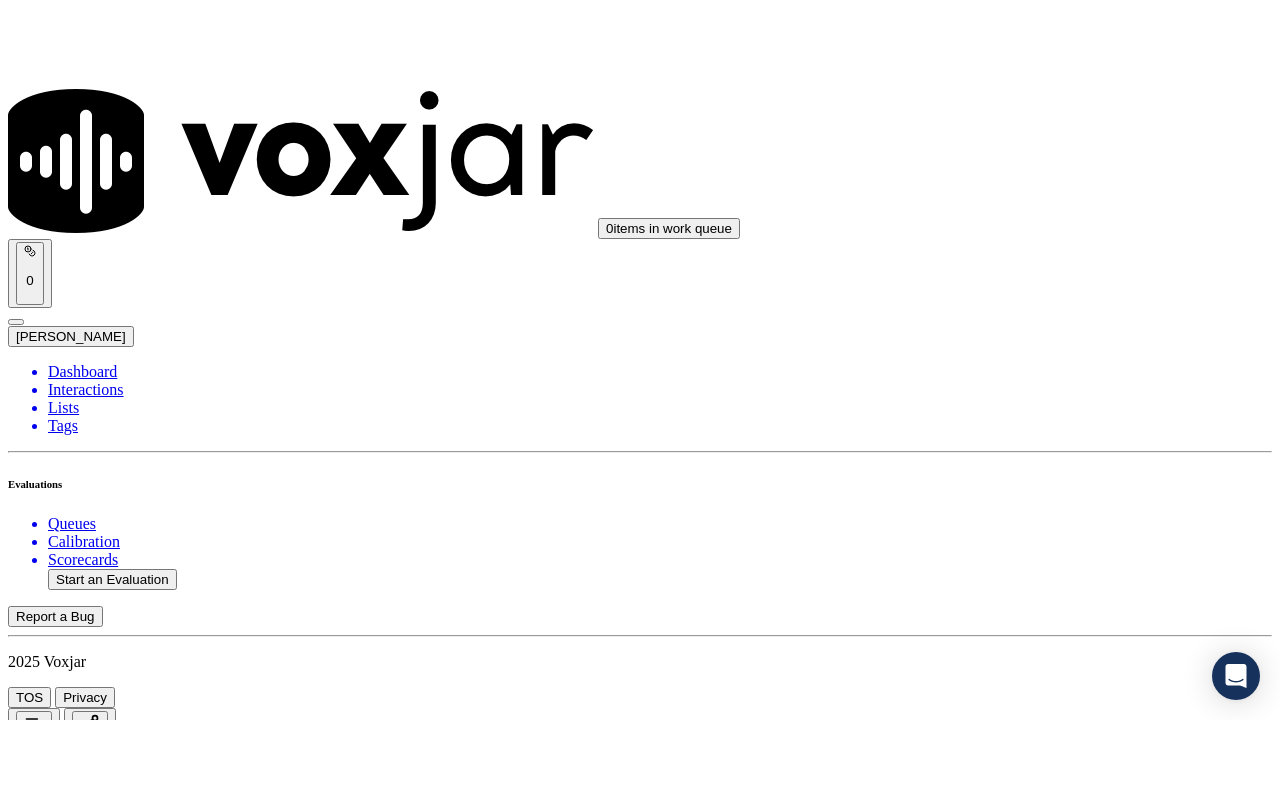 scroll, scrollTop: 400, scrollLeft: 0, axis: vertical 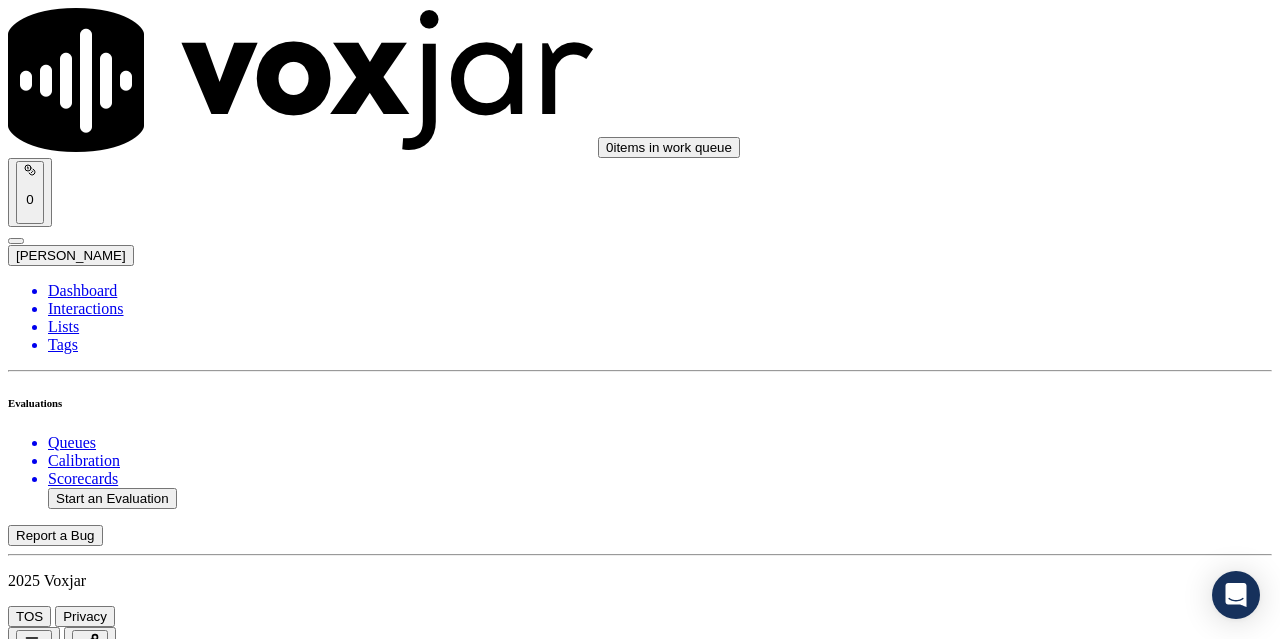 drag, startPoint x: 1037, startPoint y: 279, endPoint x: 1005, endPoint y: 287, distance: 32.984844 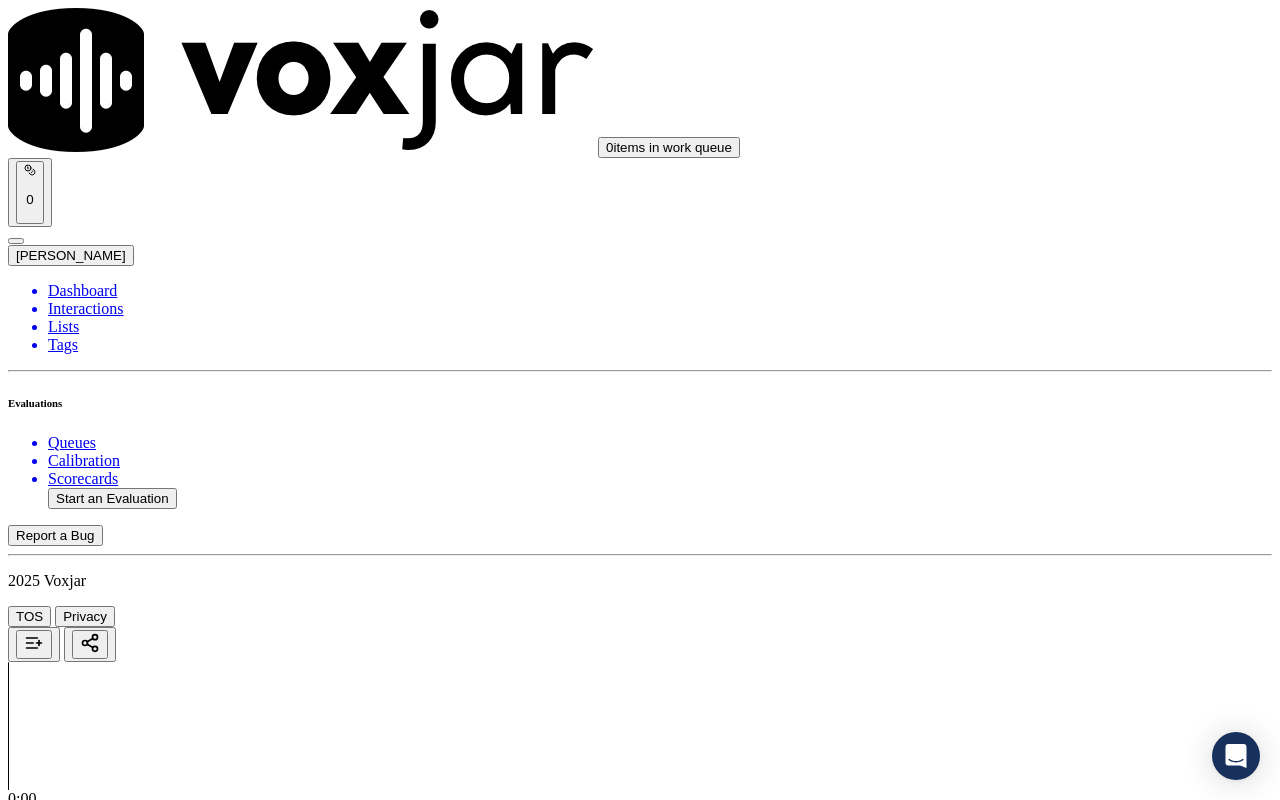 click on "Select an answer" at bounding box center (67, 2388) 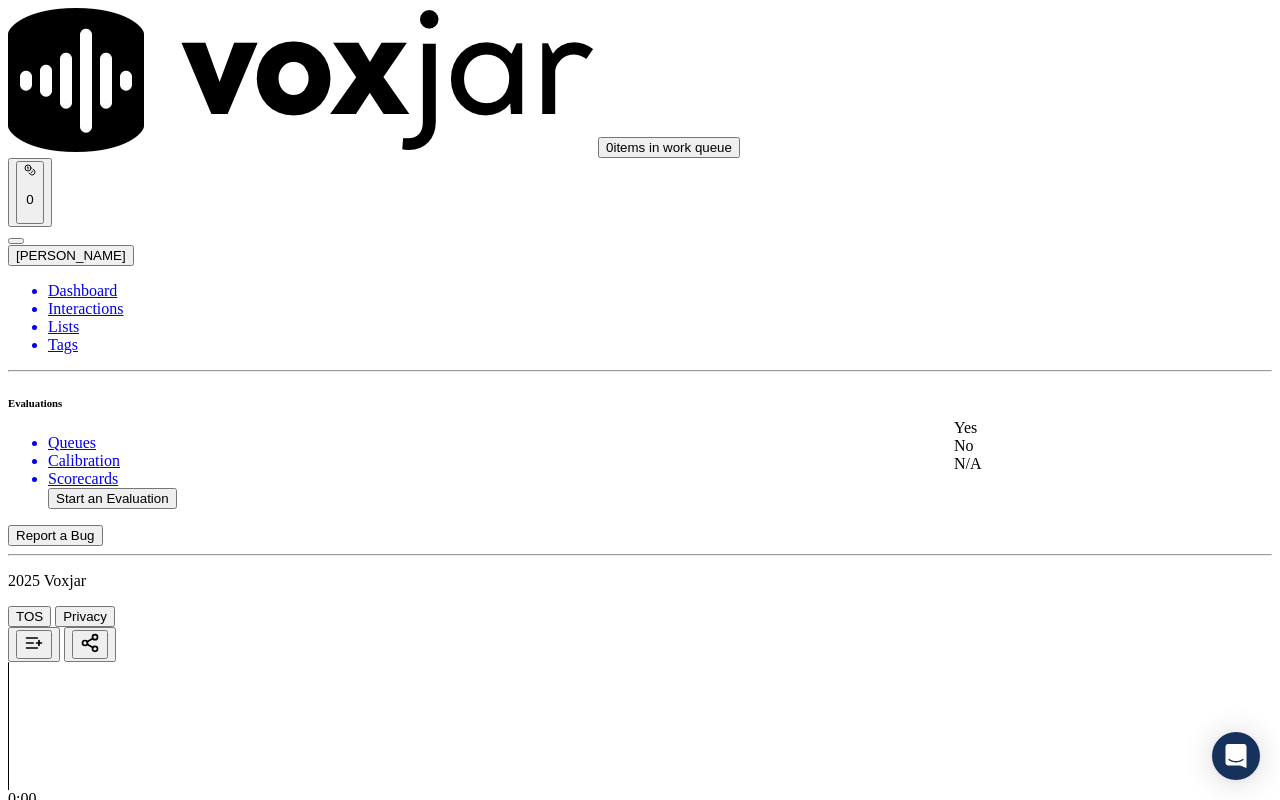 click on "Yes" at bounding box center [1067, 428] 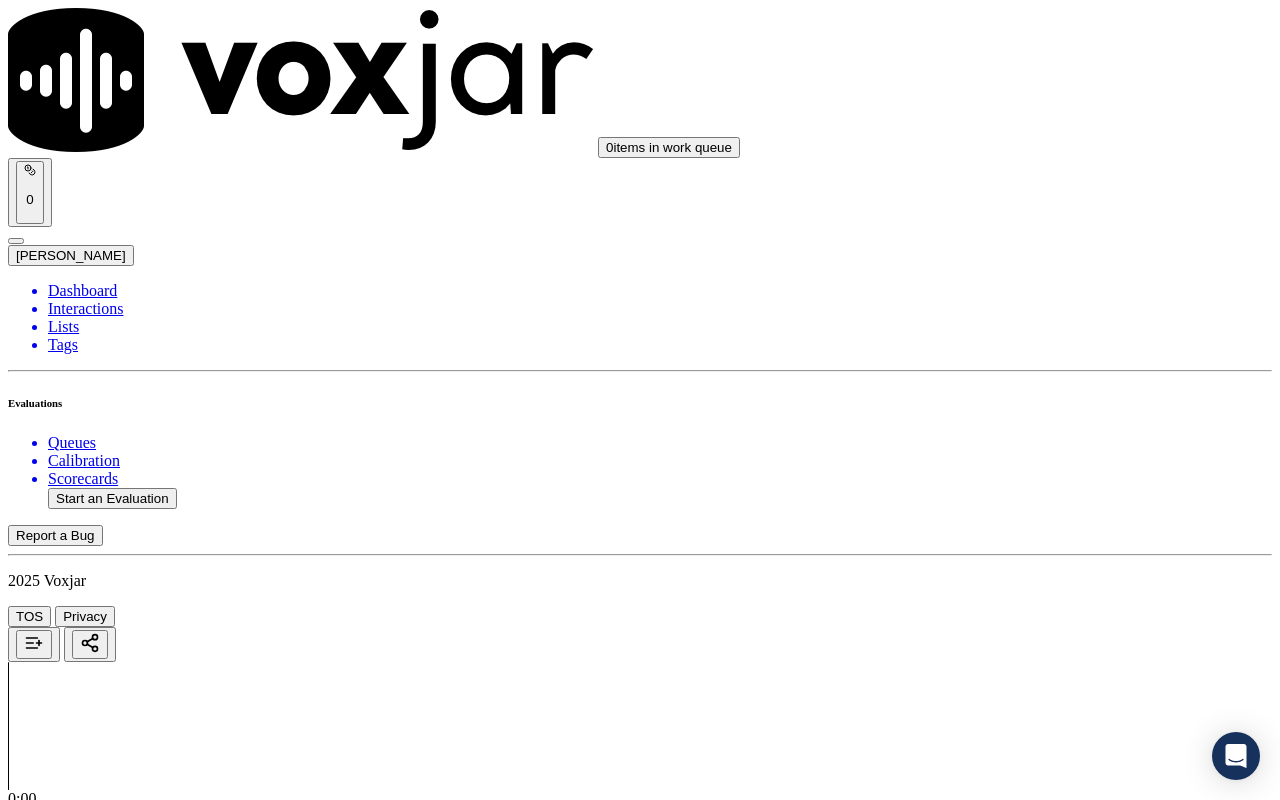 scroll, scrollTop: 300, scrollLeft: 0, axis: vertical 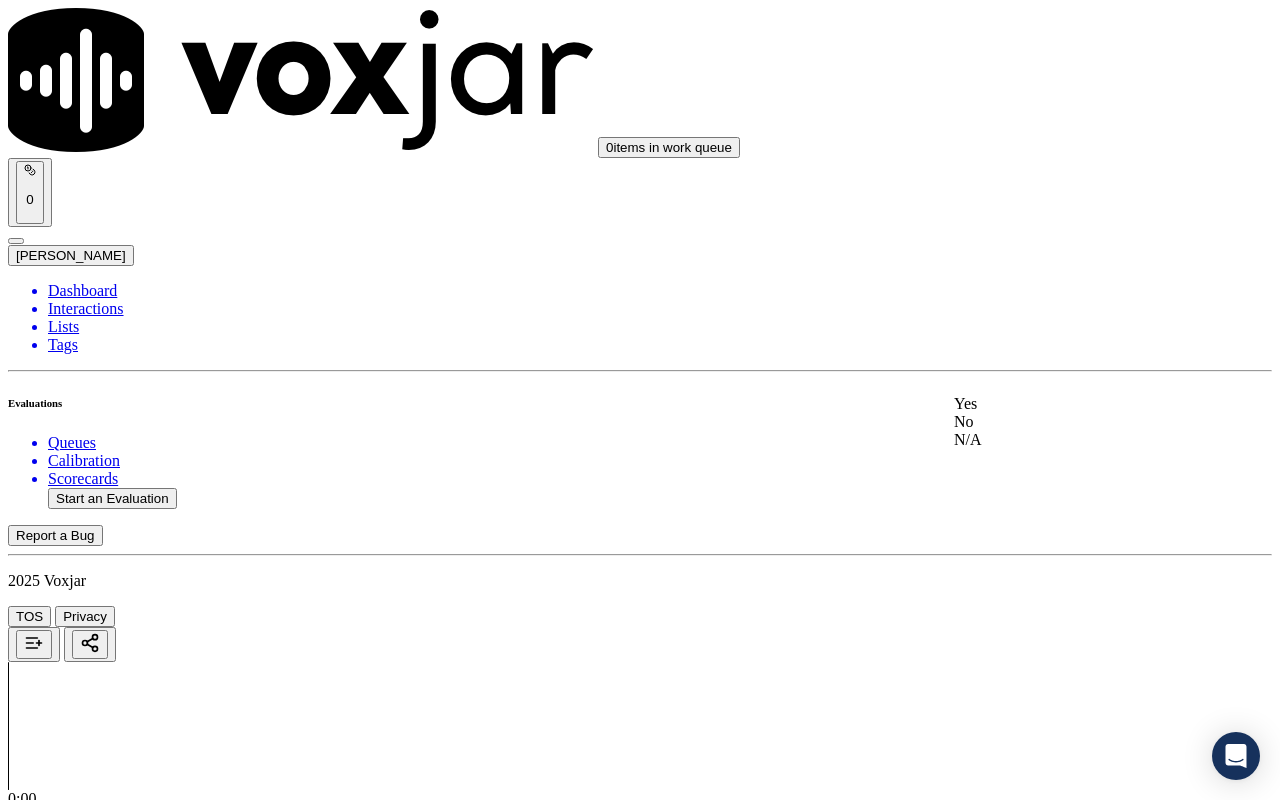 click on "Yes" at bounding box center [1067, 404] 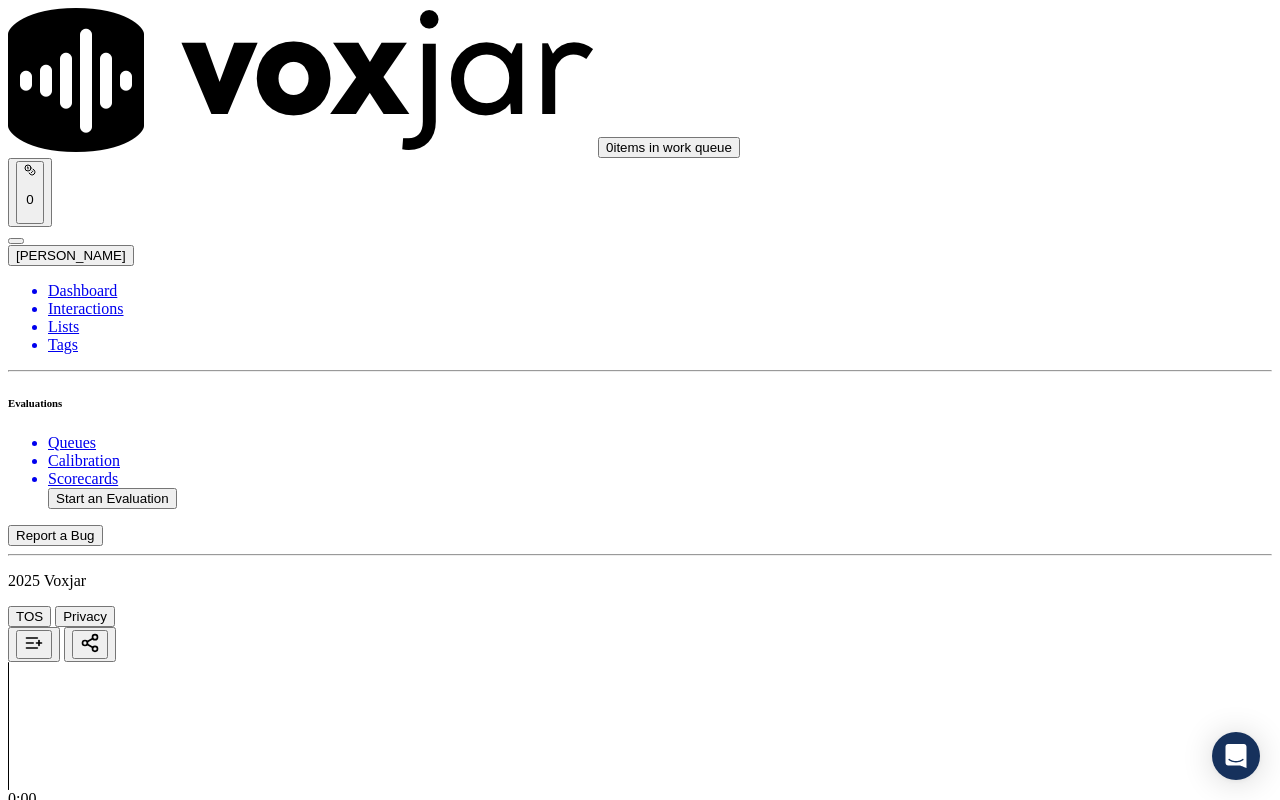 click on "Select an answer" at bounding box center (67, 2861) 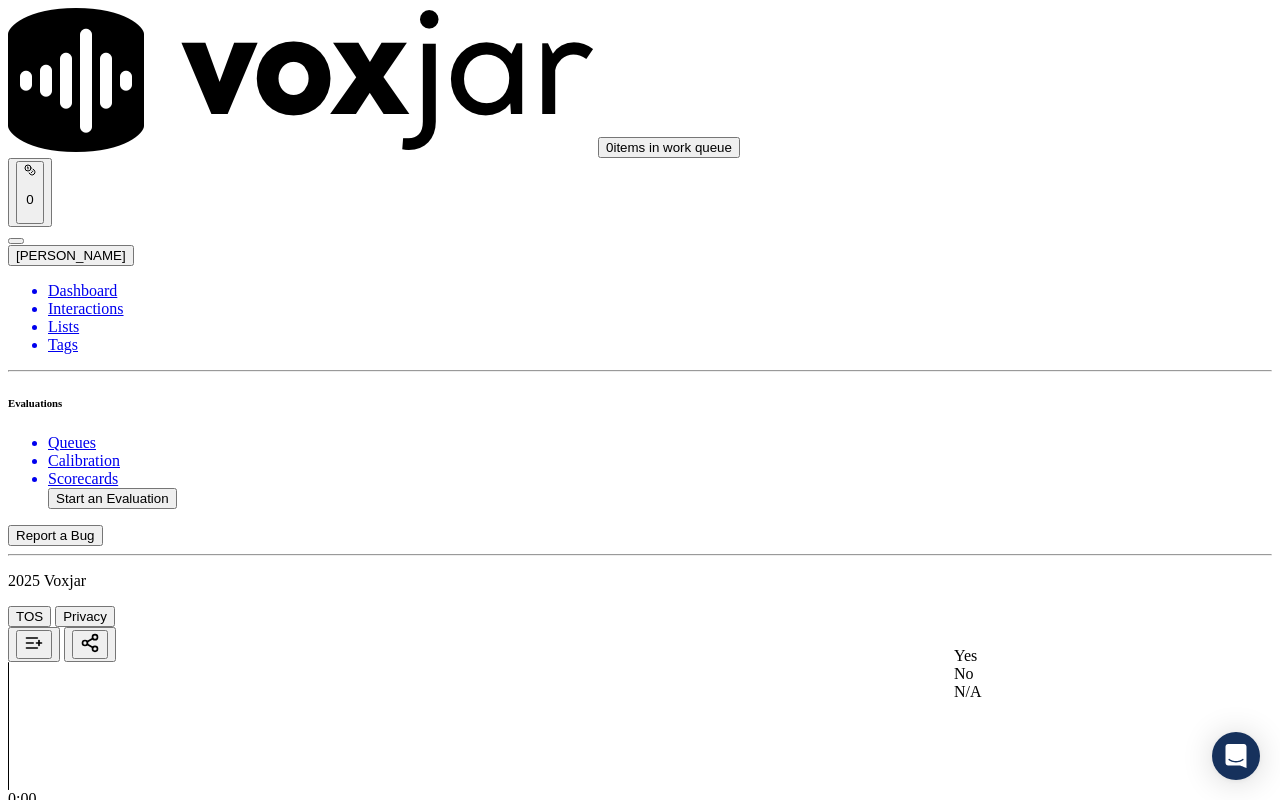 click on "Yes" at bounding box center (1067, 656) 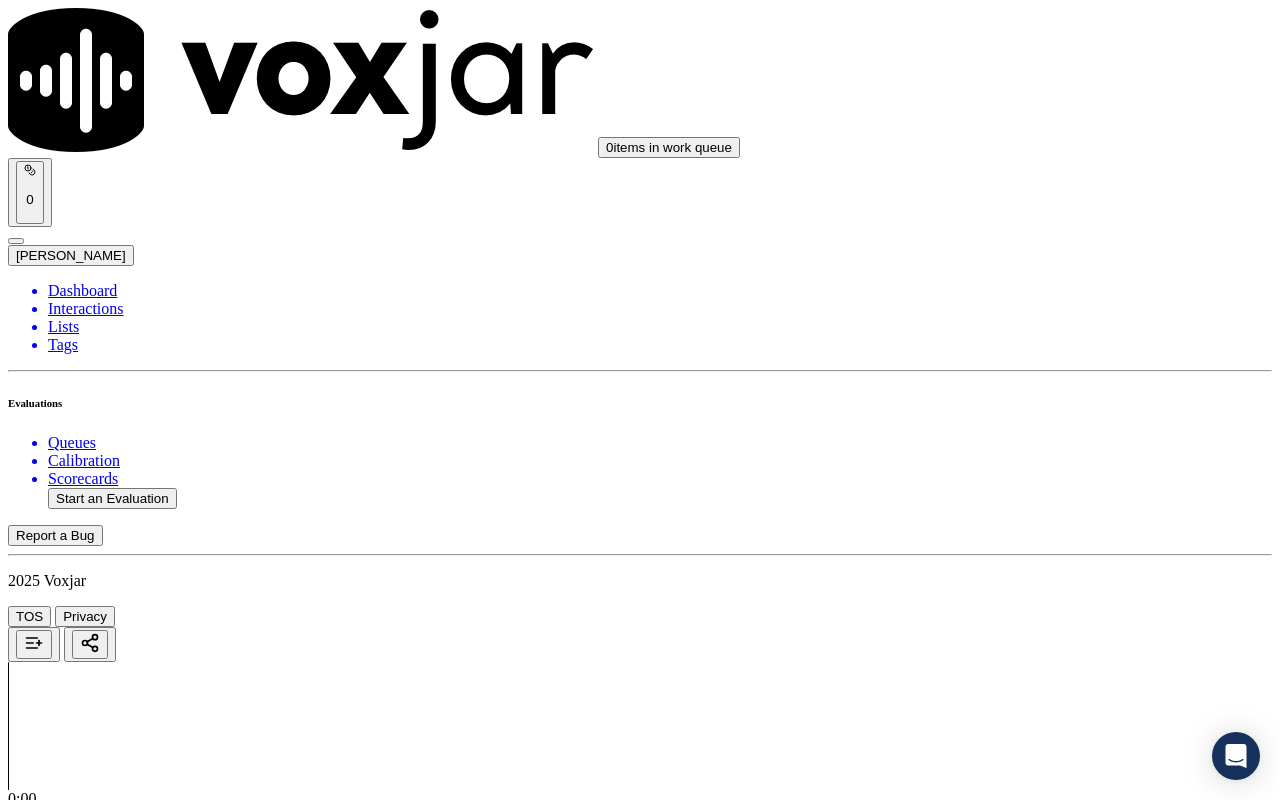 scroll, scrollTop: 700, scrollLeft: 0, axis: vertical 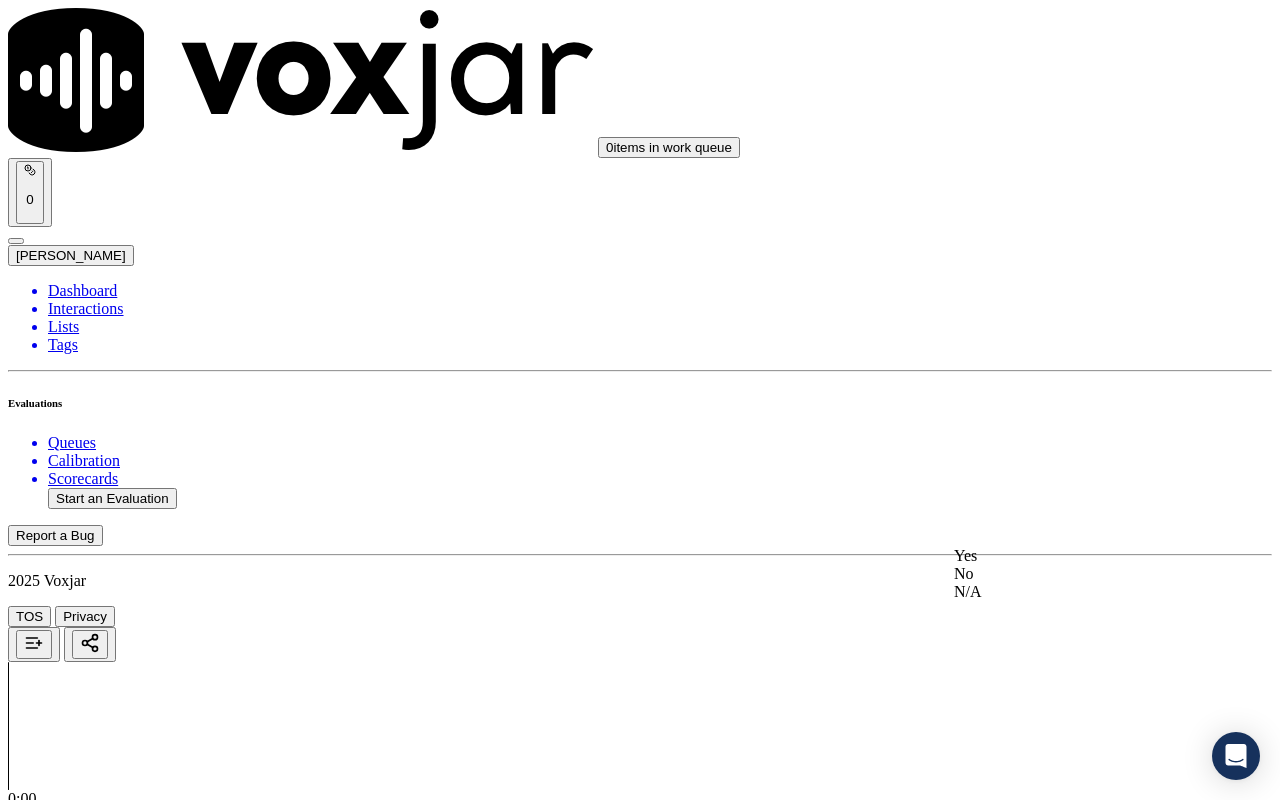 click on "N/A" 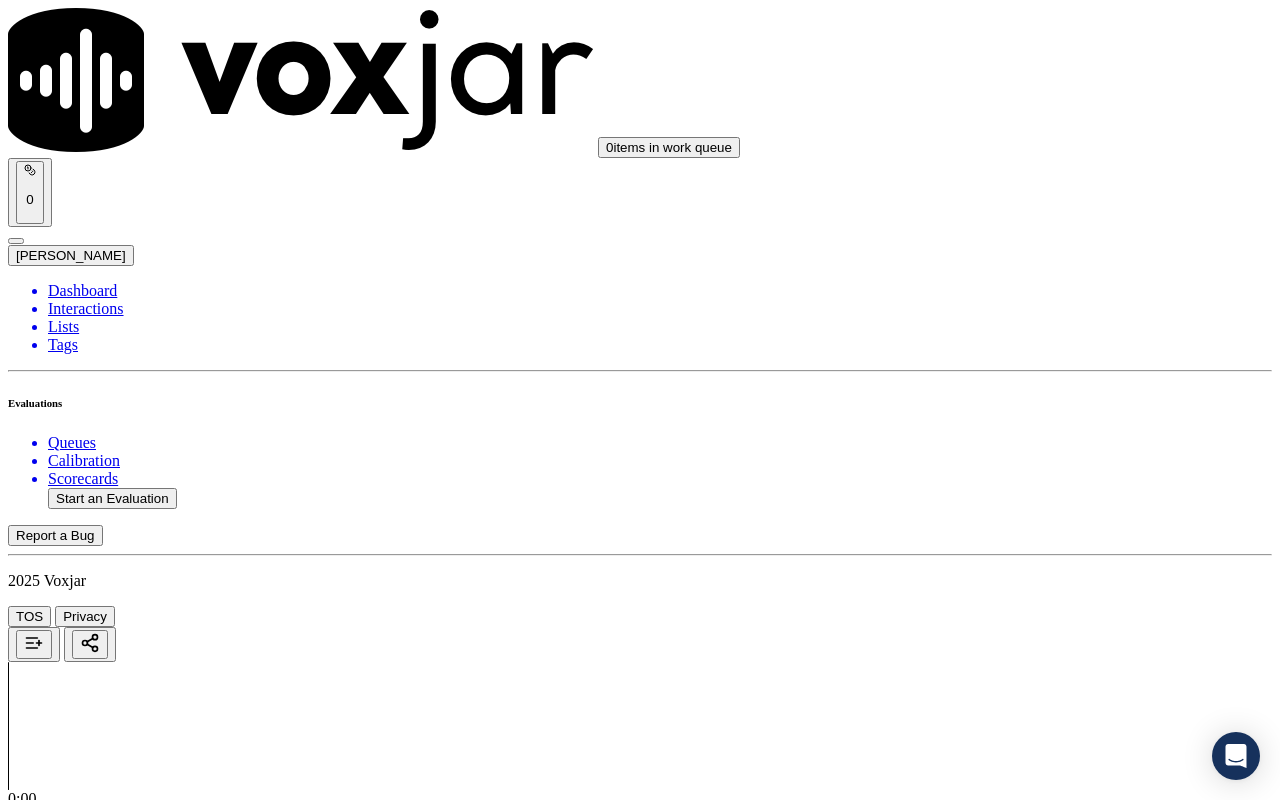 scroll, scrollTop: 1000, scrollLeft: 0, axis: vertical 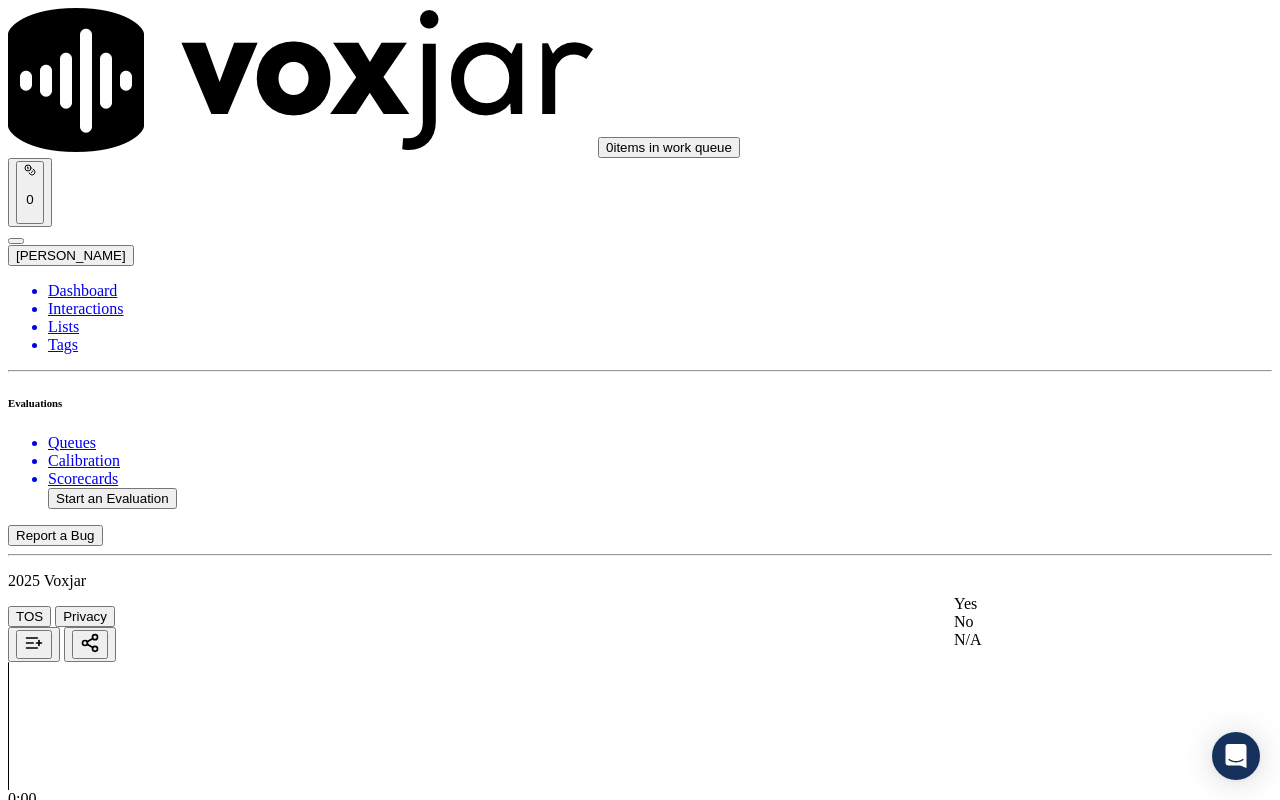 click on "N/A" 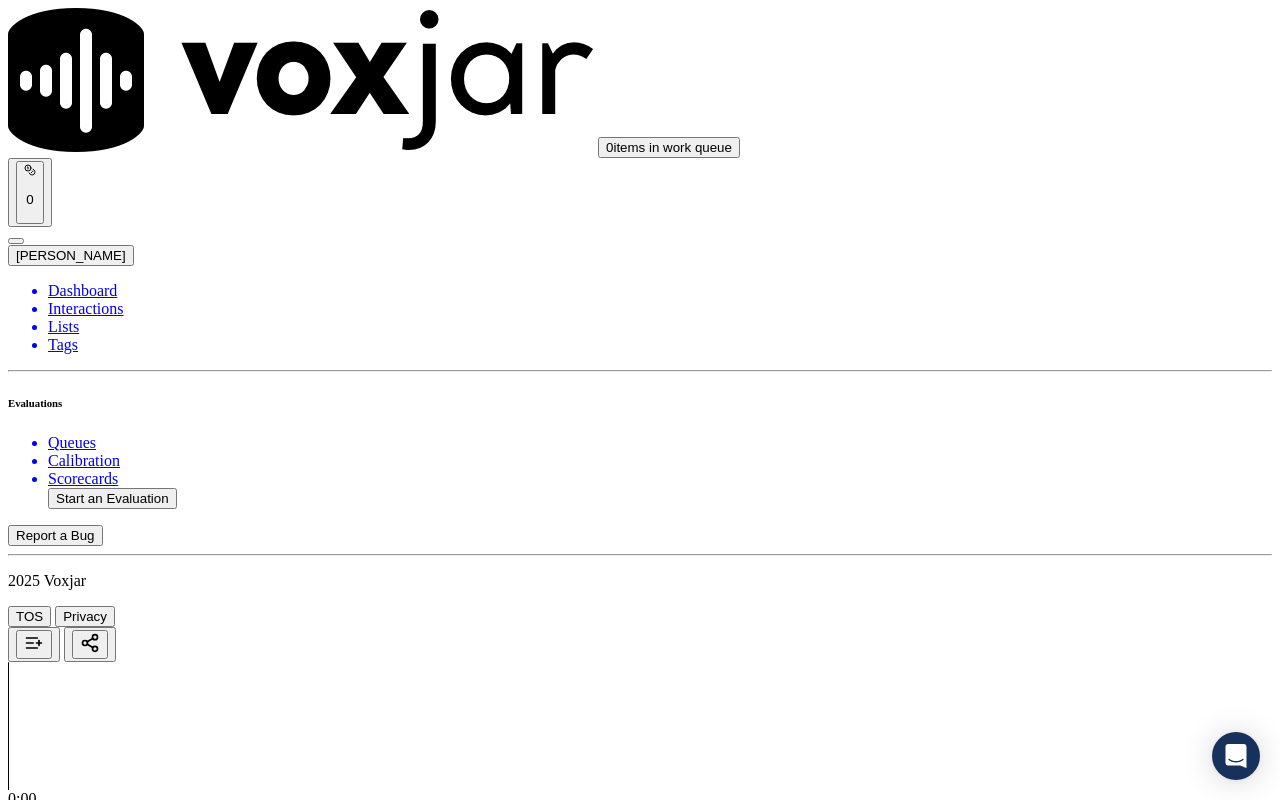 scroll, scrollTop: 1300, scrollLeft: 0, axis: vertical 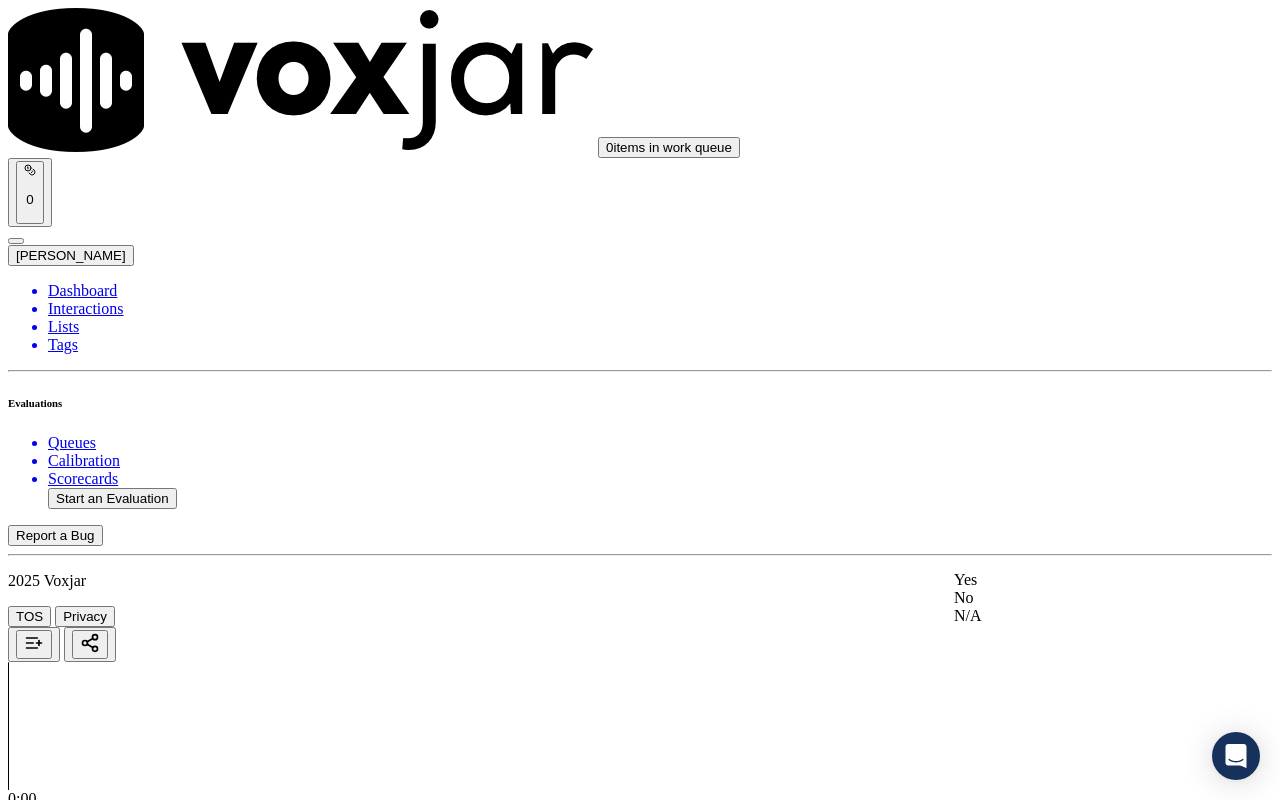 click on "Yes" at bounding box center [1067, 580] 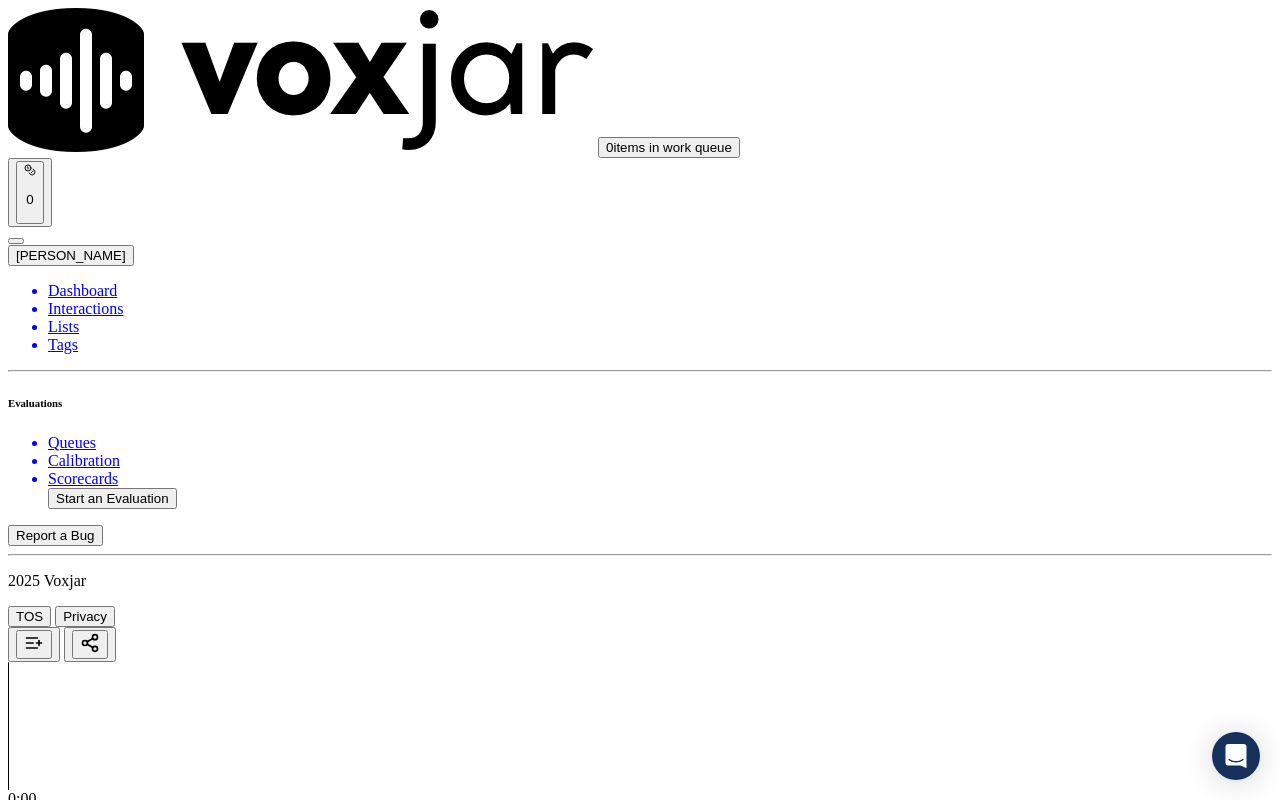 scroll, scrollTop: 1700, scrollLeft: 0, axis: vertical 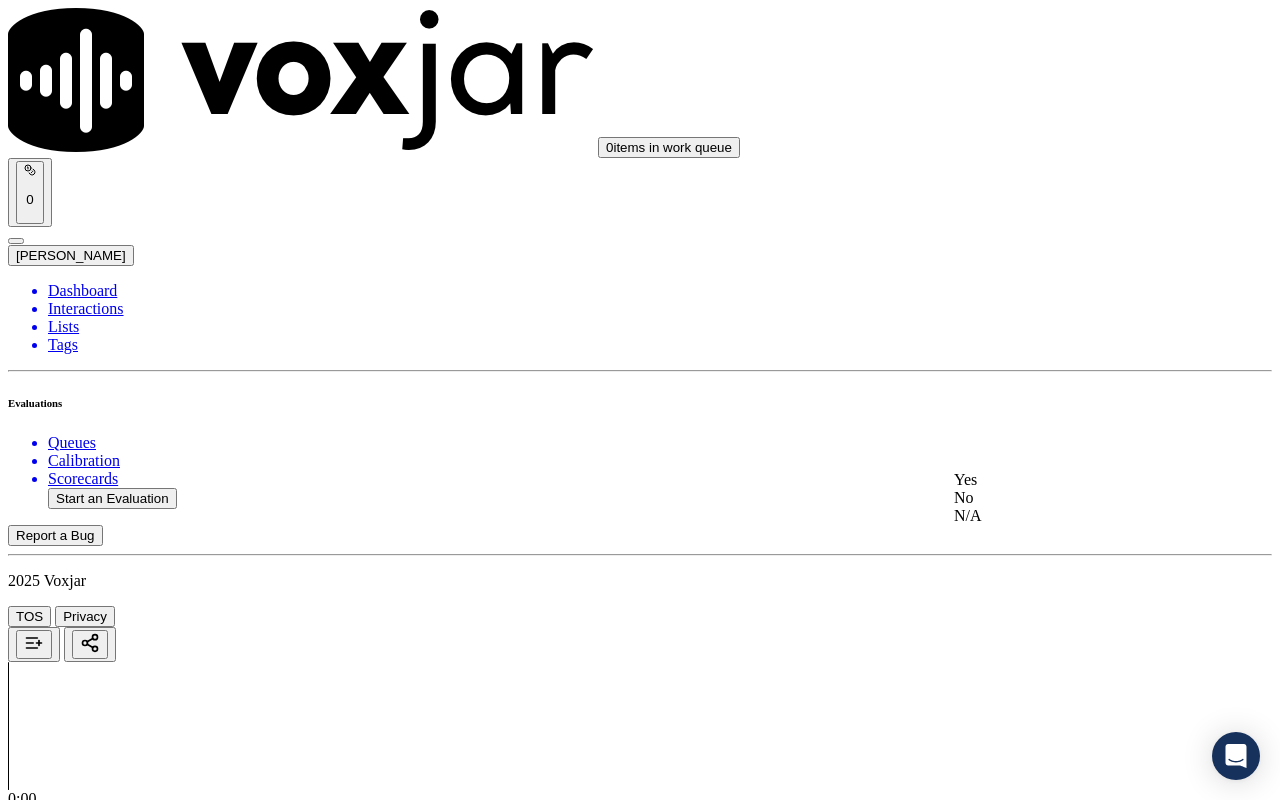 click on "Yes" at bounding box center [1067, 480] 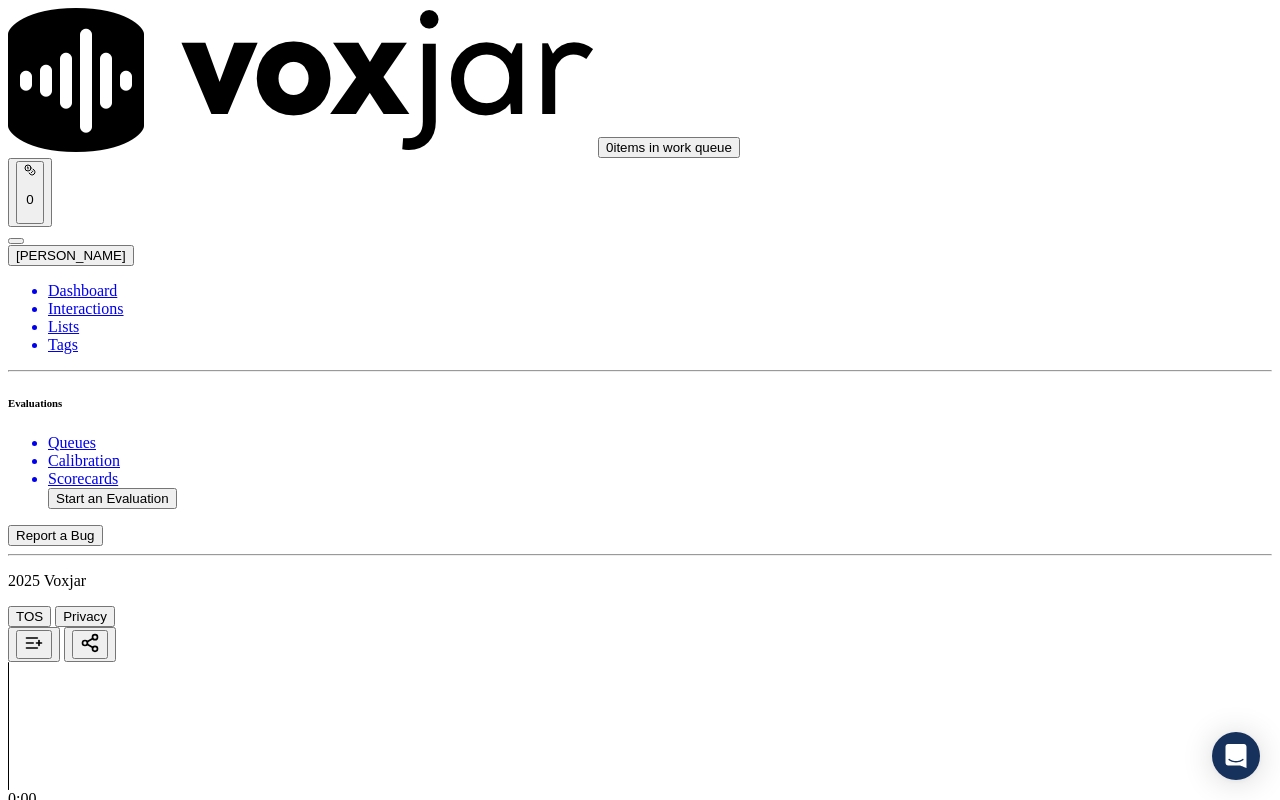 scroll, scrollTop: 2000, scrollLeft: 0, axis: vertical 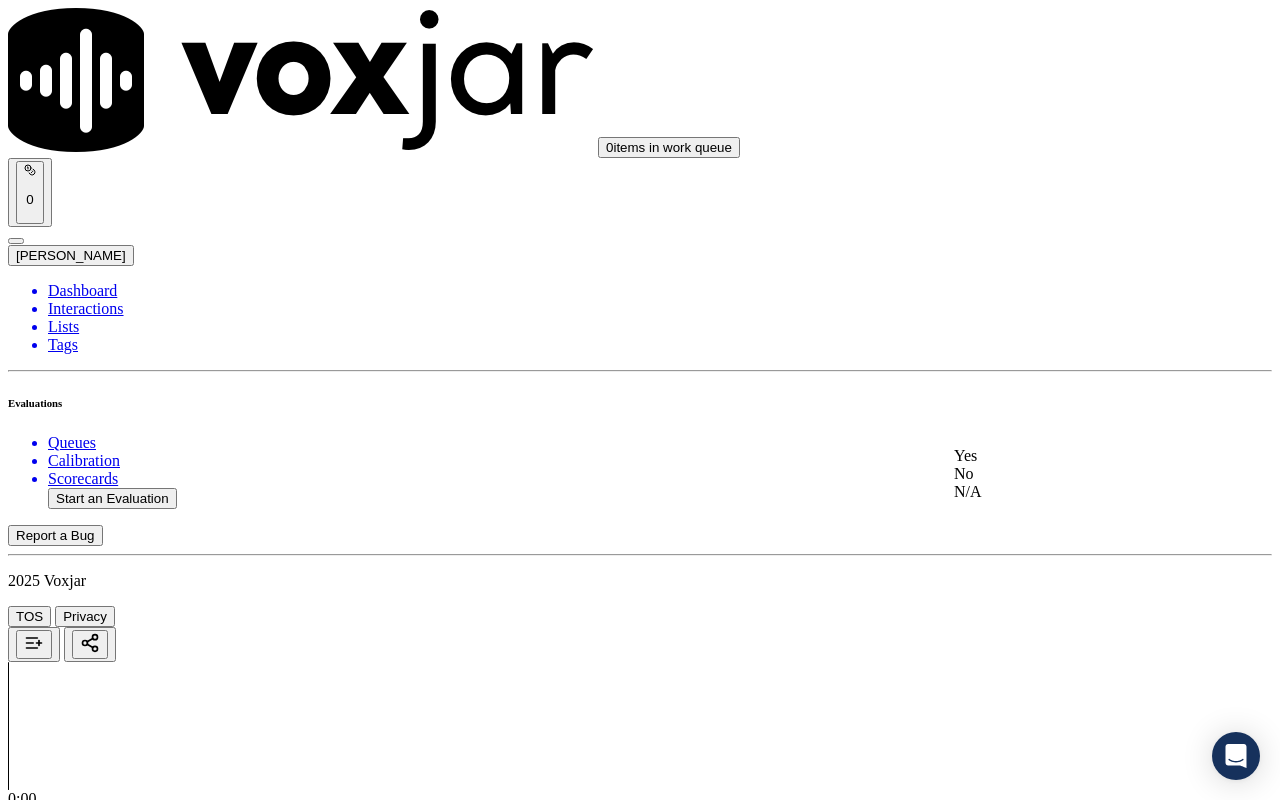 click on "Yes" at bounding box center [1067, 456] 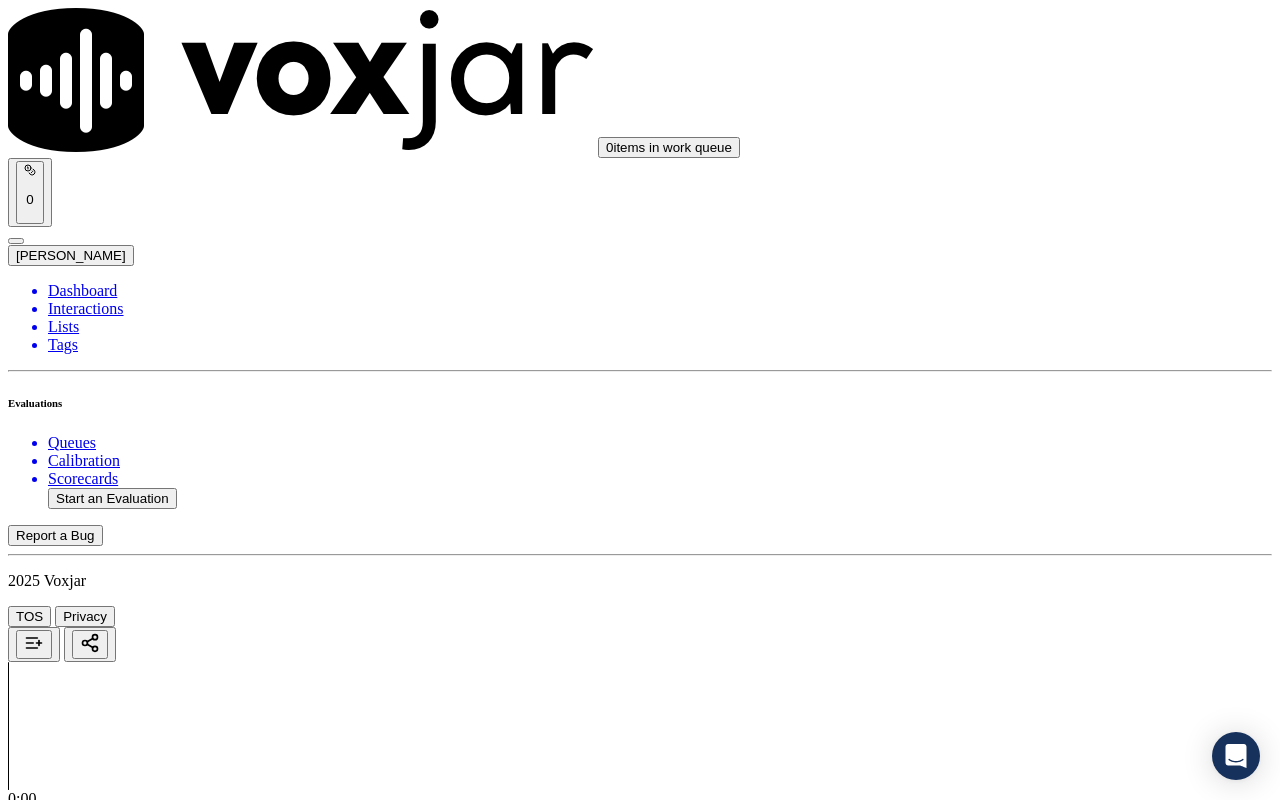 click on "Select an answer" at bounding box center (67, 4280) 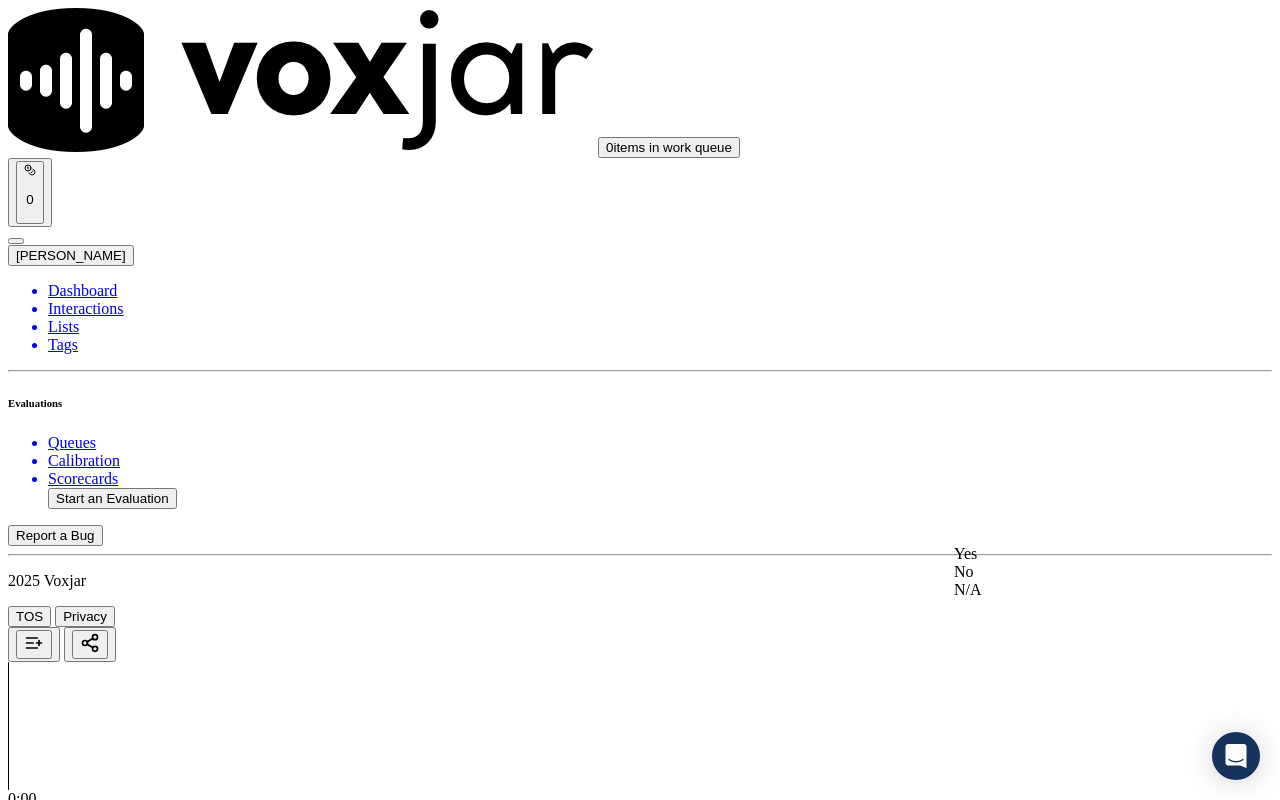 click on "Yes" at bounding box center [1067, 554] 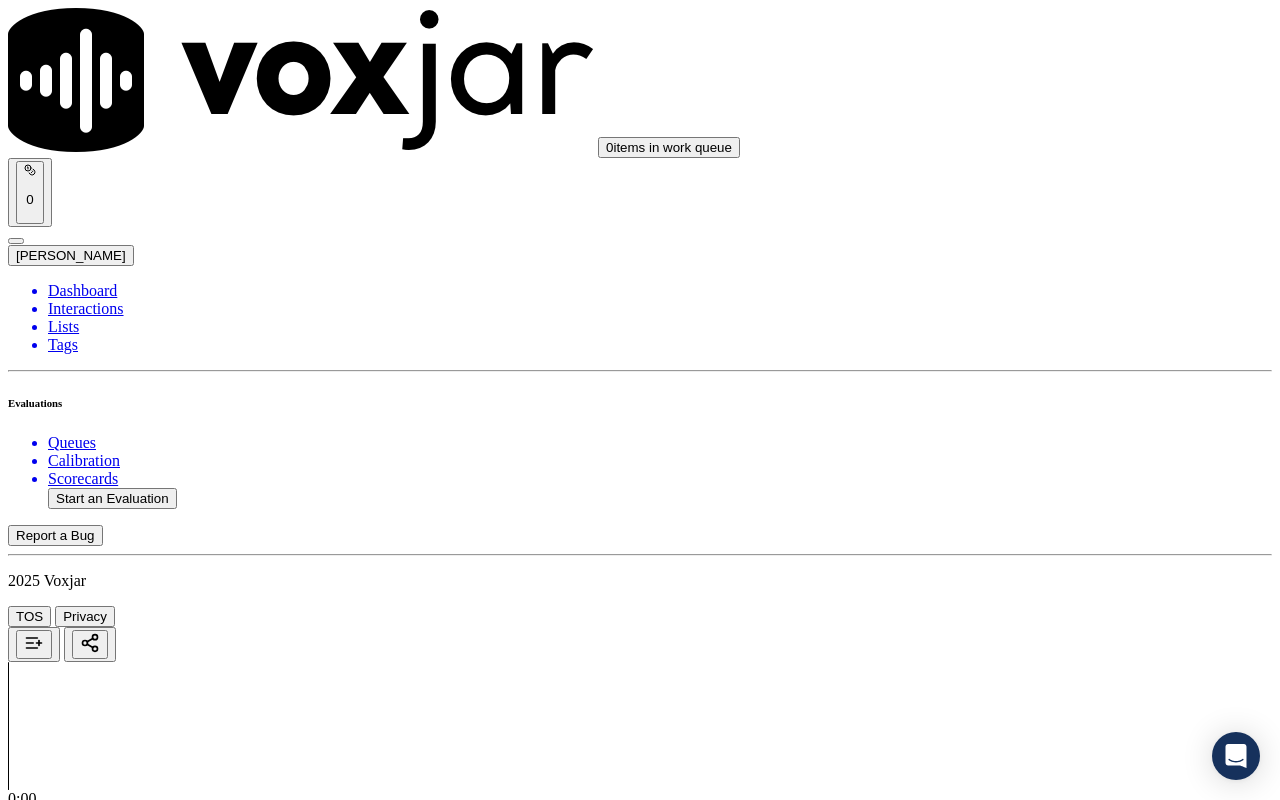 scroll, scrollTop: 2300, scrollLeft: 0, axis: vertical 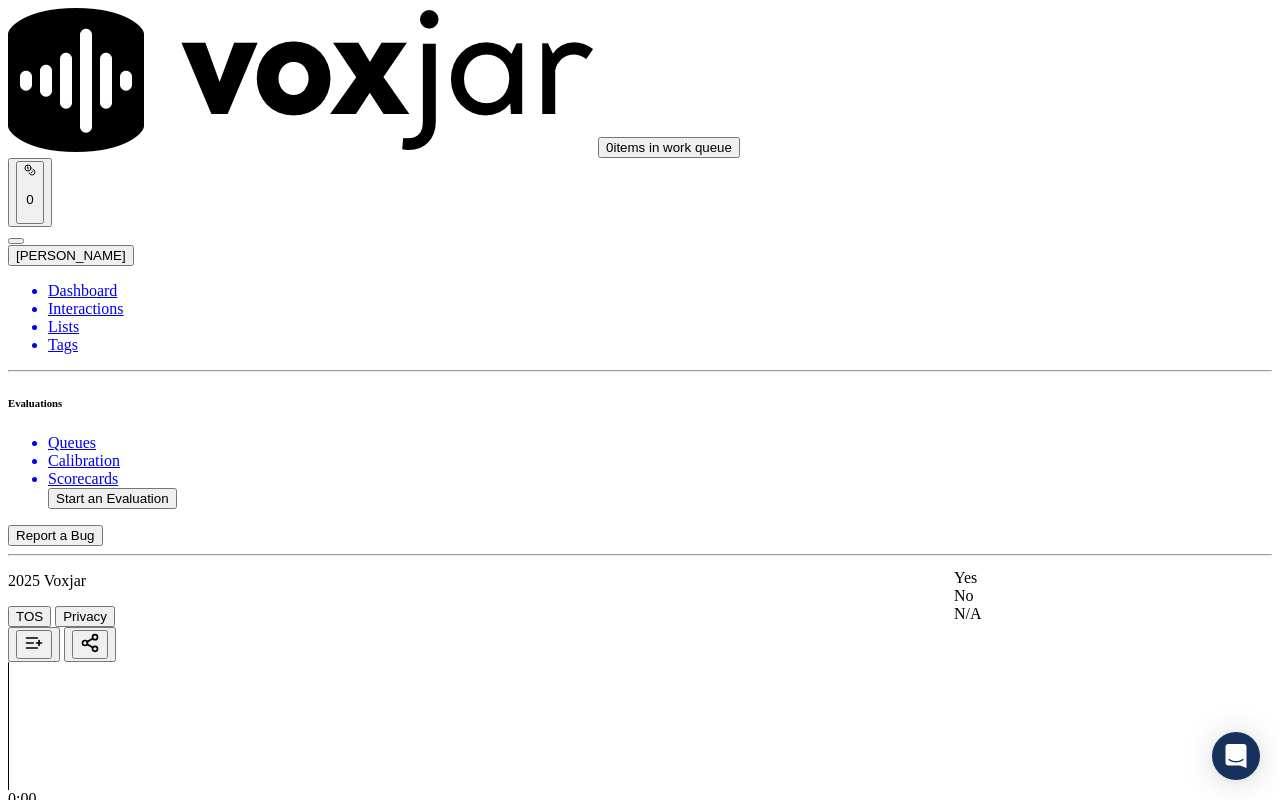 click on "Yes" at bounding box center [1067, 578] 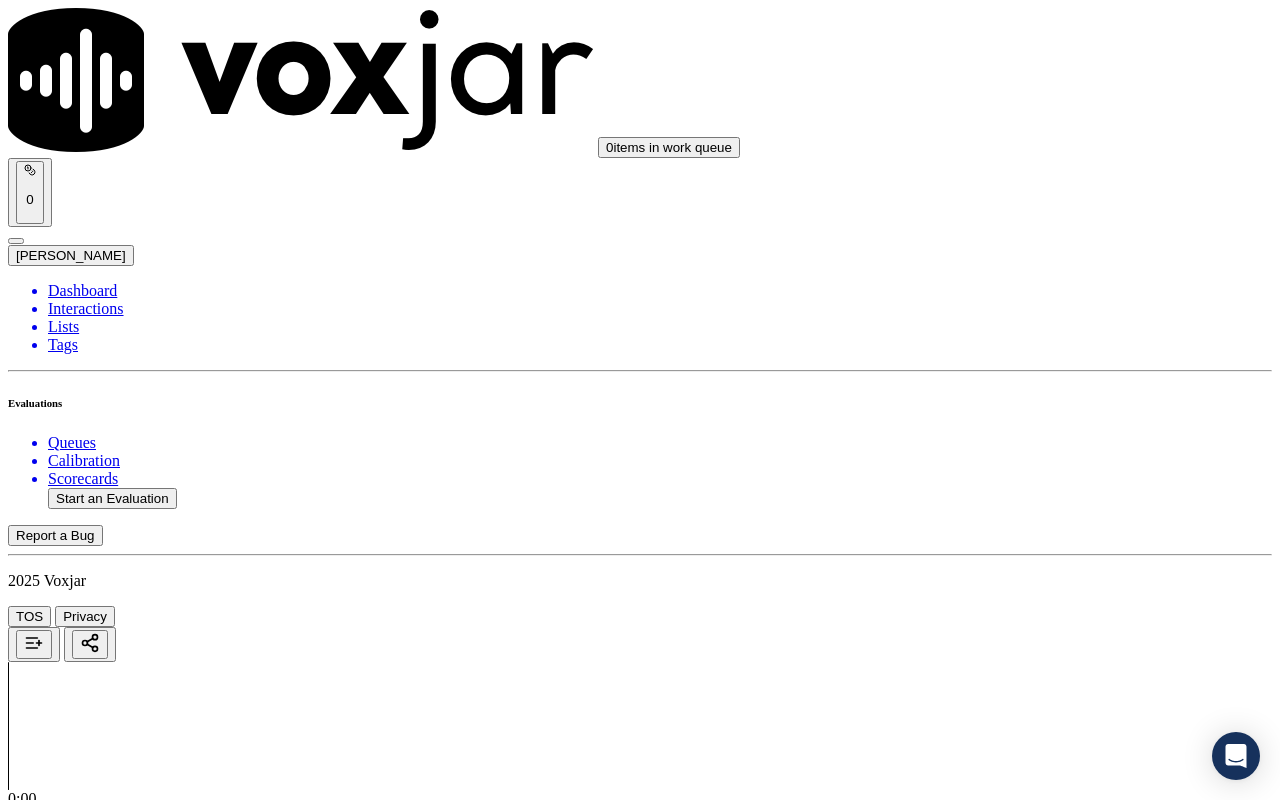 scroll, scrollTop: 3000, scrollLeft: 0, axis: vertical 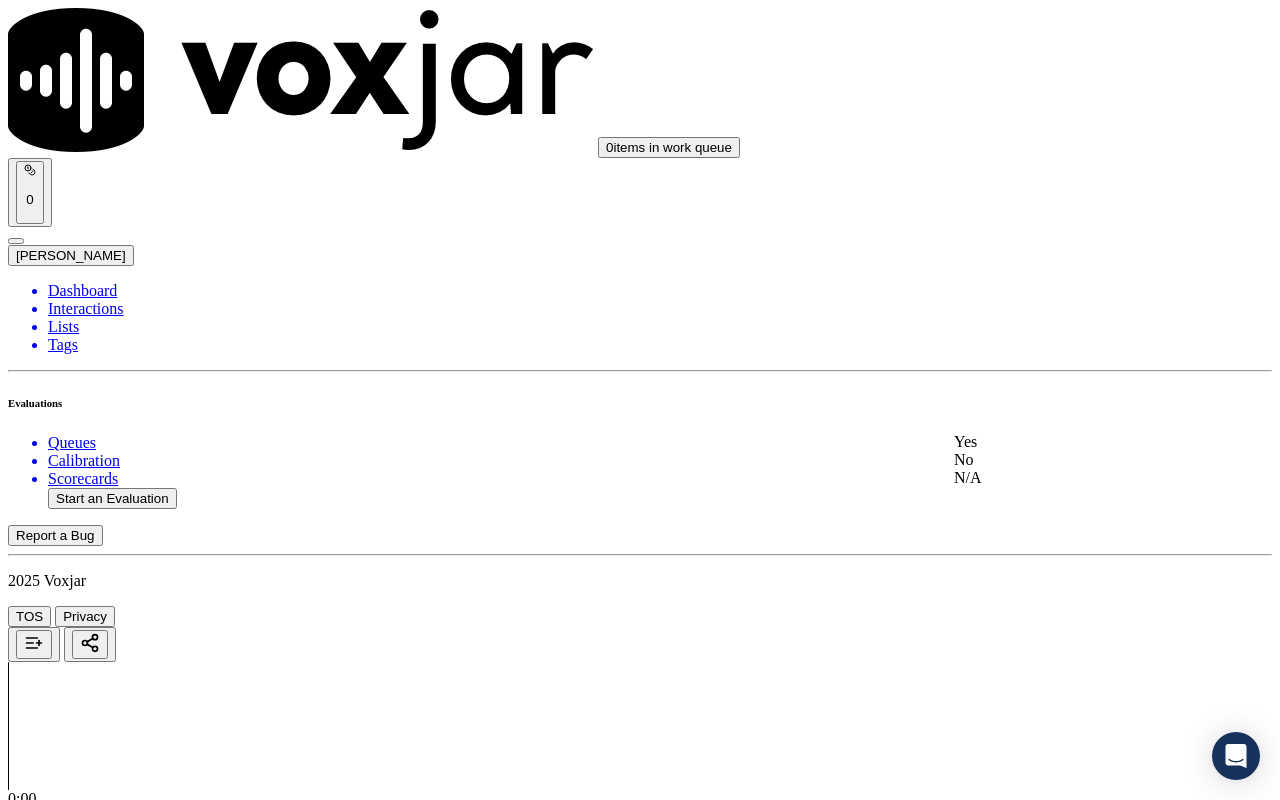 click on "Yes" at bounding box center [1067, 442] 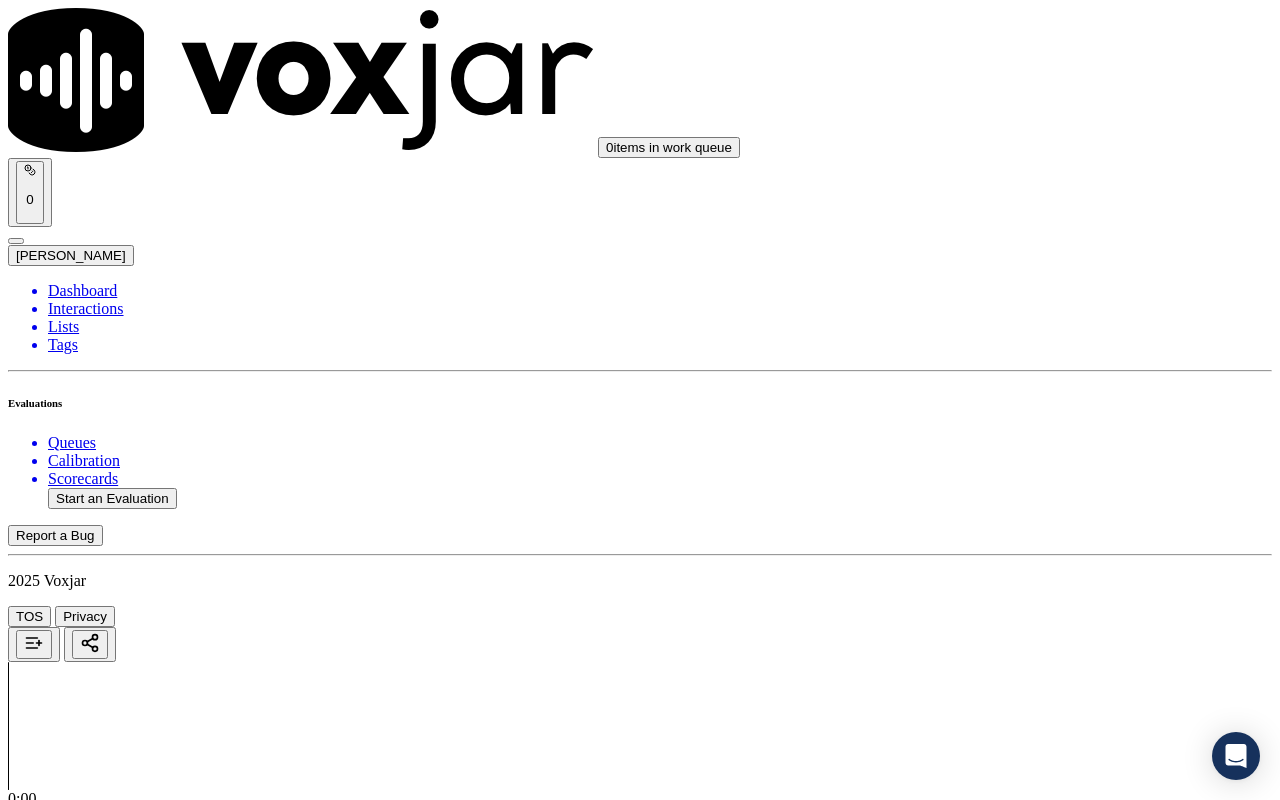scroll, scrollTop: 3300, scrollLeft: 0, axis: vertical 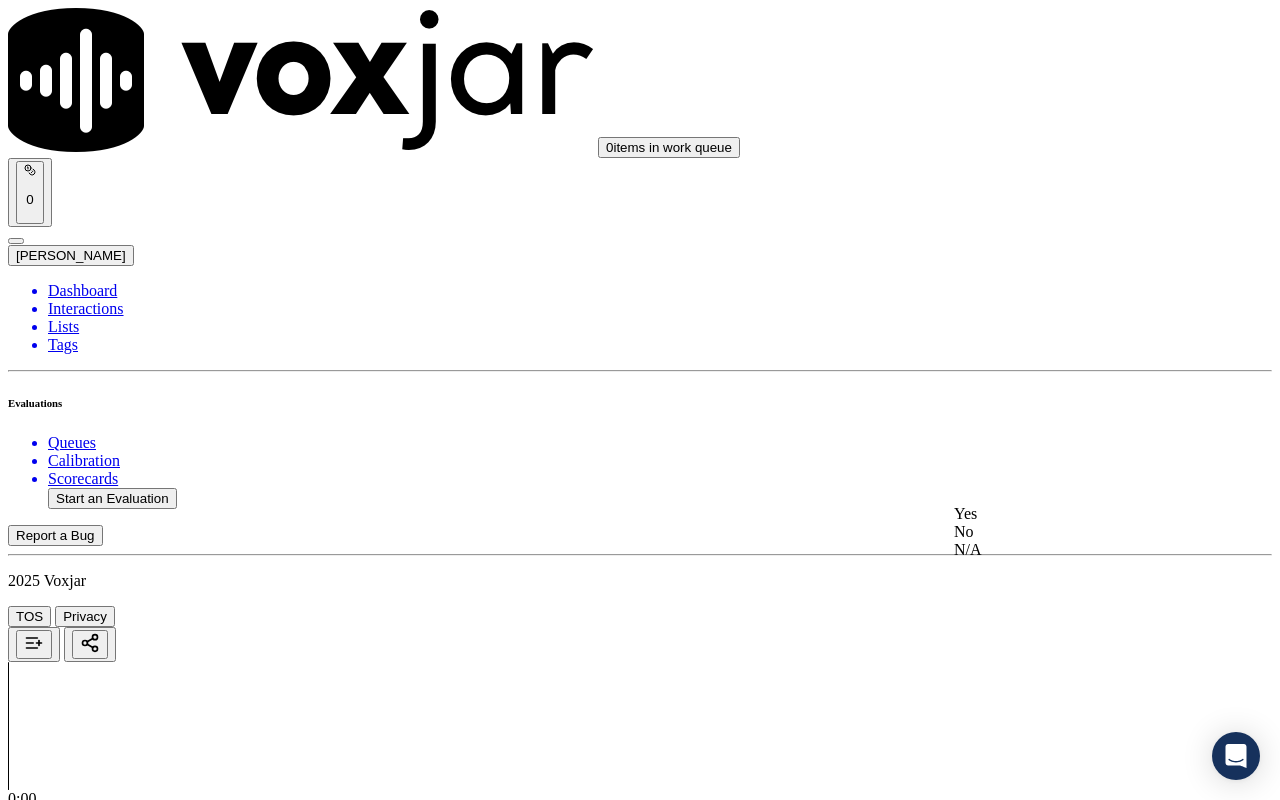 click on "Yes" at bounding box center [1067, 514] 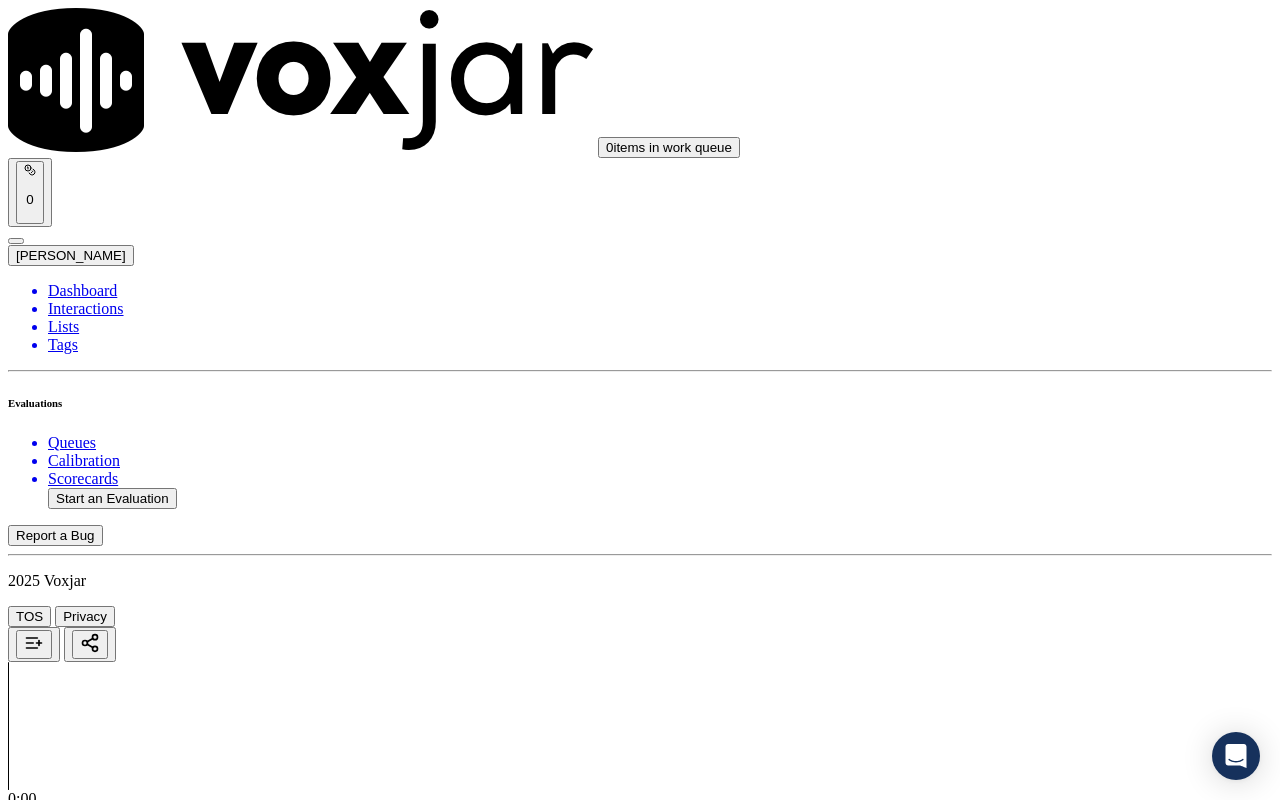 scroll, scrollTop: 3600, scrollLeft: 0, axis: vertical 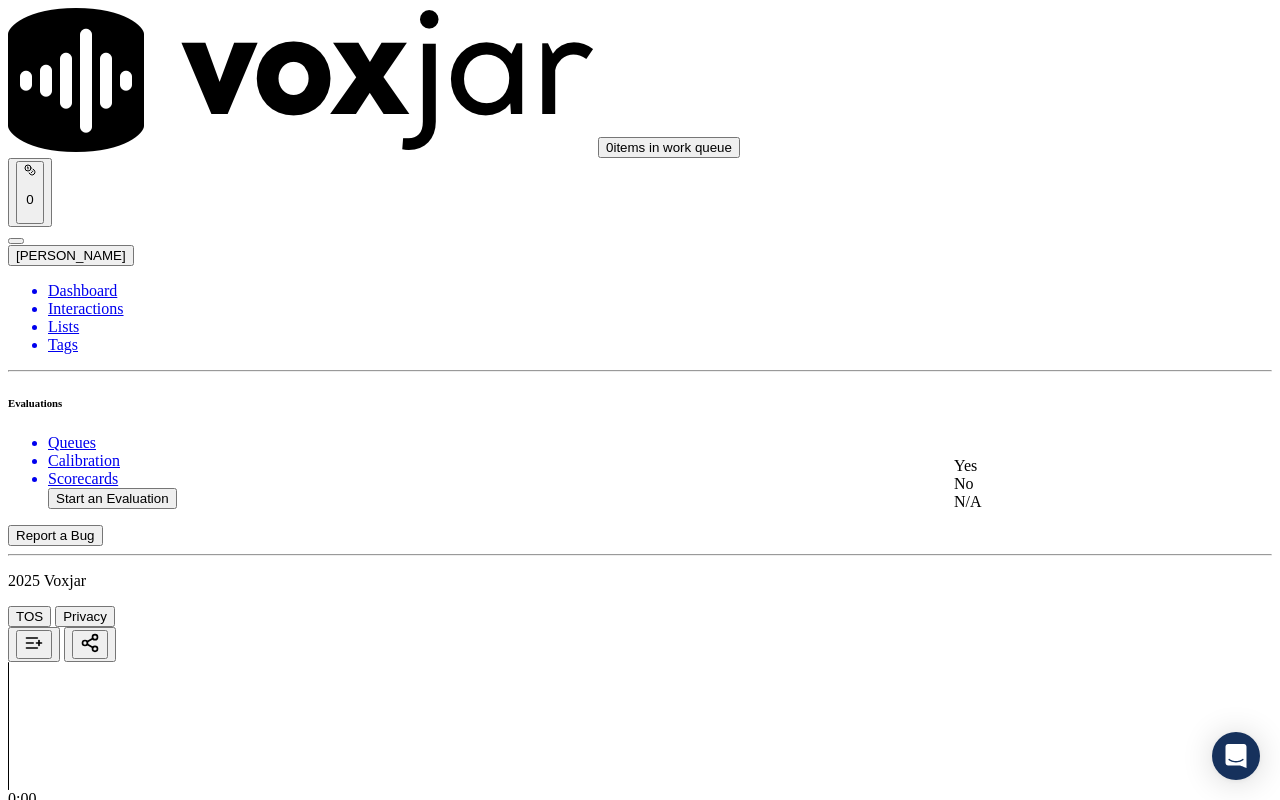 click on "Yes" at bounding box center [1067, 466] 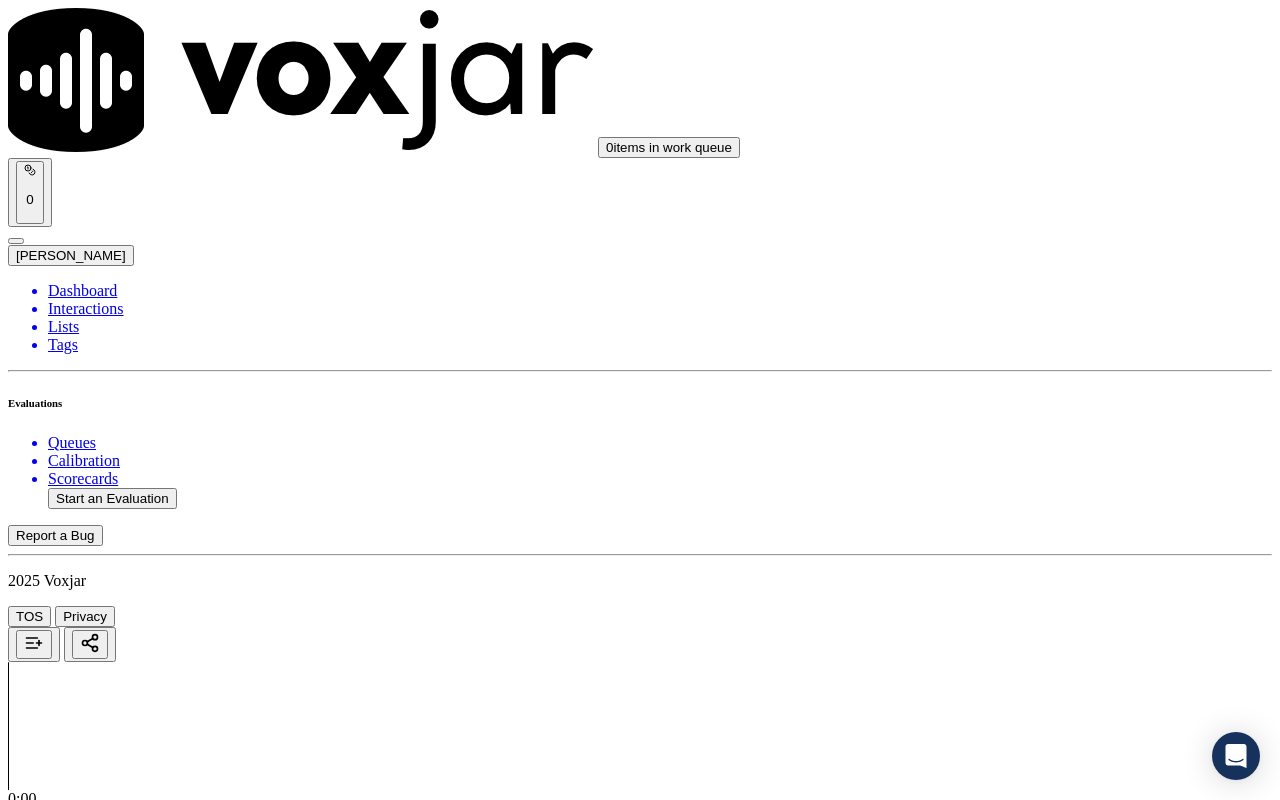 click on "Select an answer" at bounding box center (67, 5540) 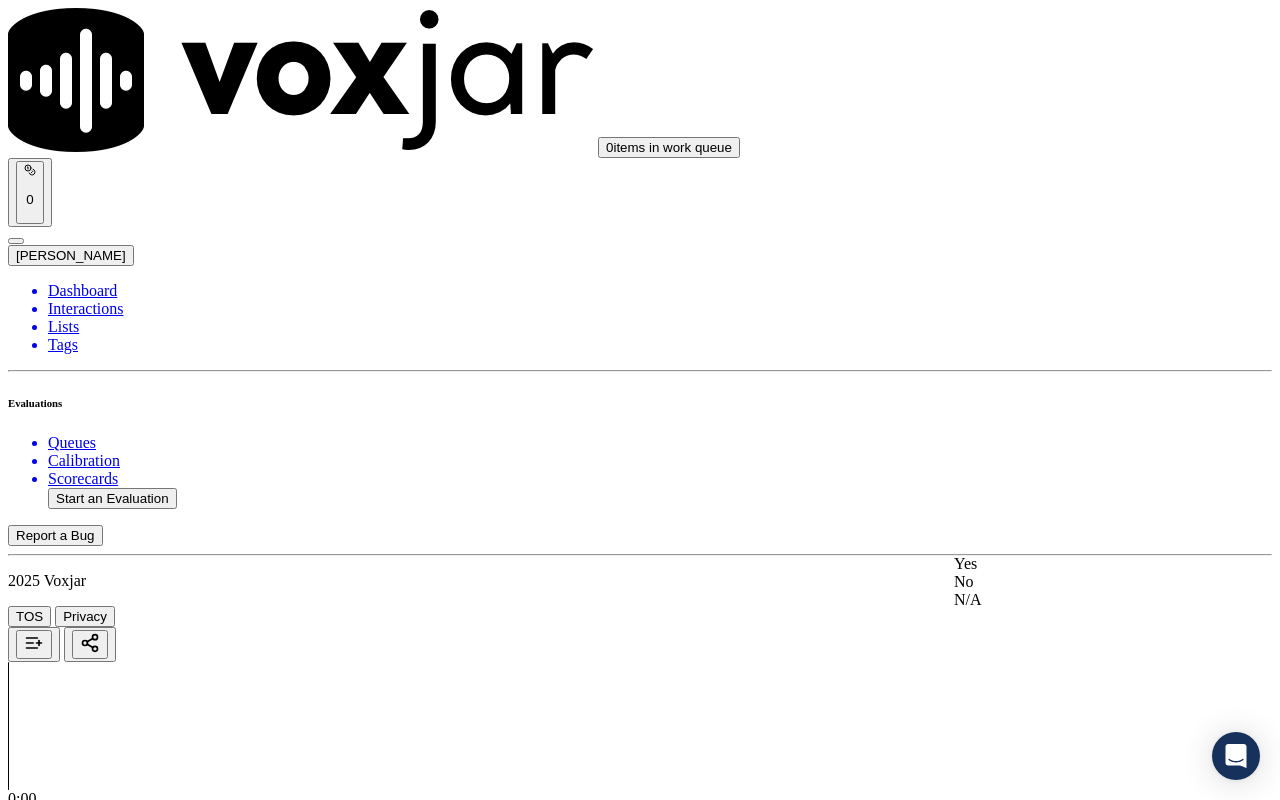 click on "Yes" at bounding box center [1067, 564] 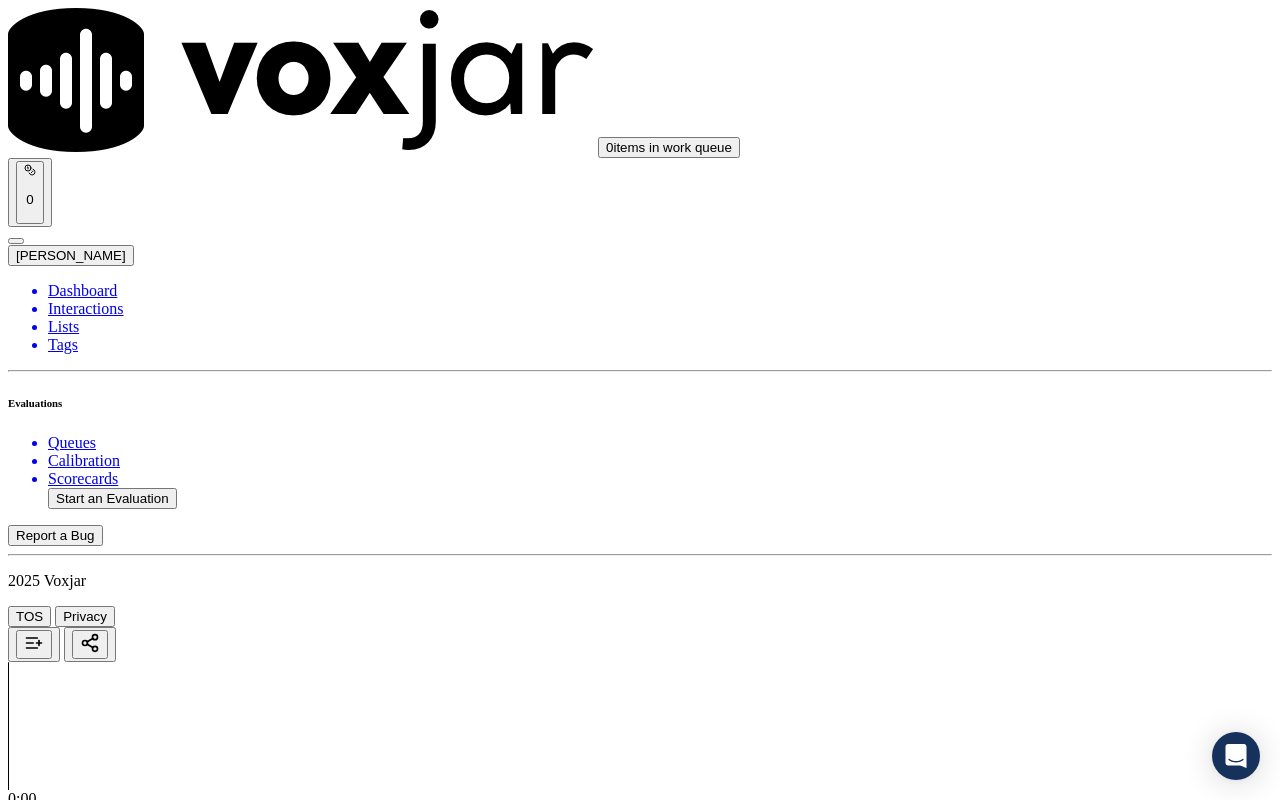 scroll, scrollTop: 3900, scrollLeft: 0, axis: vertical 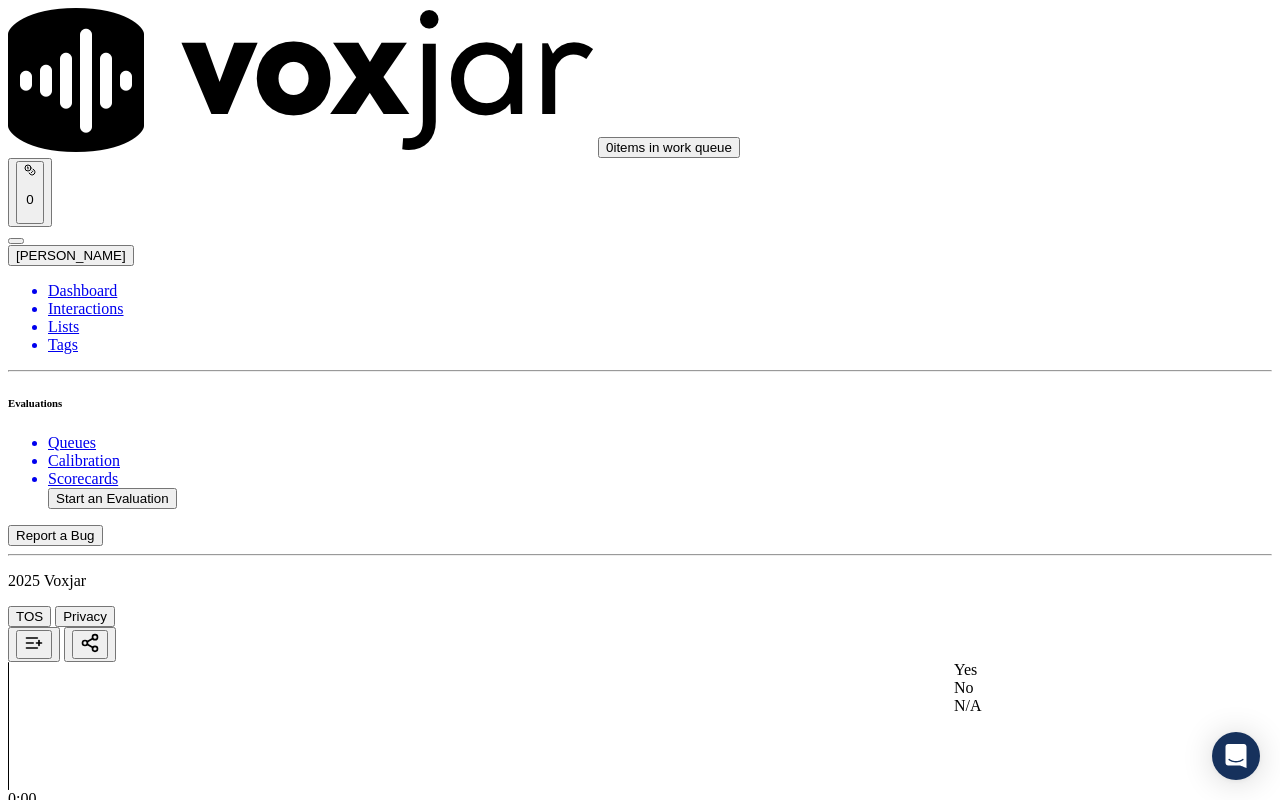 click on "Yes" at bounding box center [1067, 670] 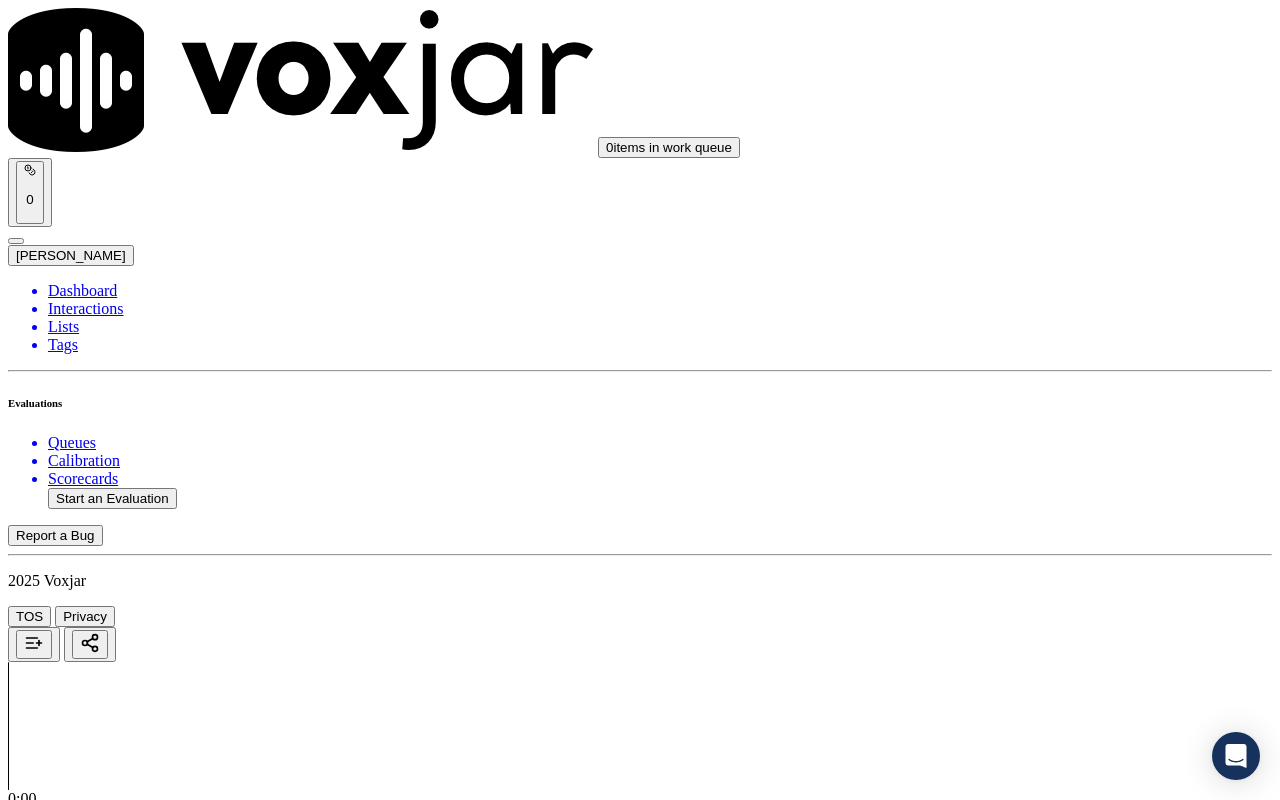 scroll, scrollTop: 4300, scrollLeft: 0, axis: vertical 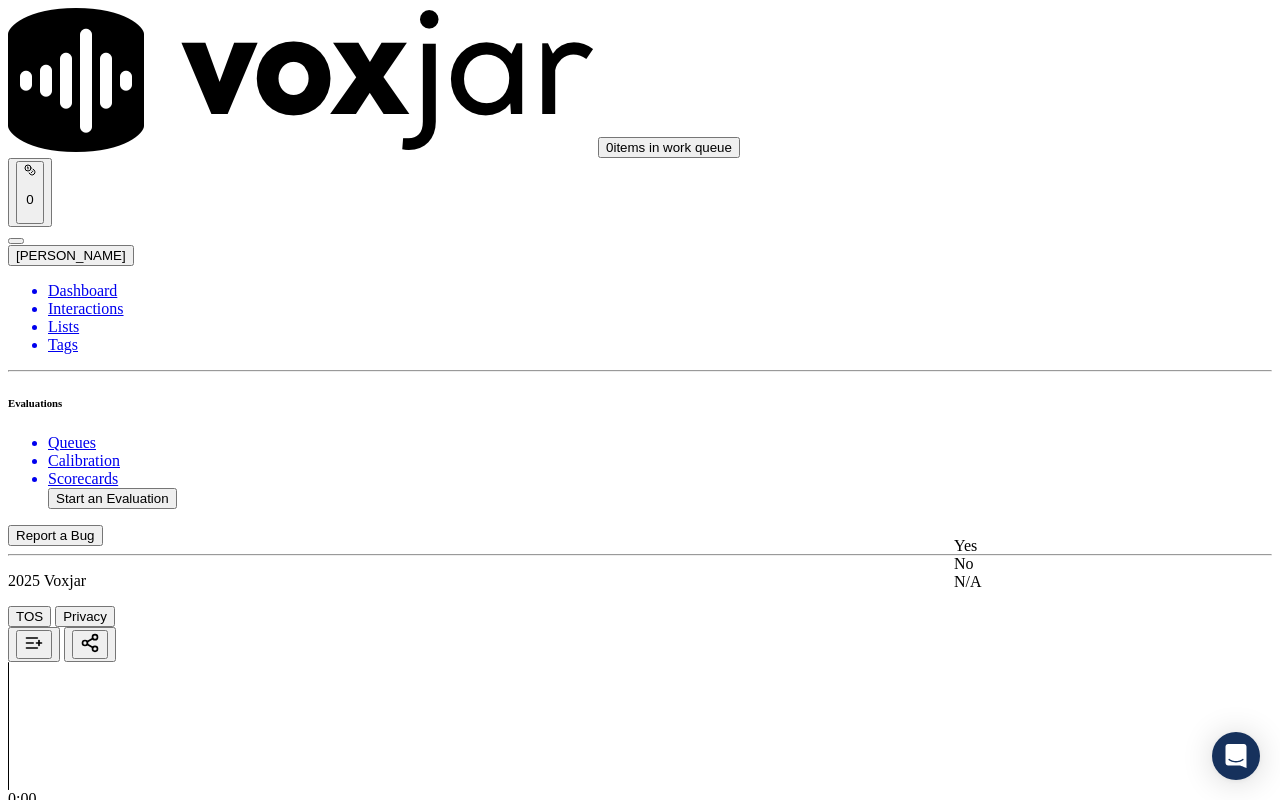 click on "Yes   No     N/A" at bounding box center [1067, 564] 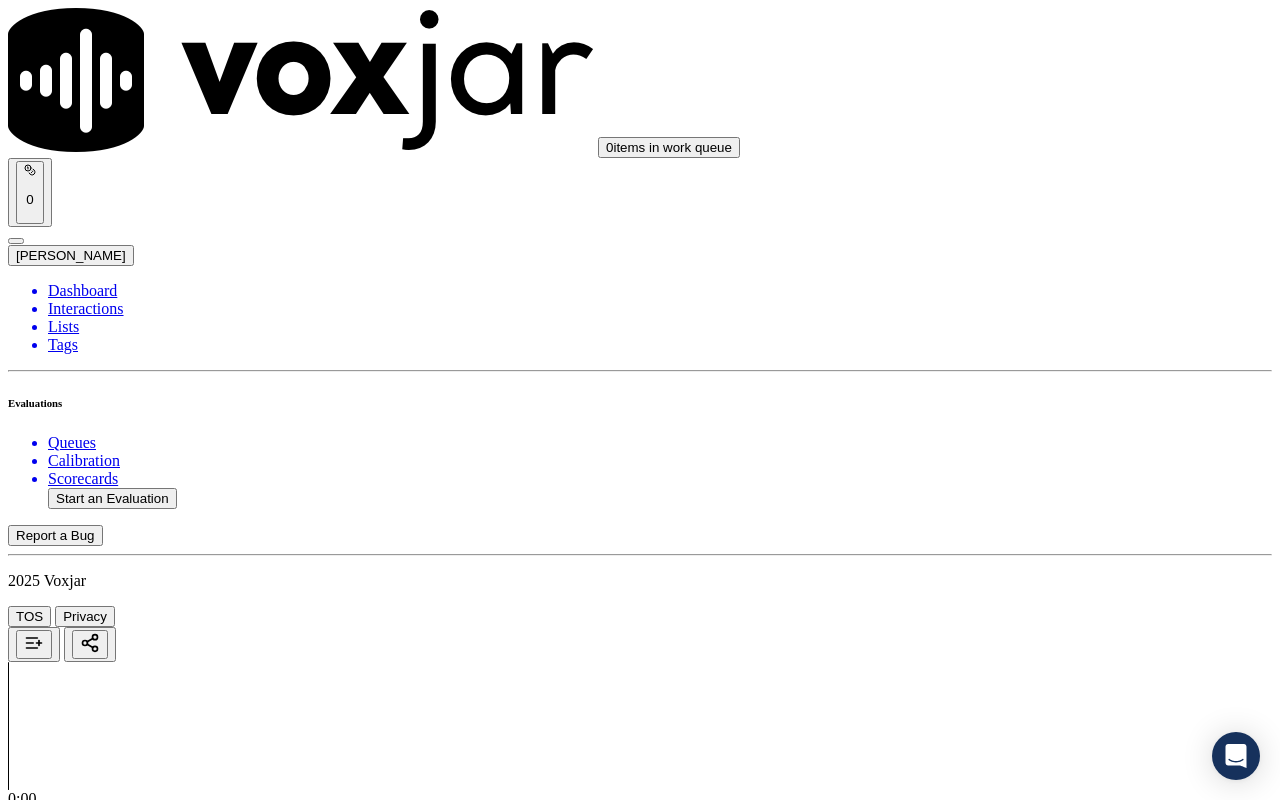 scroll, scrollTop: 4700, scrollLeft: 0, axis: vertical 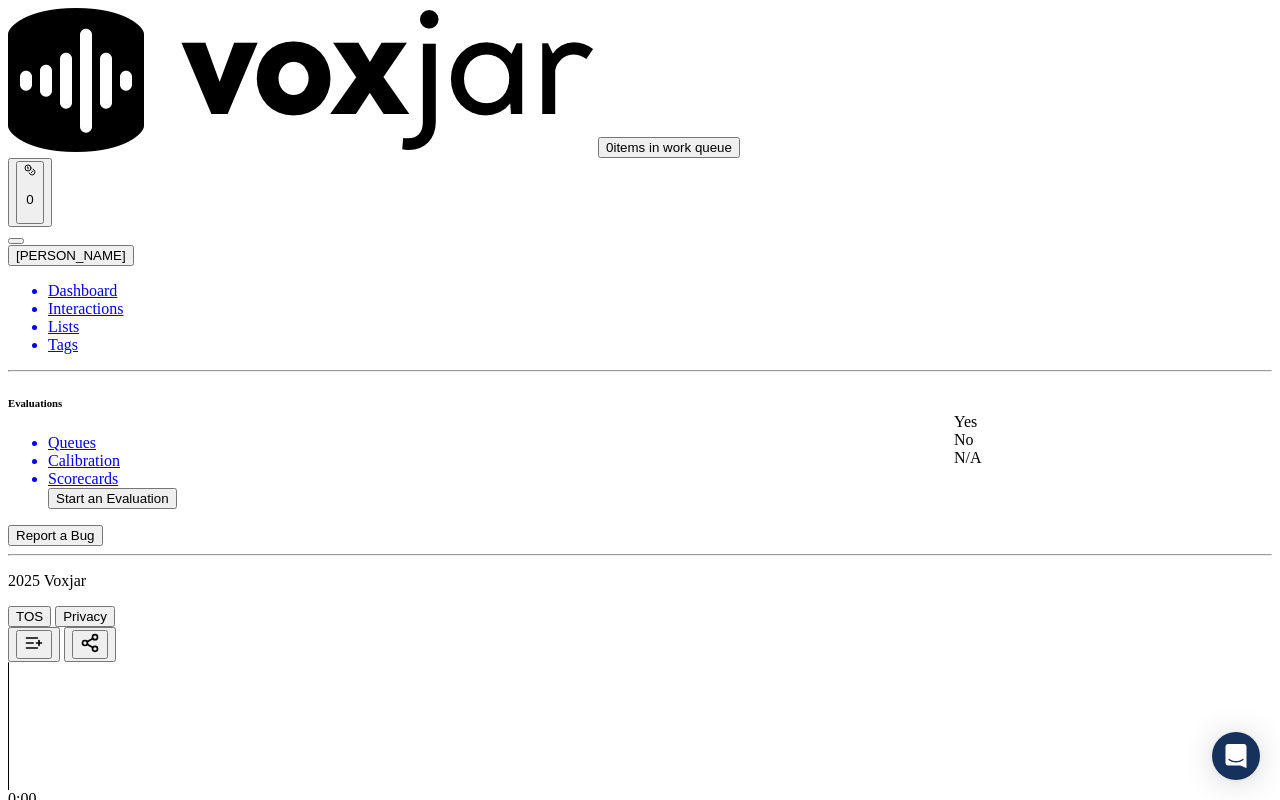 click on "Yes" at bounding box center [1067, 422] 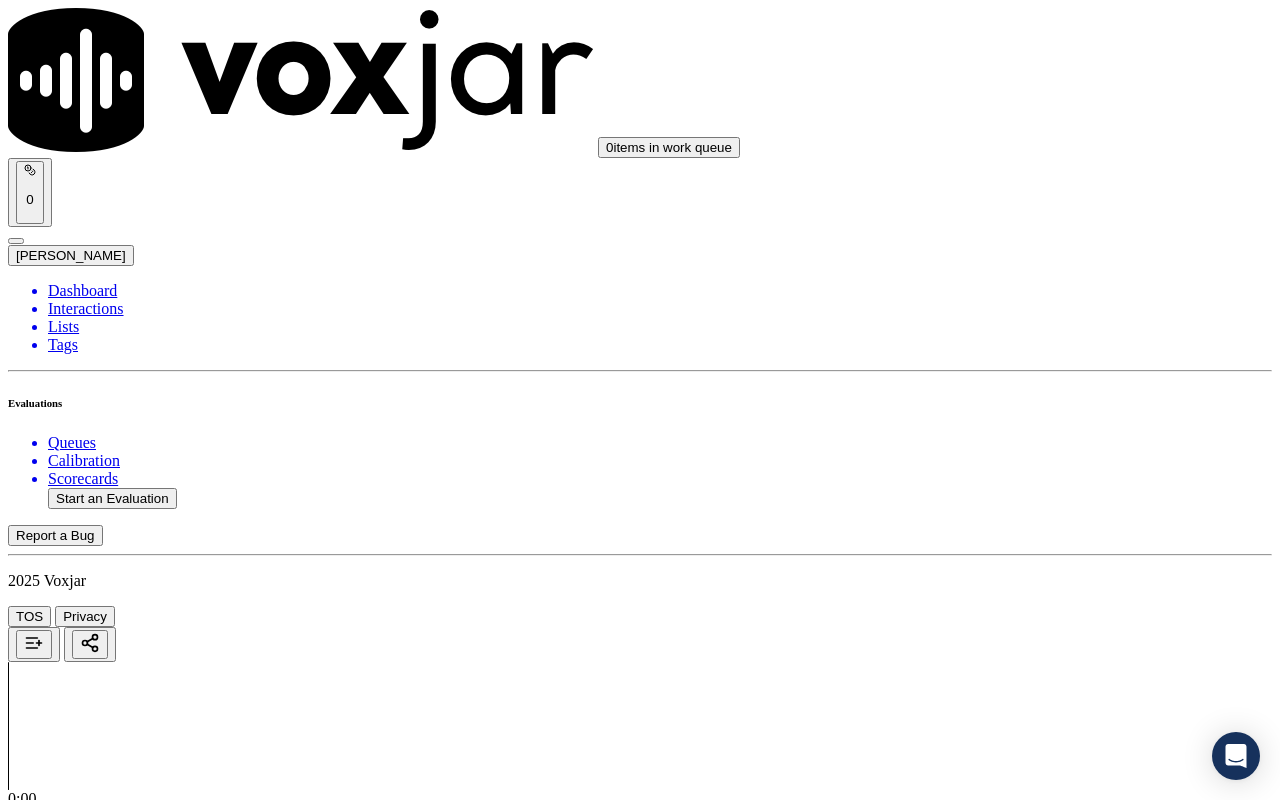 scroll, scrollTop: 5000, scrollLeft: 0, axis: vertical 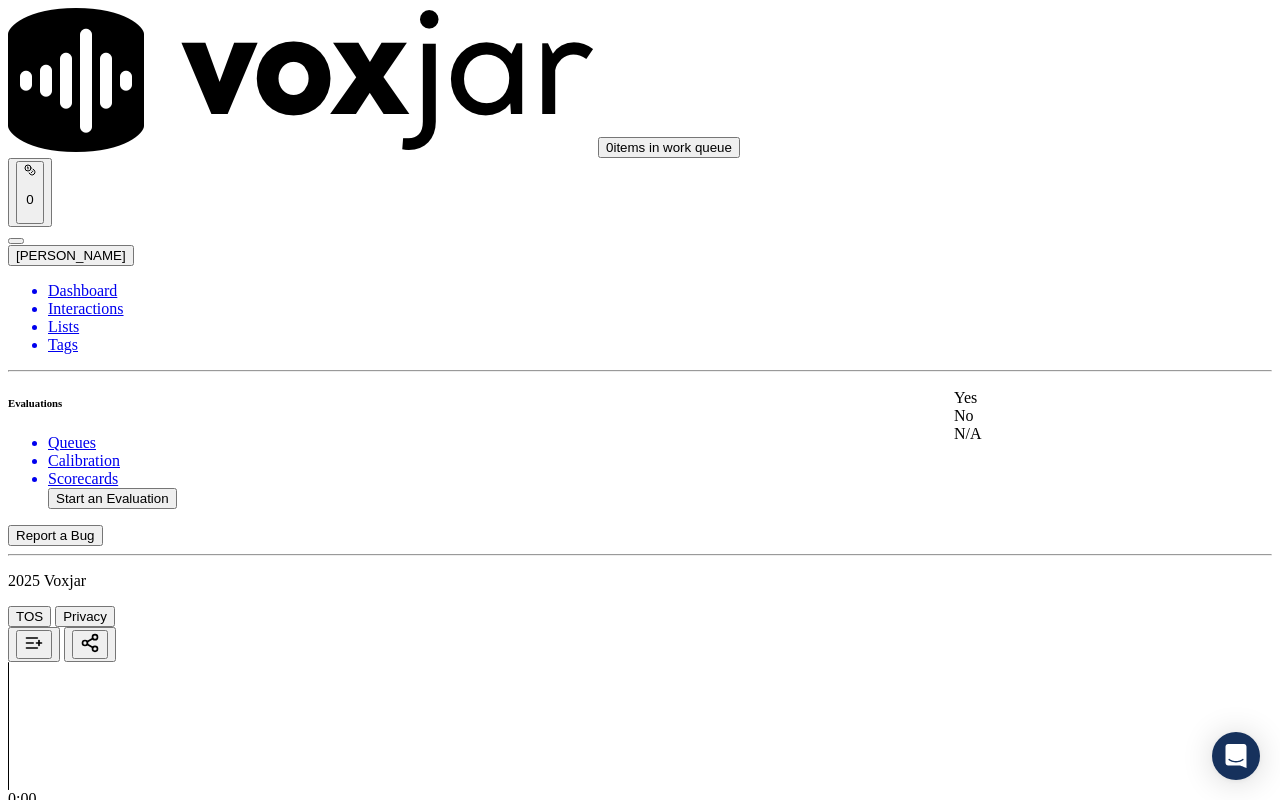 click on "Yes" at bounding box center (1067, 398) 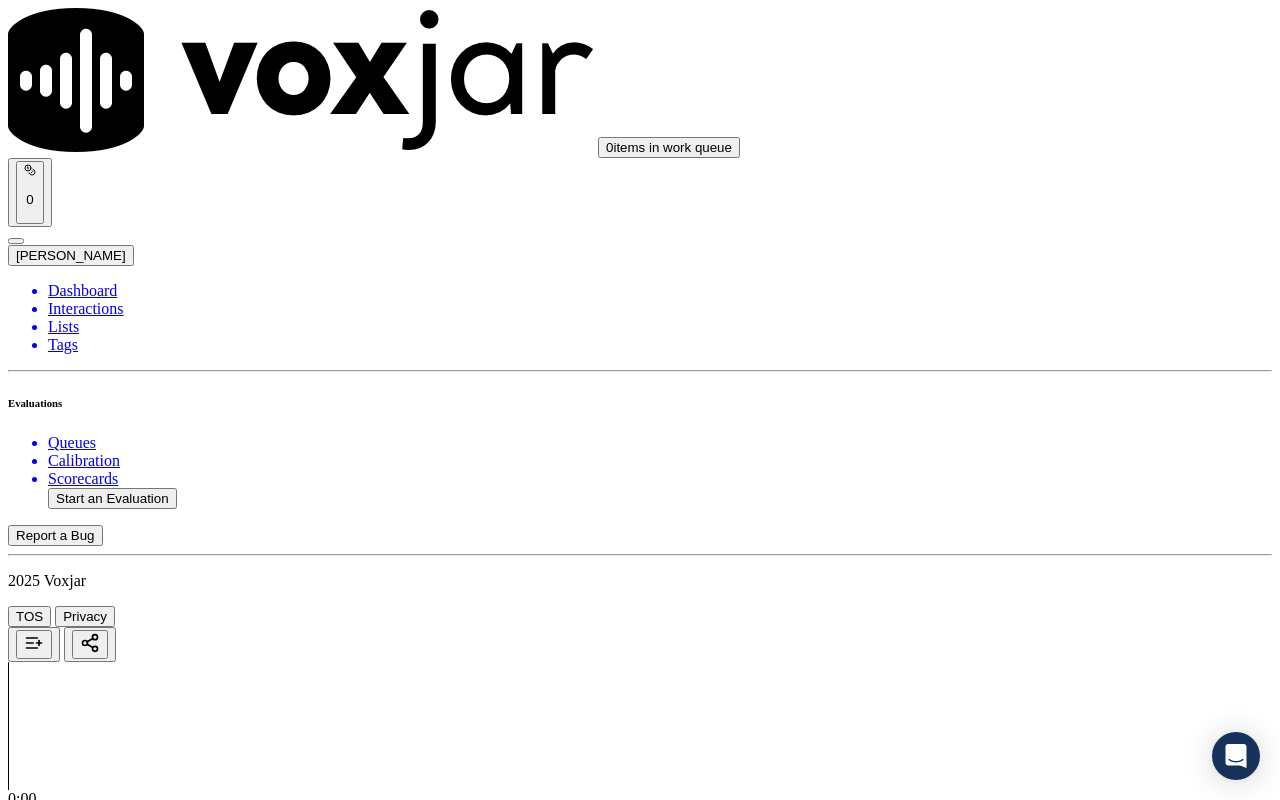 scroll, scrollTop: 5400, scrollLeft: 0, axis: vertical 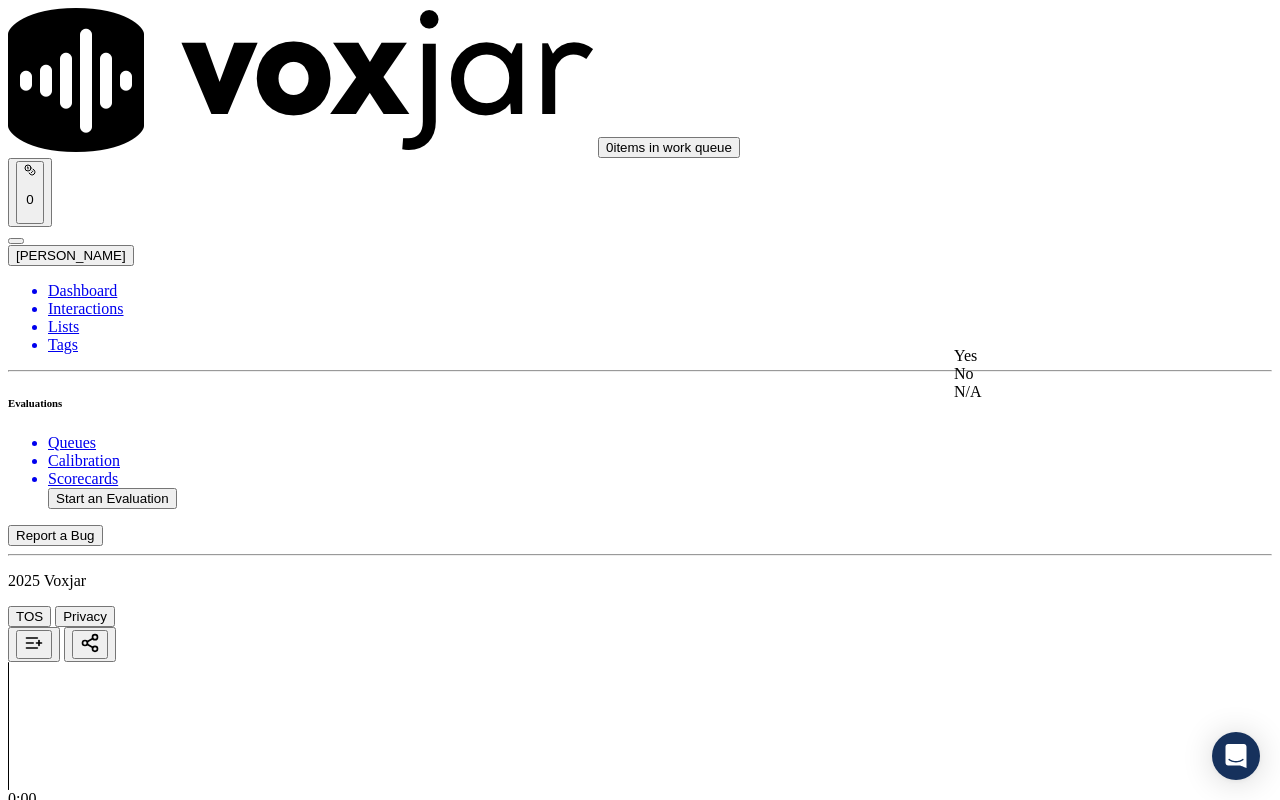 click on "Yes" at bounding box center [1067, 356] 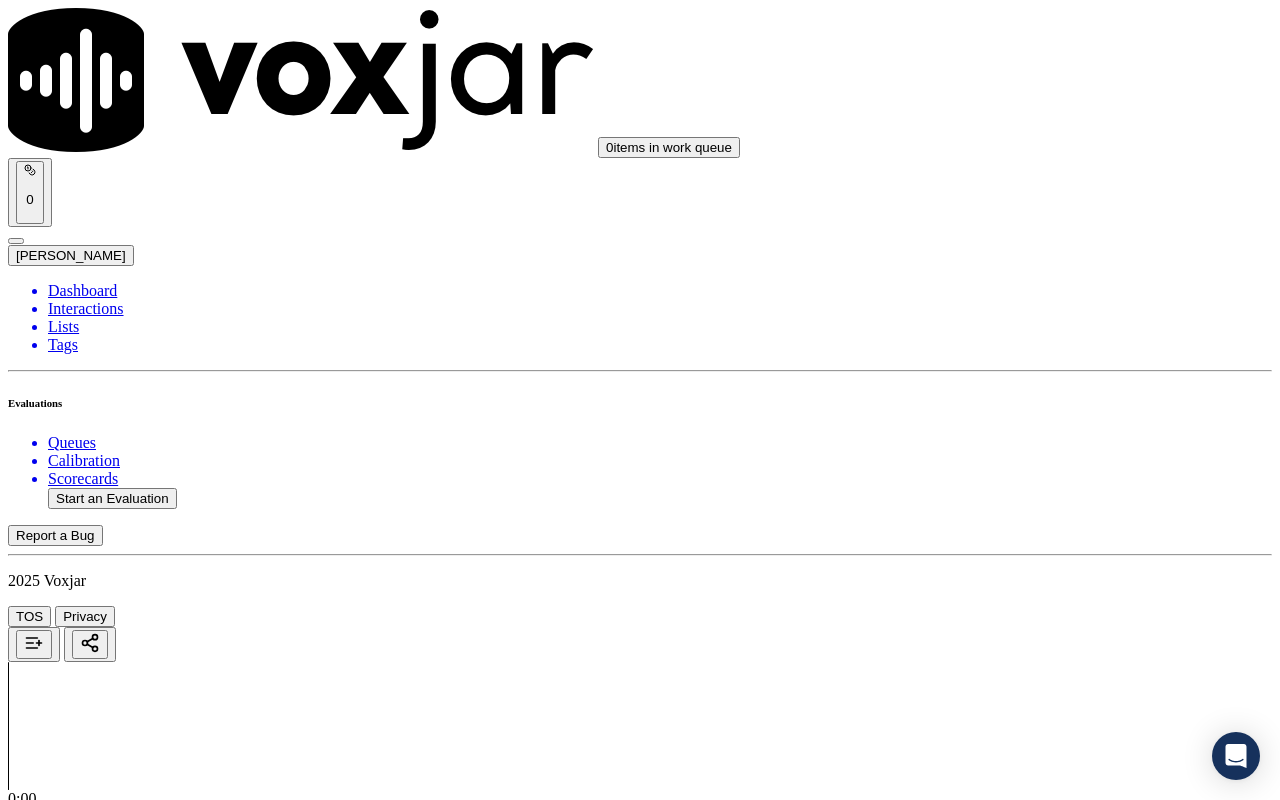 scroll, scrollTop: 5700, scrollLeft: 0, axis: vertical 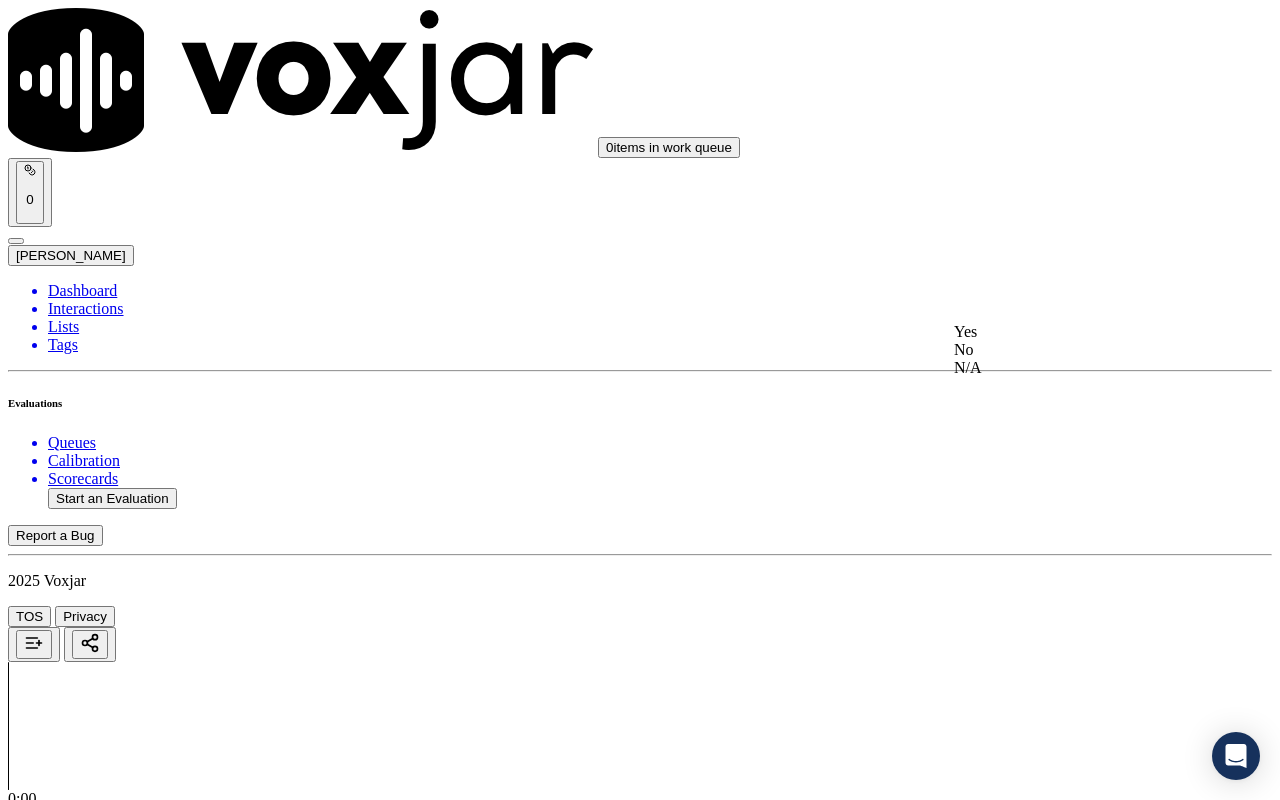click on "Yes" at bounding box center [1067, 332] 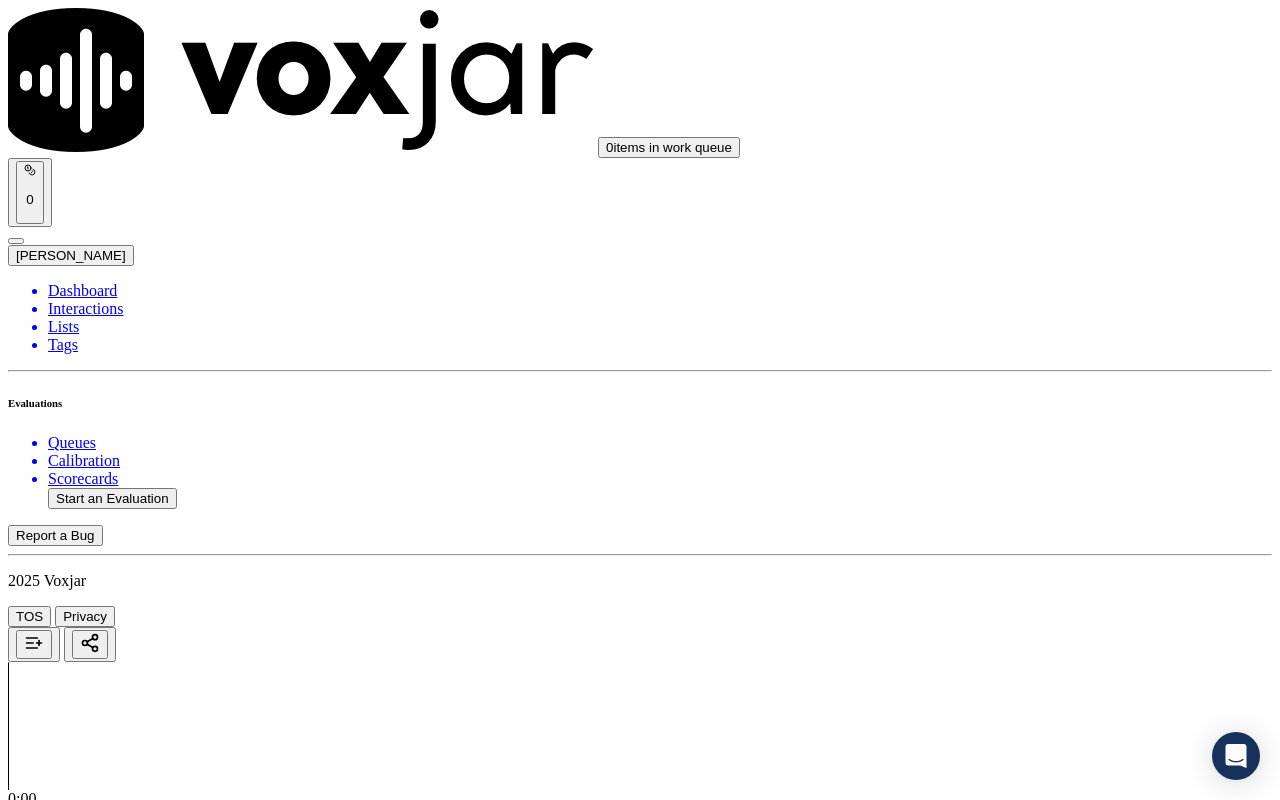 click on "Select an answer" at bounding box center (67, 7272) 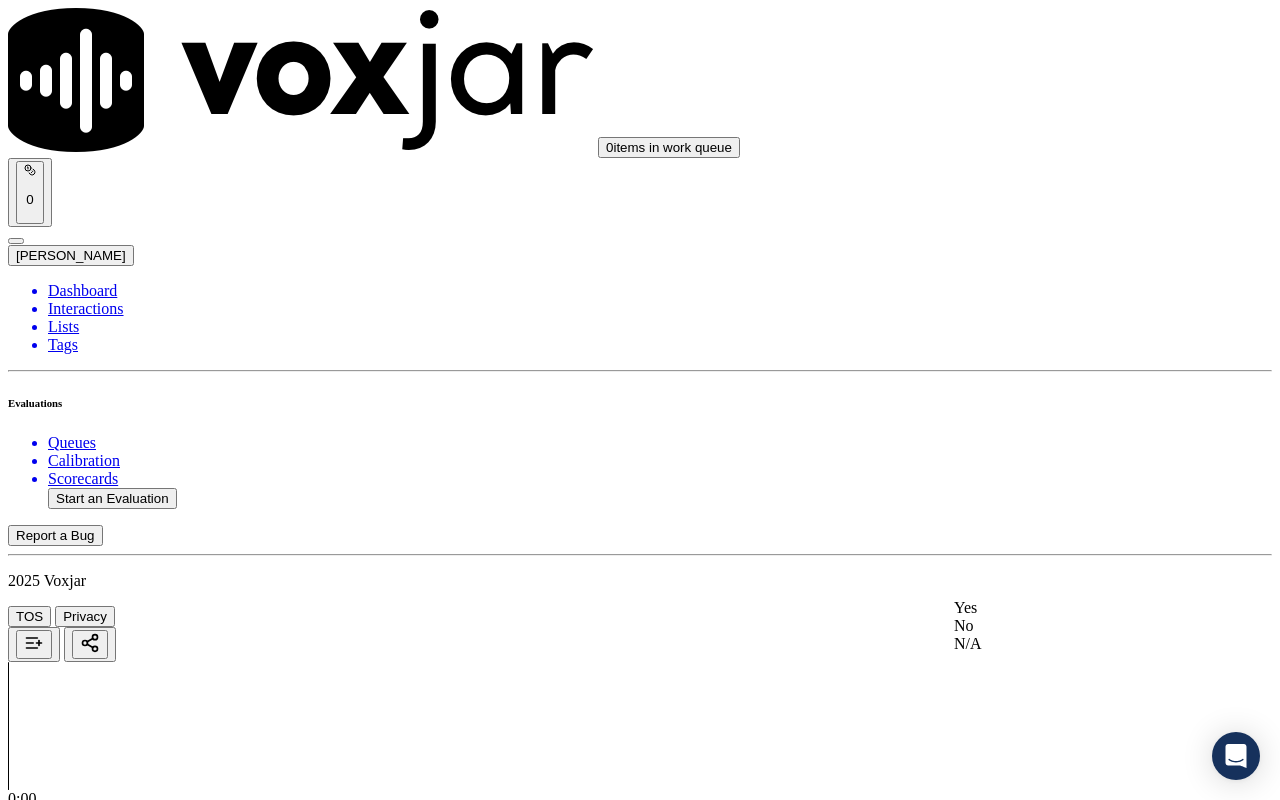 click on "Yes" at bounding box center (1067, 608) 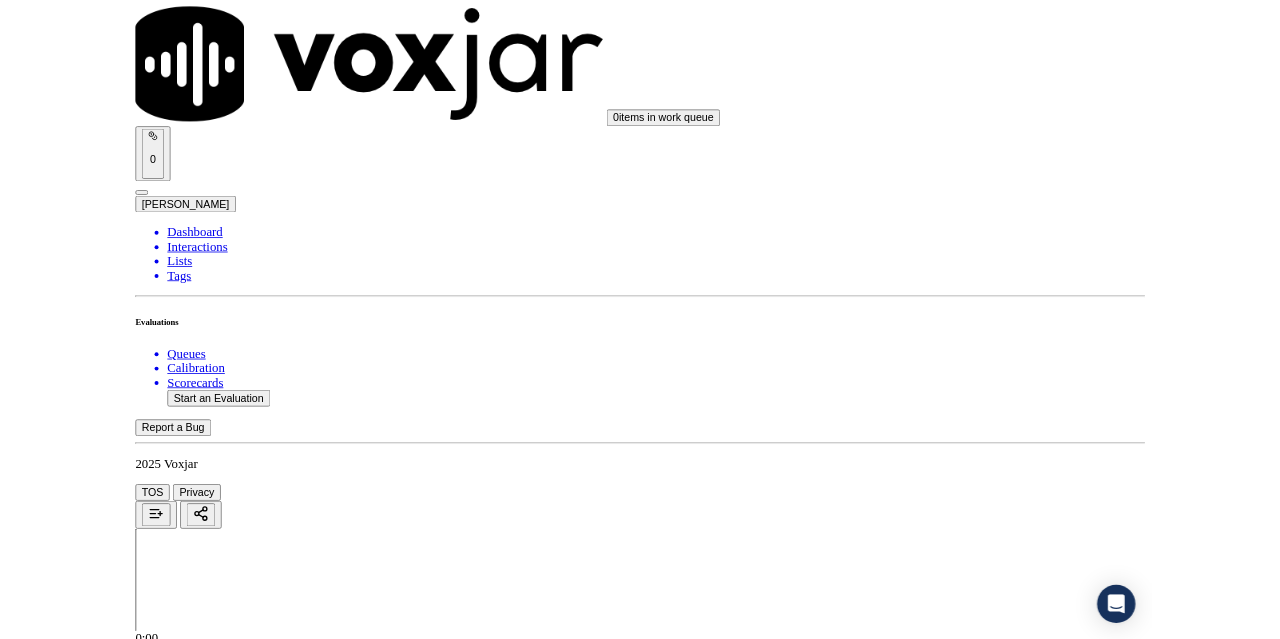 scroll, scrollTop: 5735, scrollLeft: 0, axis: vertical 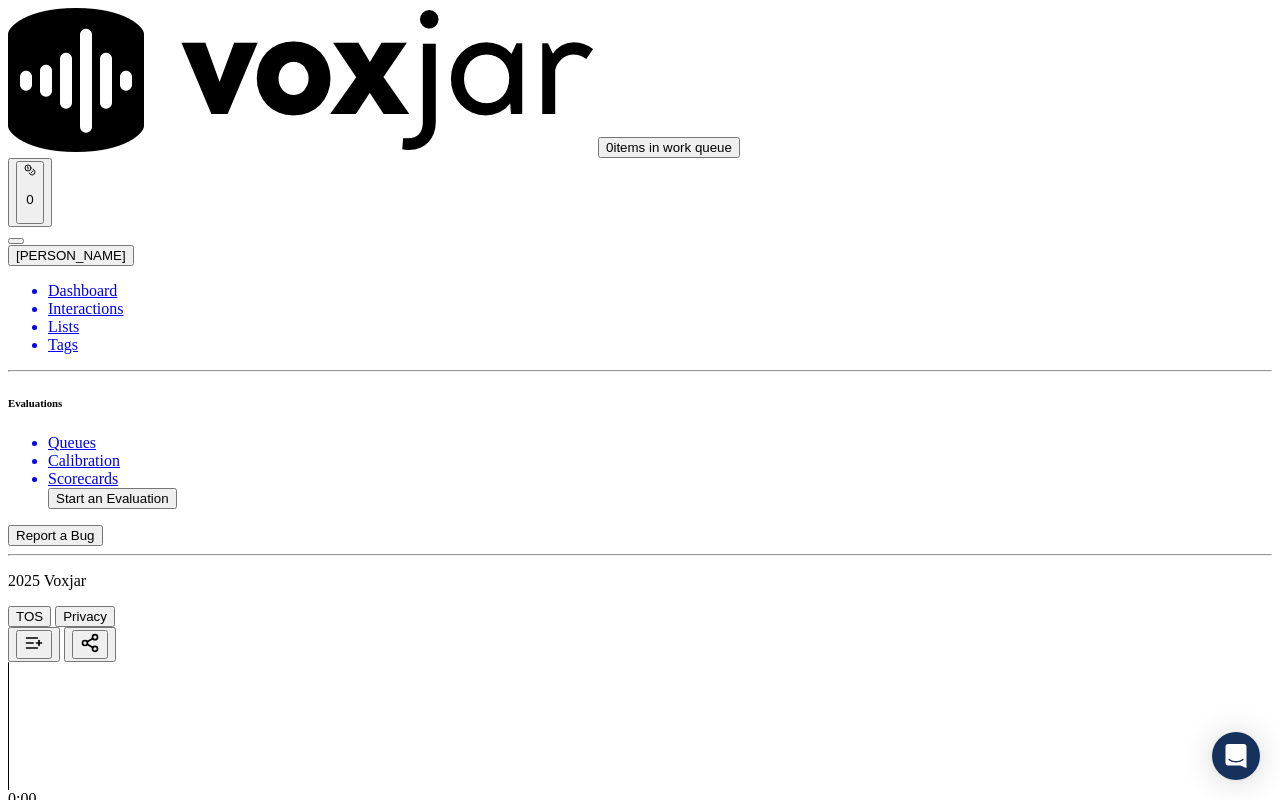 click on "Submit Scores" at bounding box center (59, 7345) 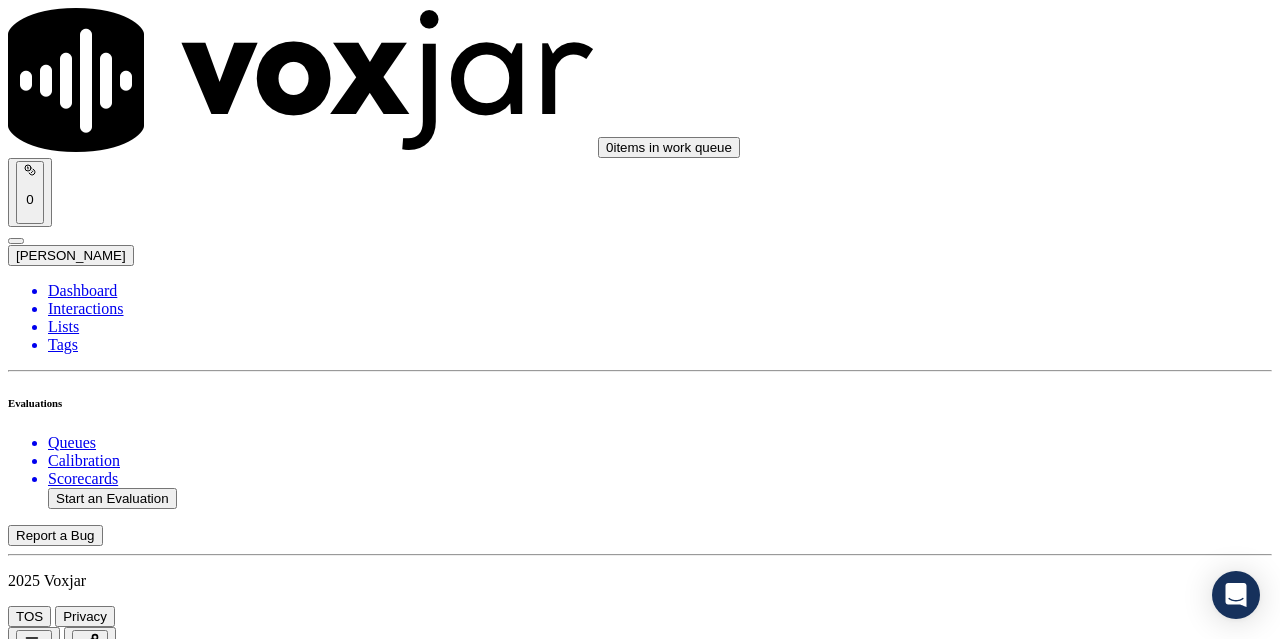 click on "Start an Evaluation" 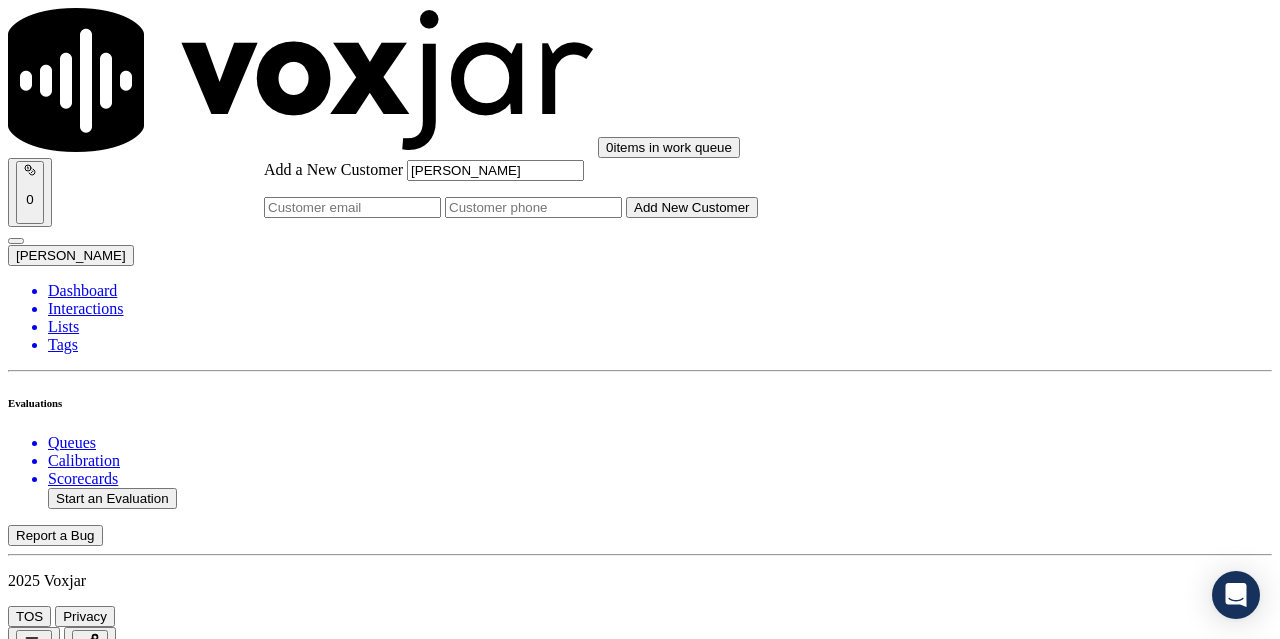 type on "[PERSON_NAME]" 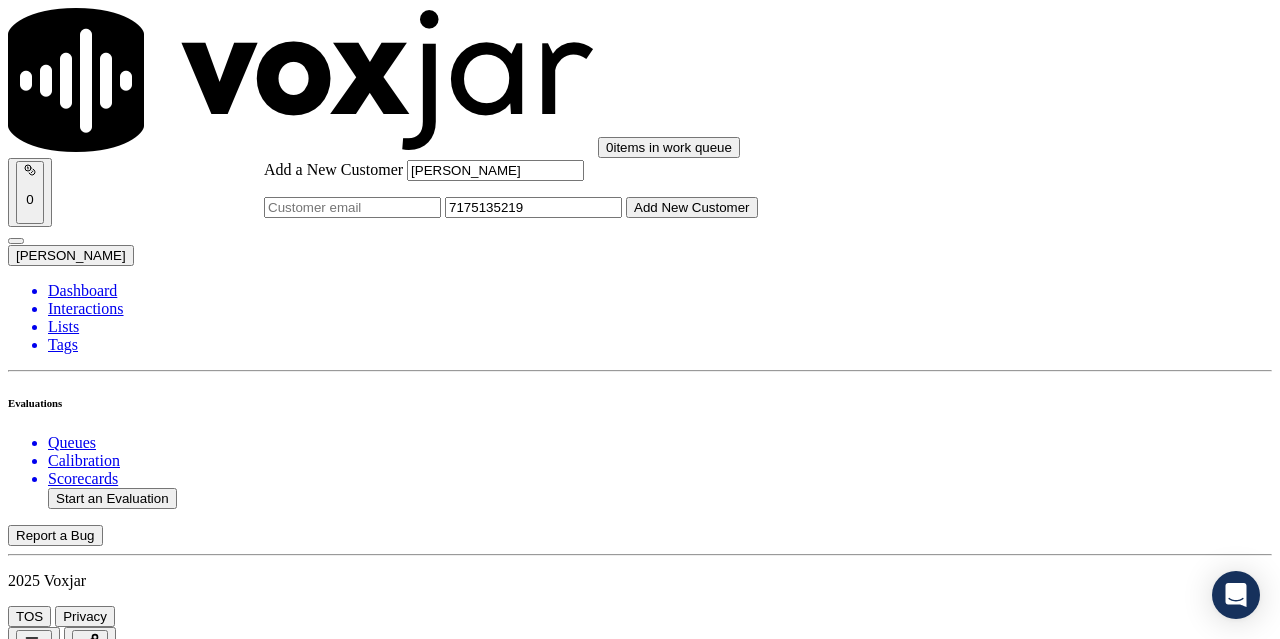 type on "7175135219" 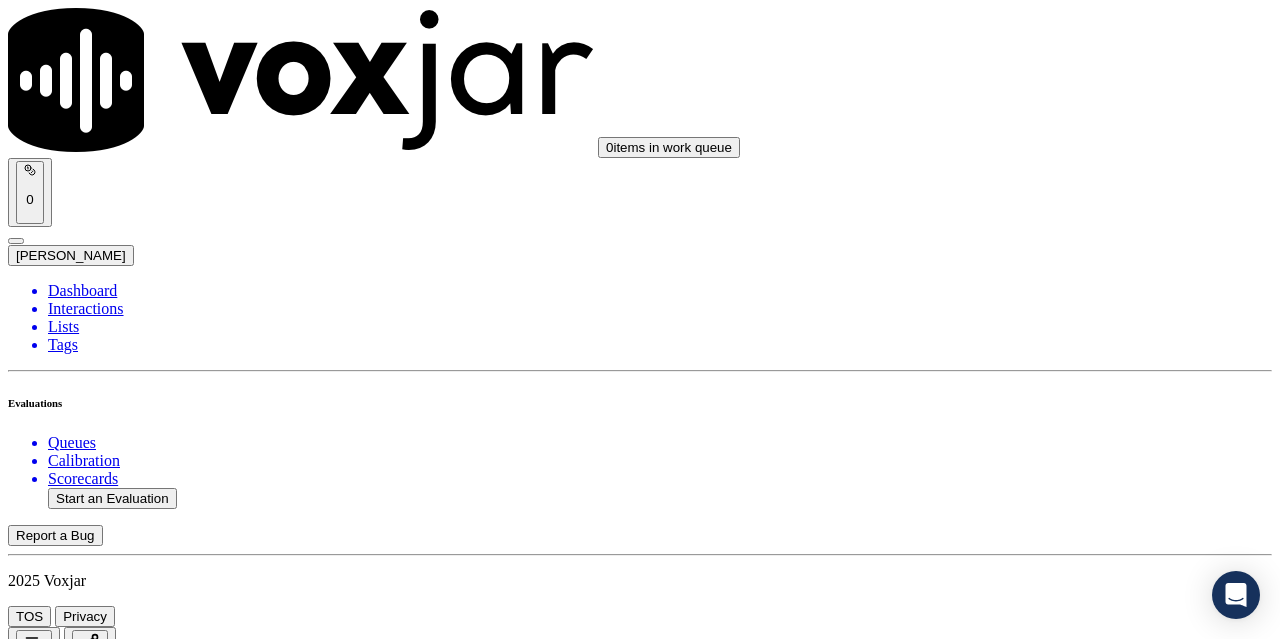 click on "[PERSON_NAME]" at bounding box center [640, 2164] 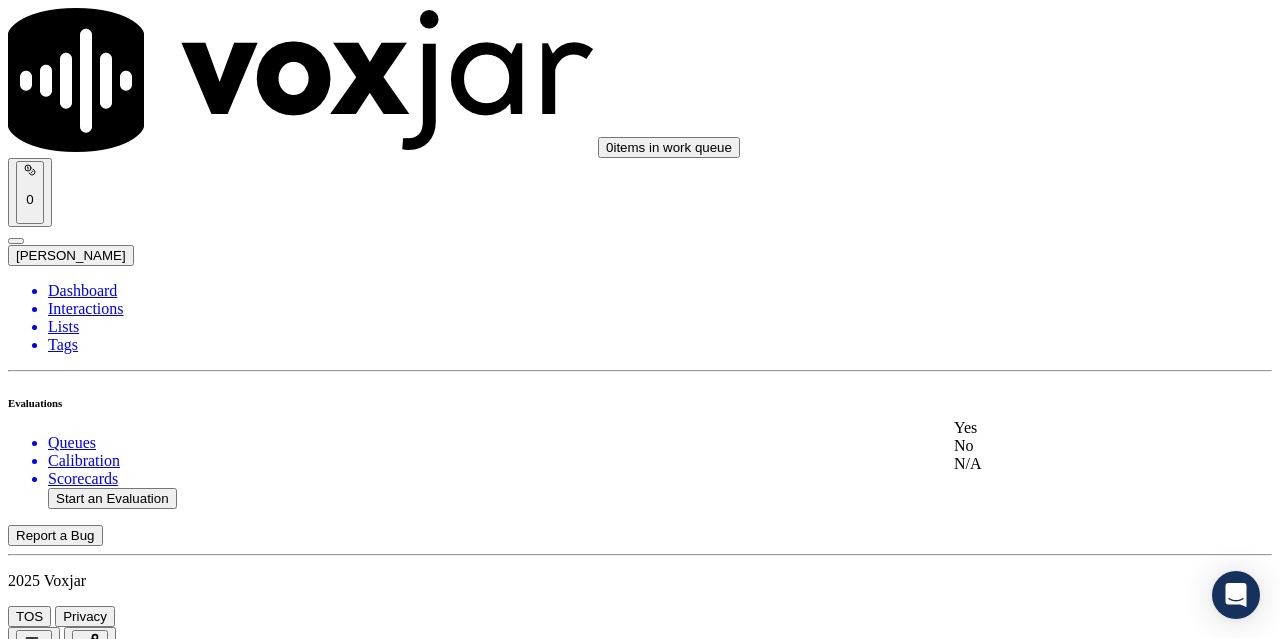 click on "Yes" at bounding box center (1067, 428) 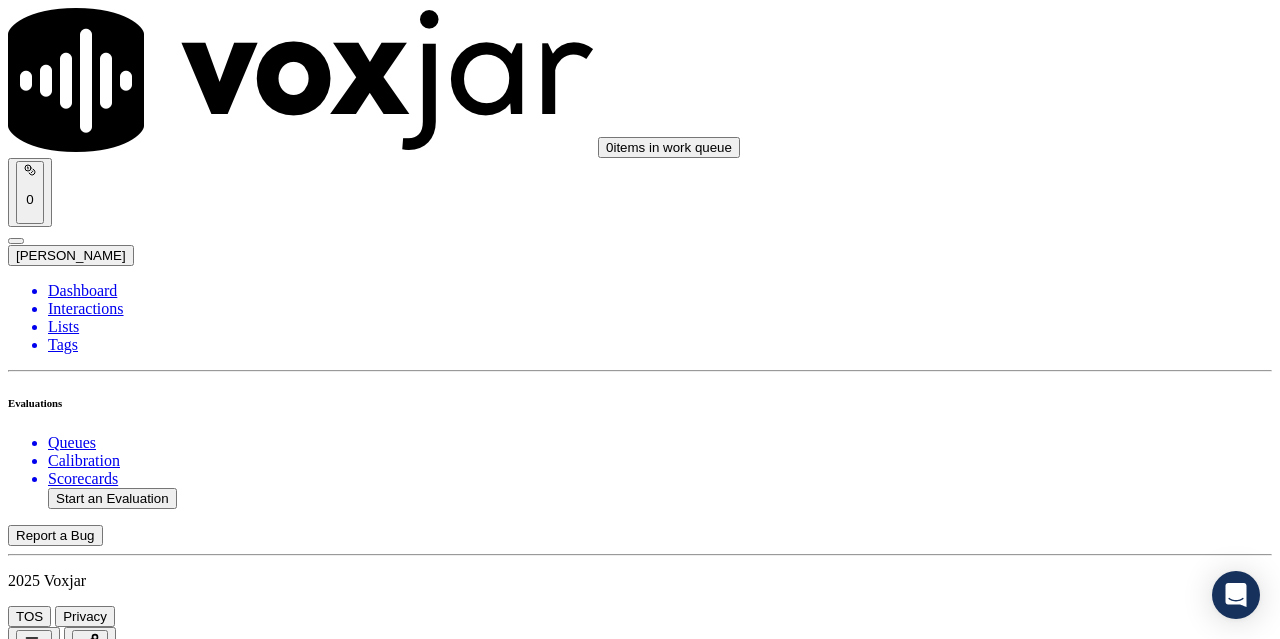 scroll, scrollTop: 400, scrollLeft: 0, axis: vertical 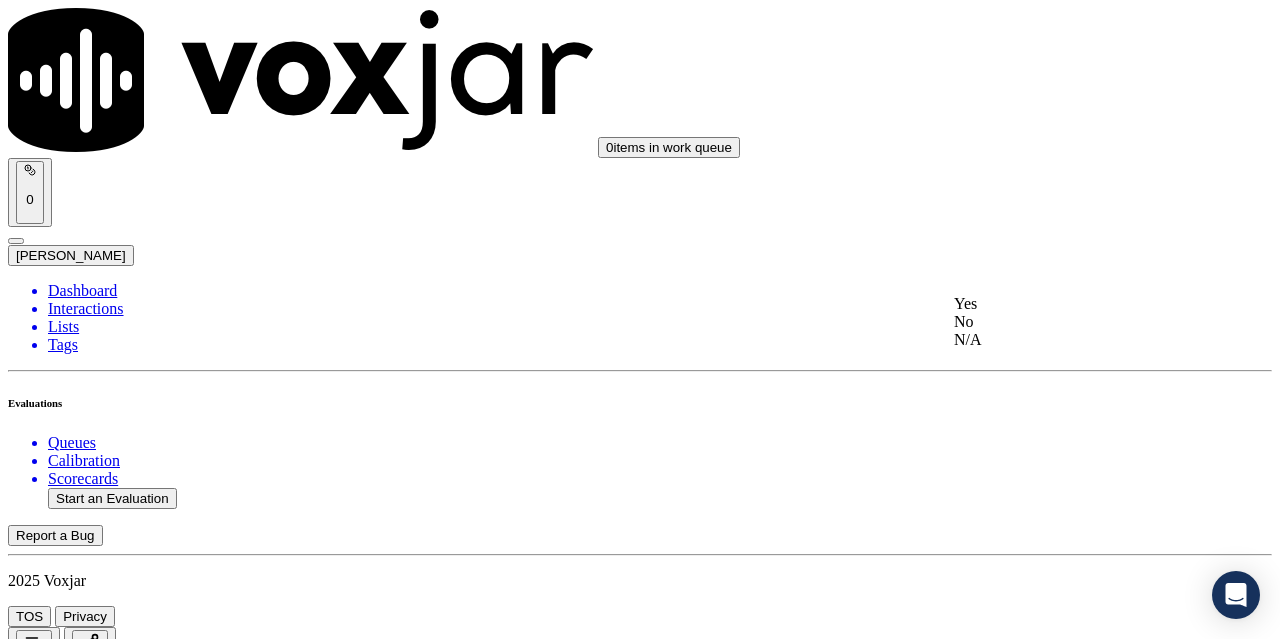 click on "Yes" at bounding box center [1067, 304] 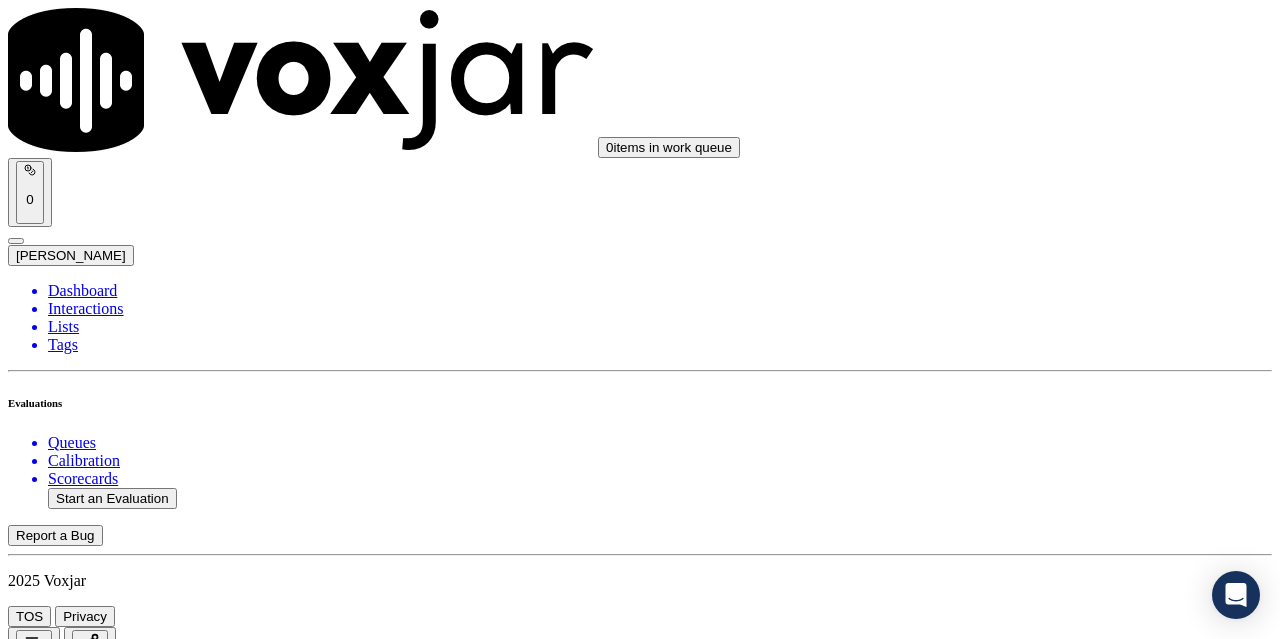 drag, startPoint x: 1030, startPoint y: 522, endPoint x: 1016, endPoint y: 551, distance: 32.202484 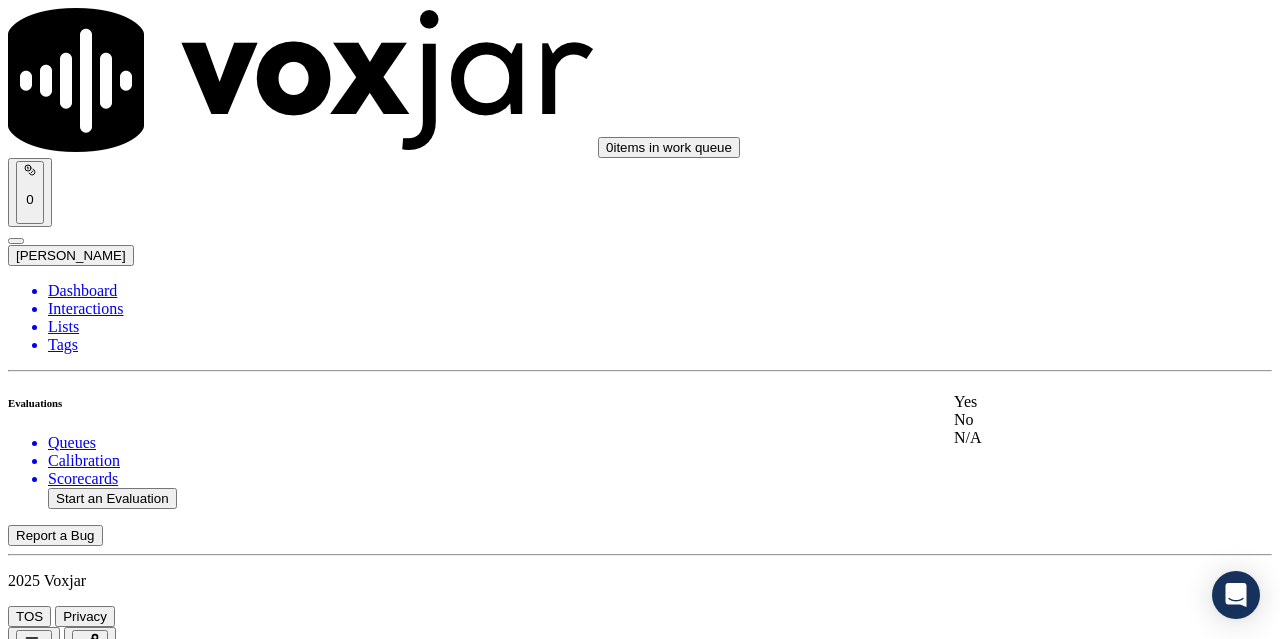 click on "Yes" at bounding box center [1067, 402] 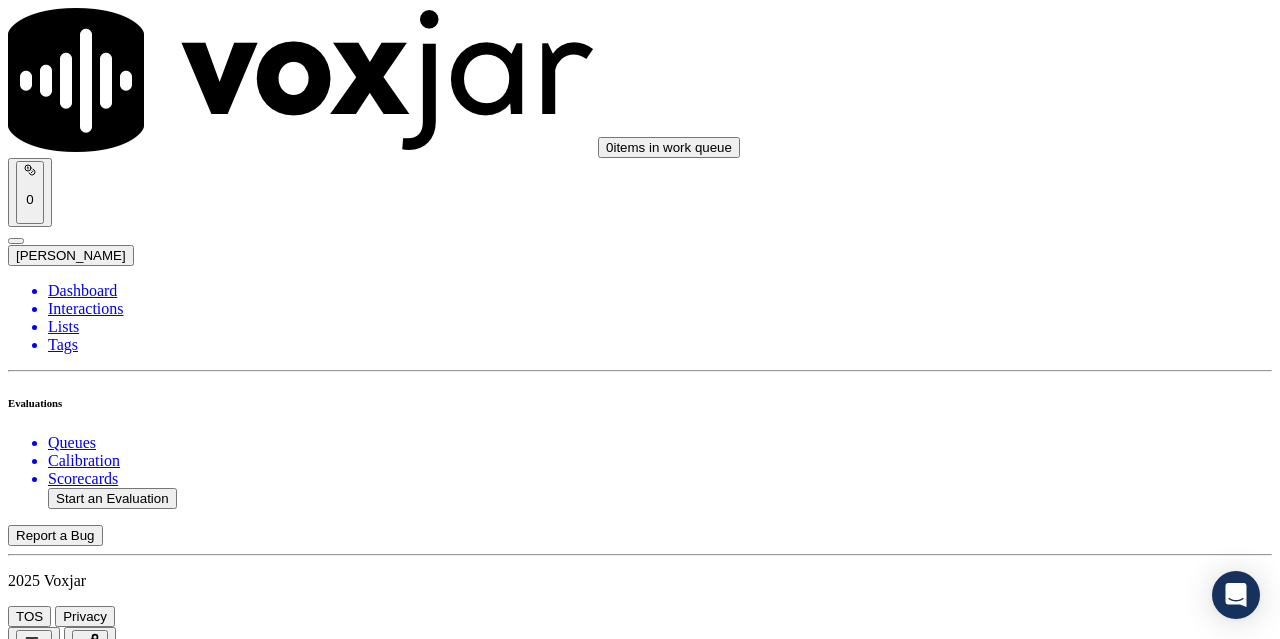 scroll, scrollTop: 700, scrollLeft: 0, axis: vertical 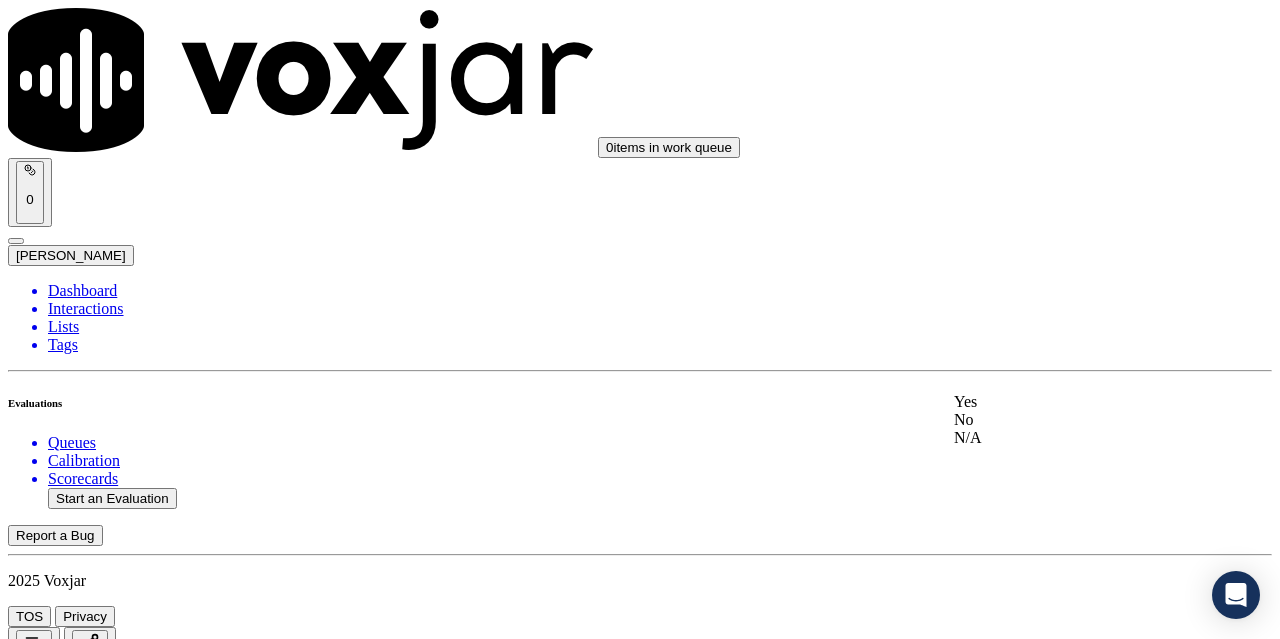 click on "N/A" 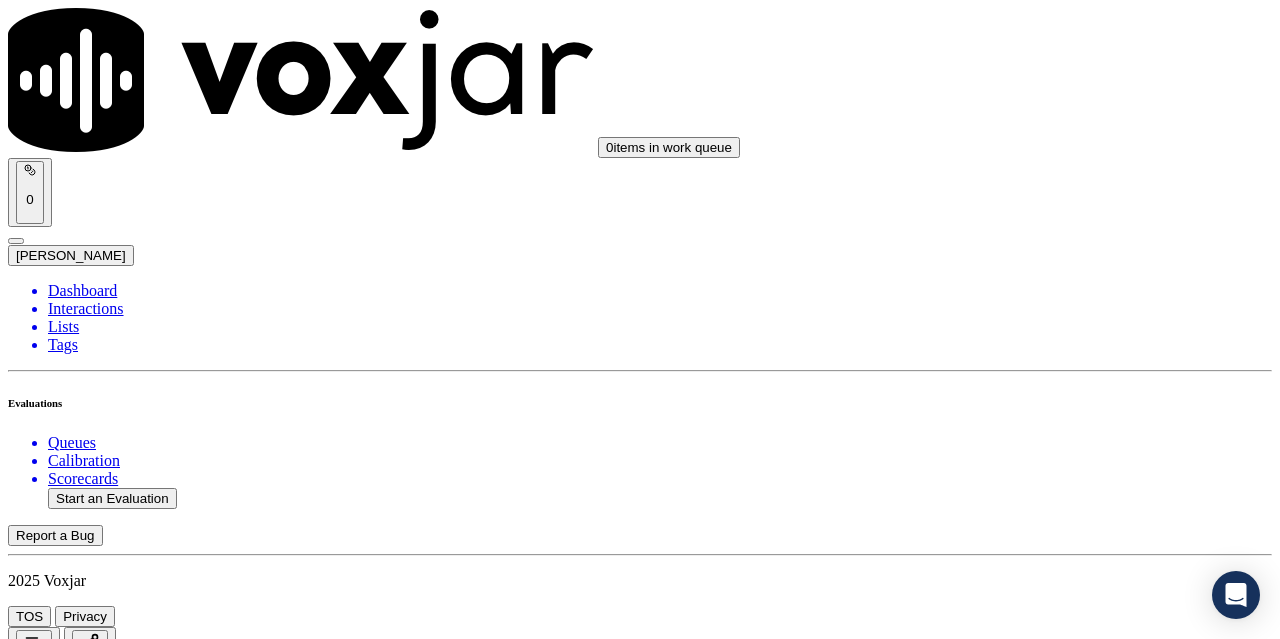scroll, scrollTop: 1000, scrollLeft: 0, axis: vertical 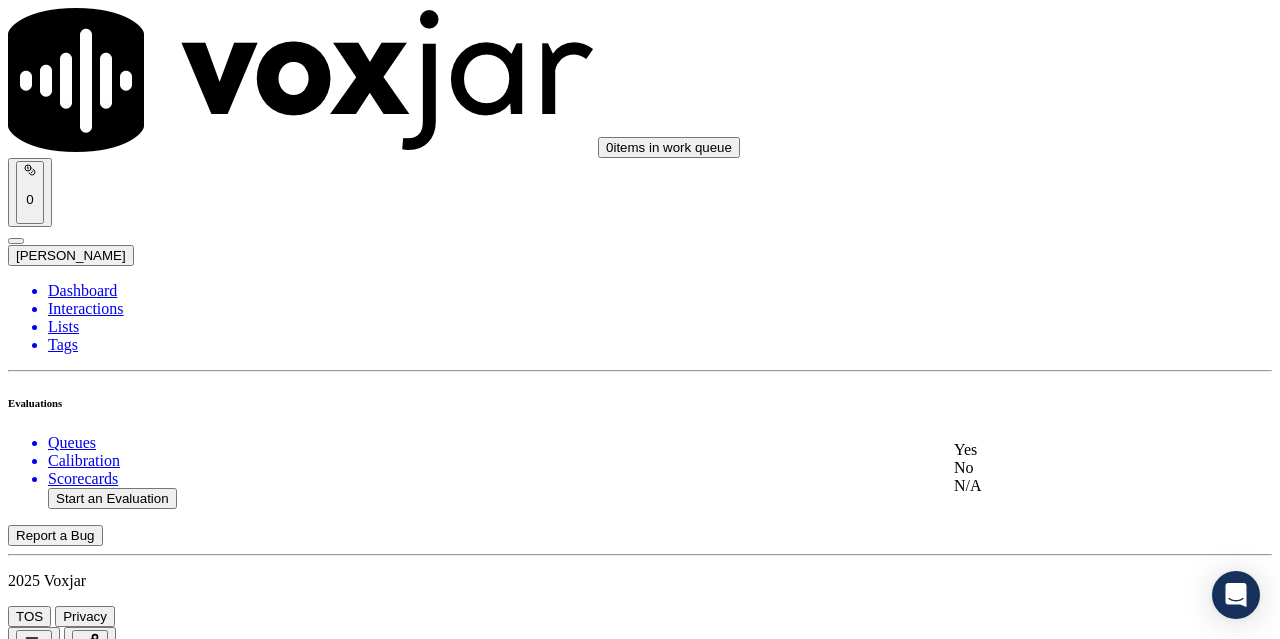click on "N/A" 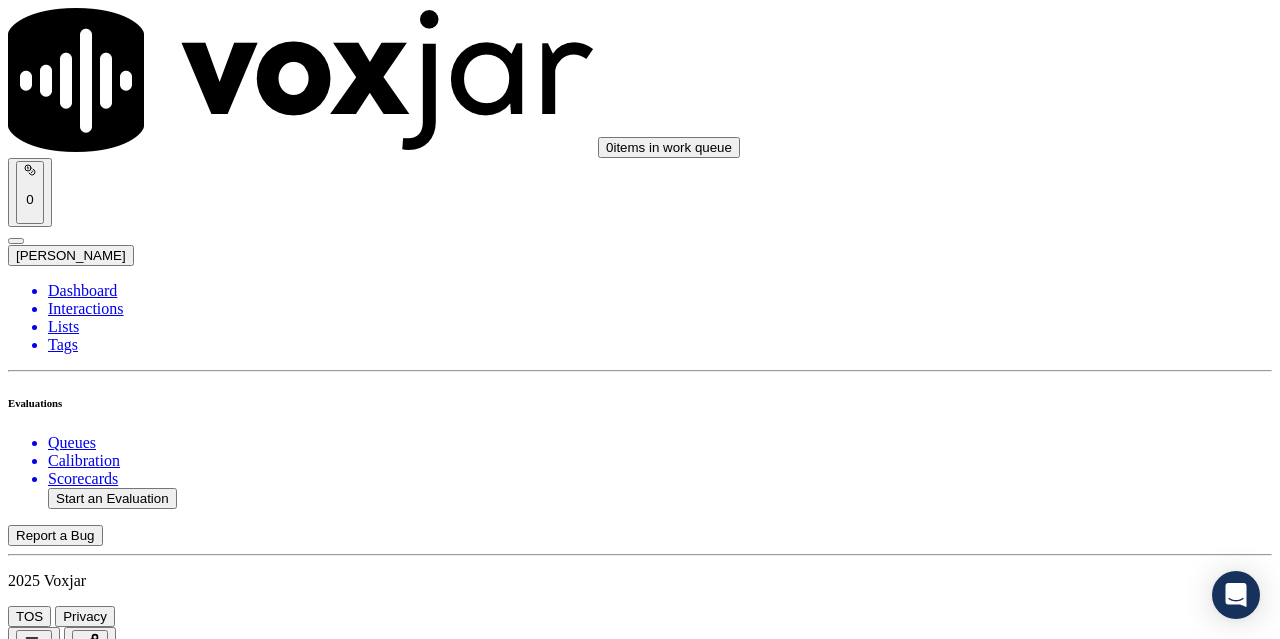 scroll, scrollTop: 1400, scrollLeft: 0, axis: vertical 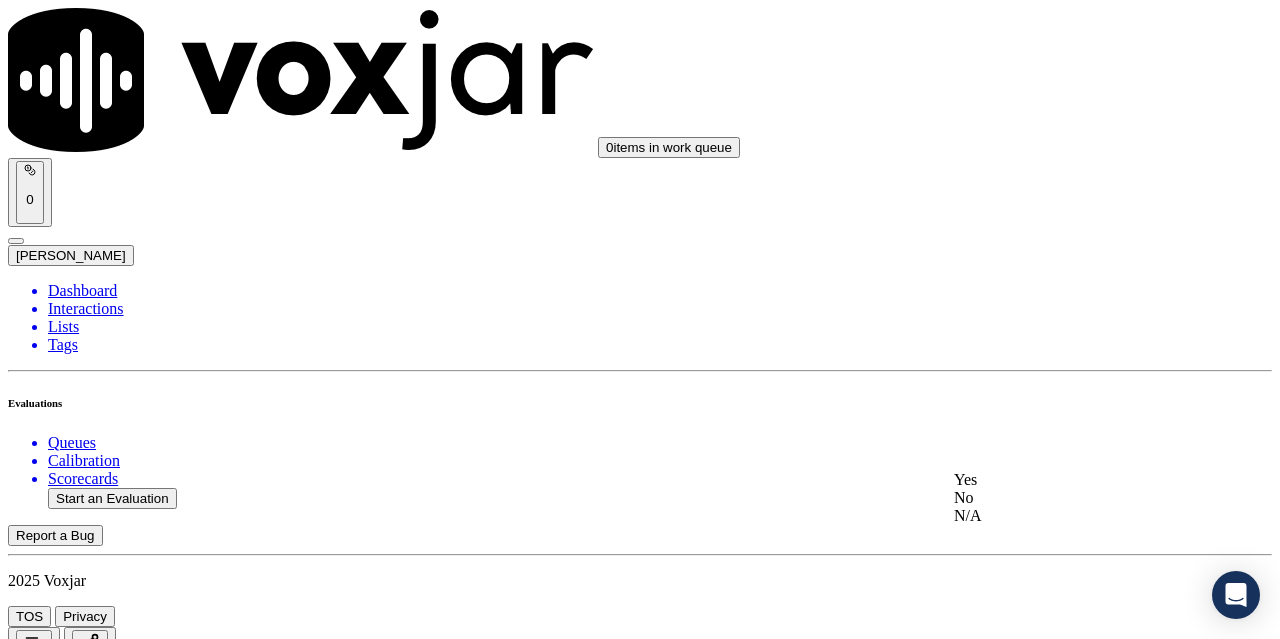 click on "Yes" at bounding box center (1067, 480) 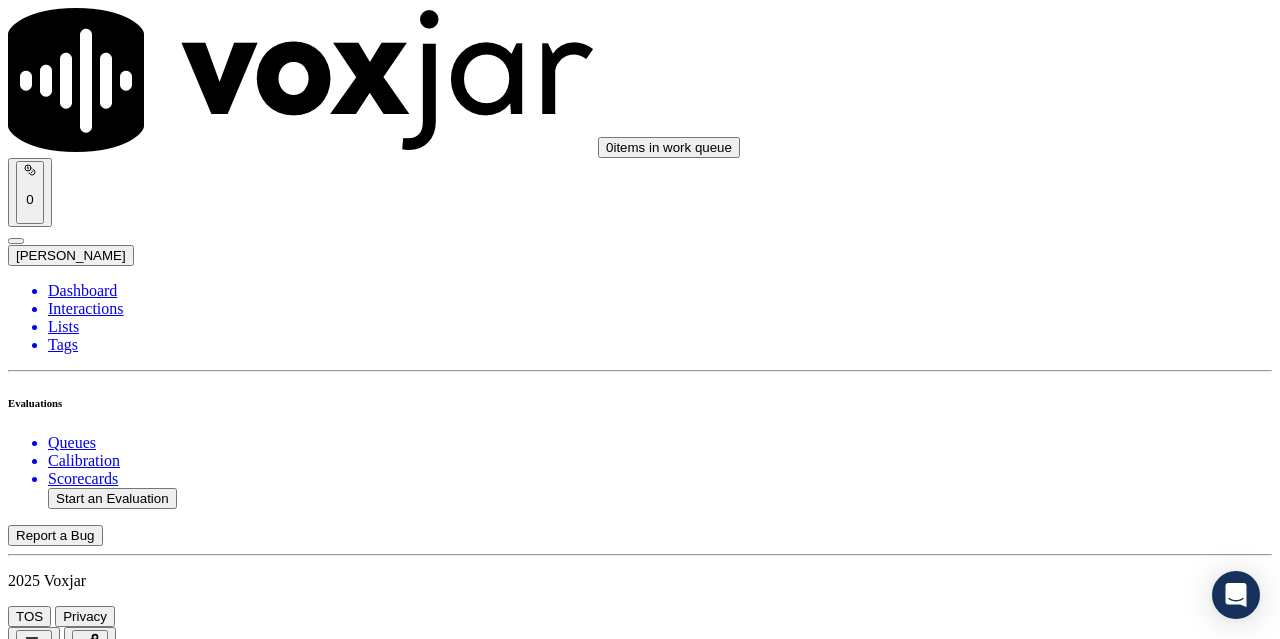 scroll, scrollTop: 1800, scrollLeft: 0, axis: vertical 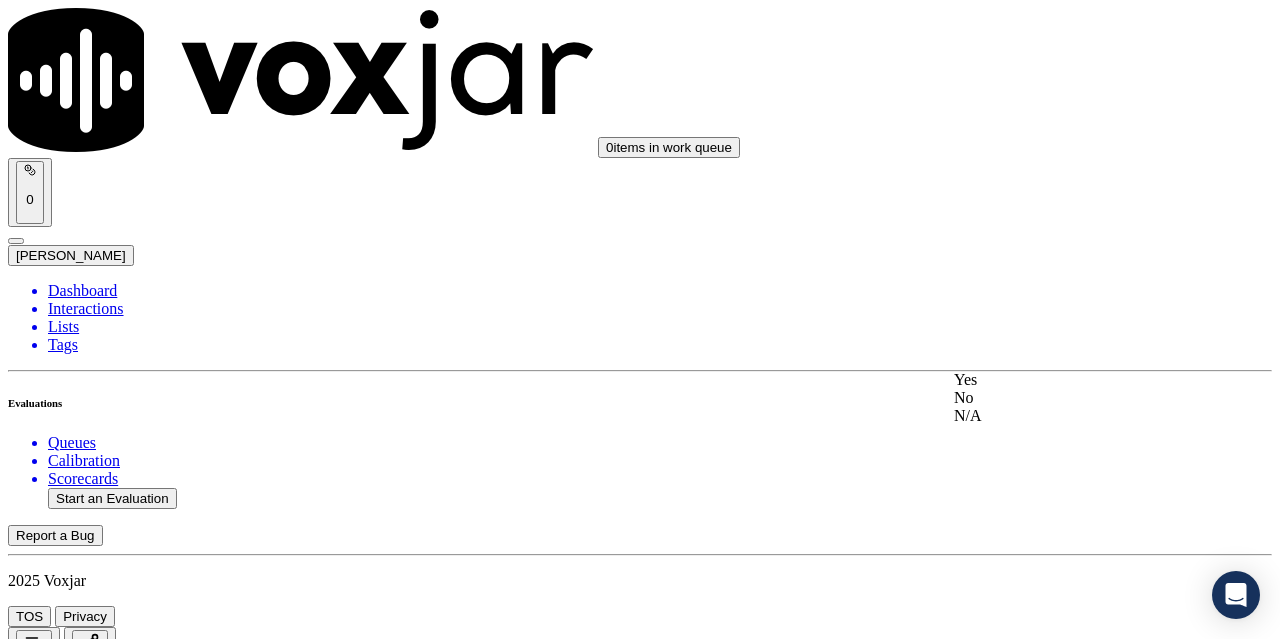 click on "Yes" at bounding box center [1067, 380] 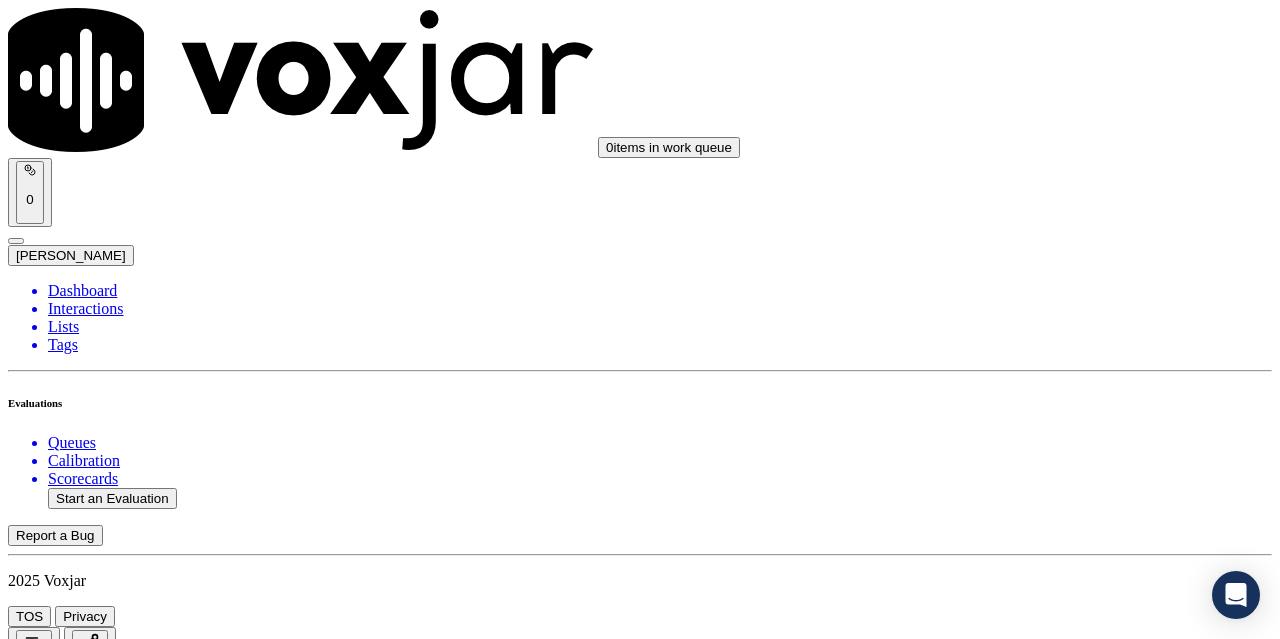 scroll, scrollTop: 2100, scrollLeft: 0, axis: vertical 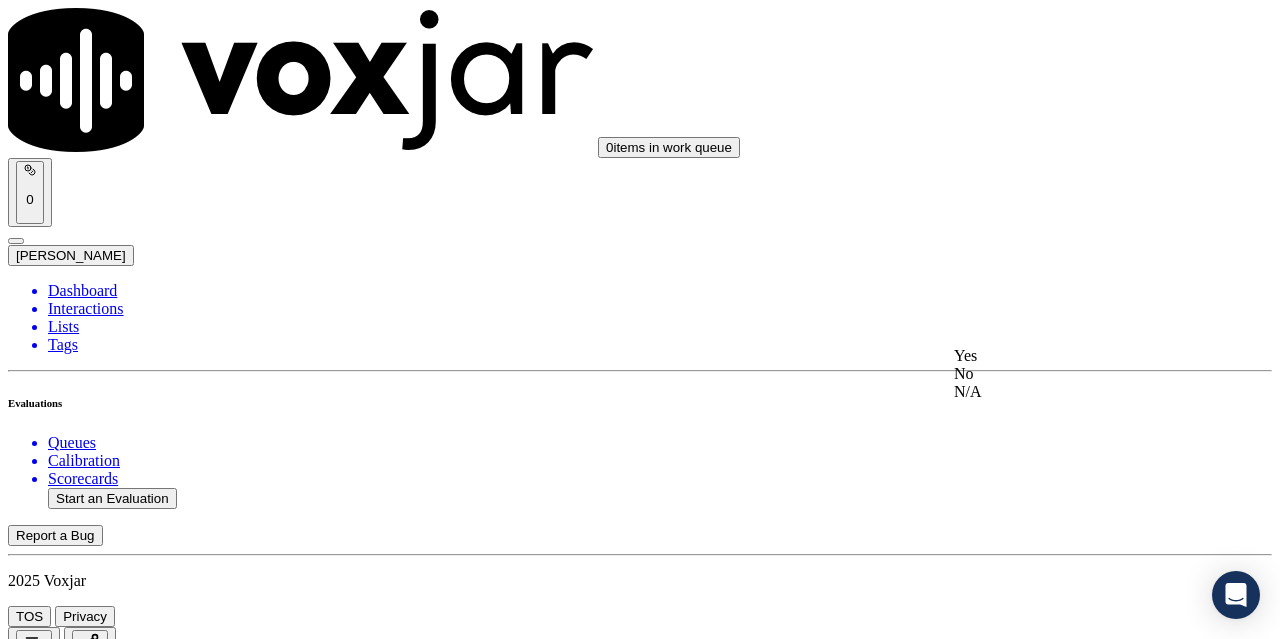 click on "Yes" at bounding box center (1067, 356) 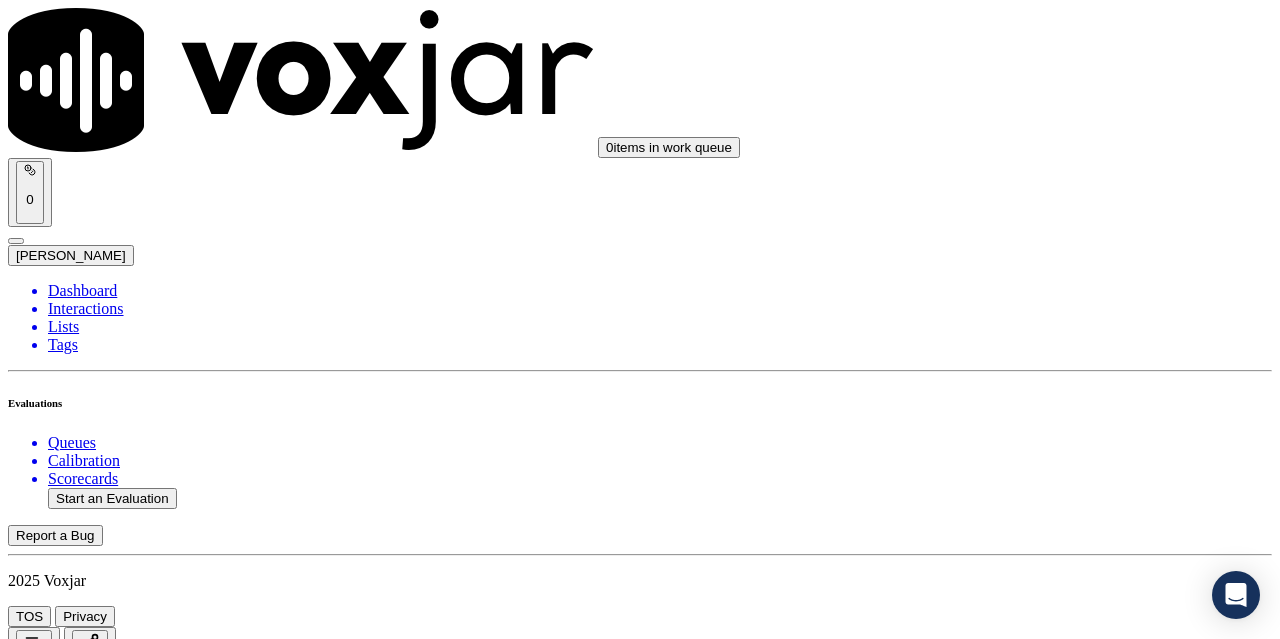 scroll, scrollTop: 2400, scrollLeft: 0, axis: vertical 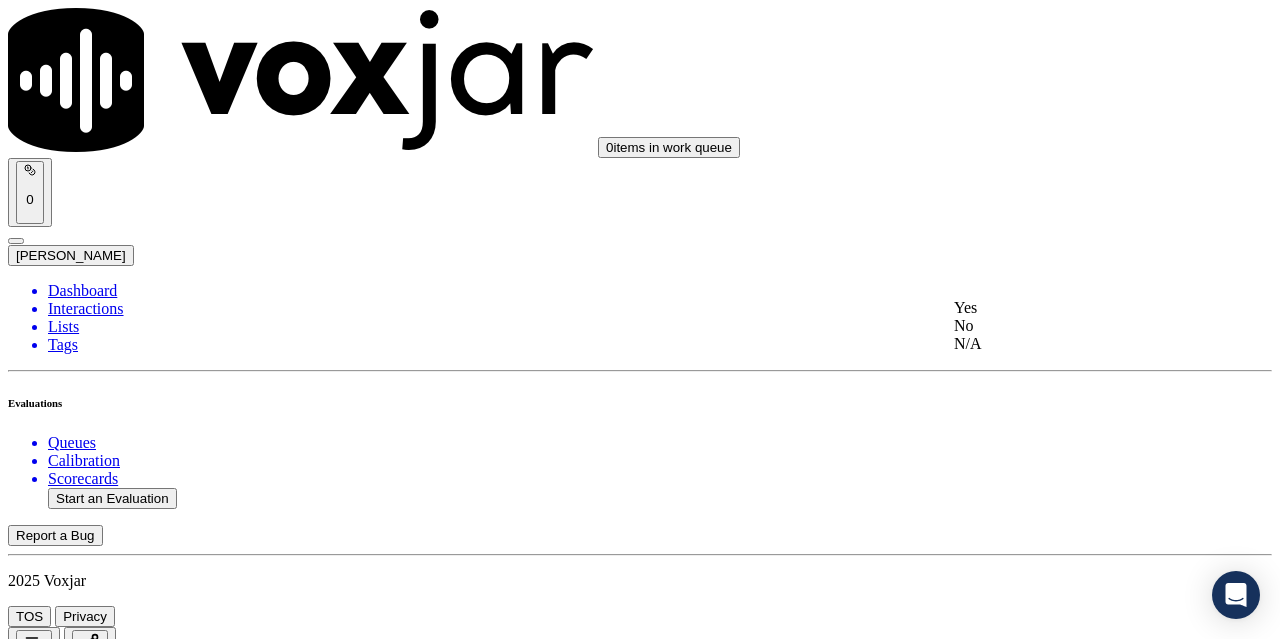click on "Yes" at bounding box center (1067, 308) 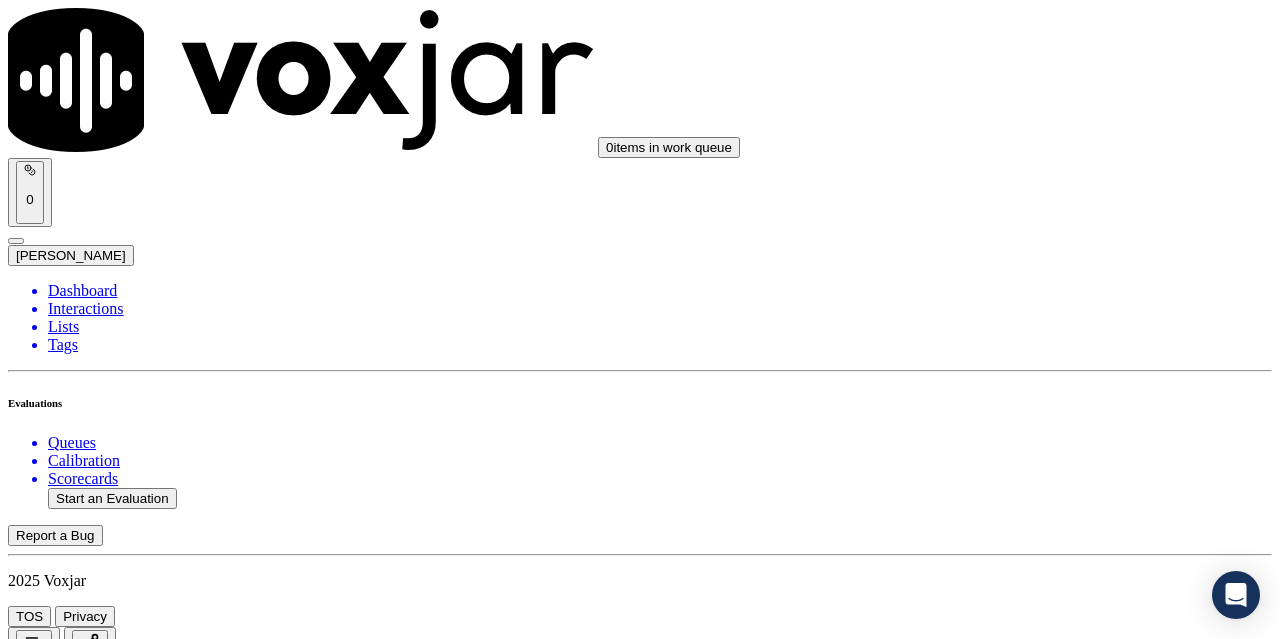 scroll, scrollTop: 2700, scrollLeft: 0, axis: vertical 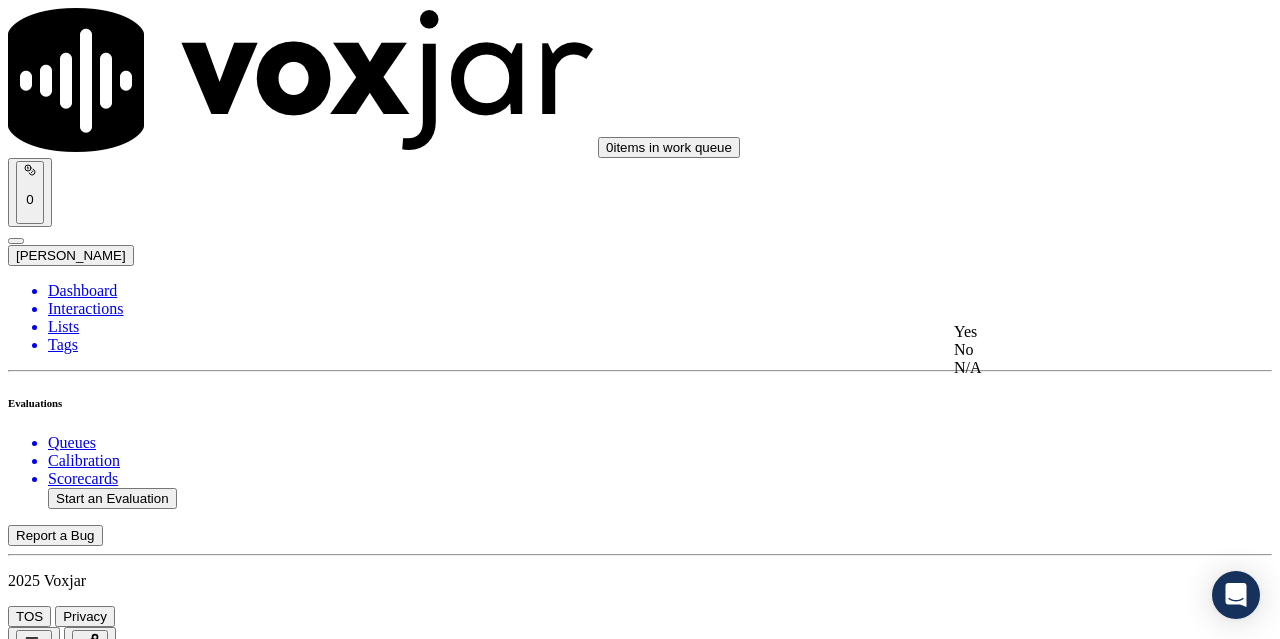 click on "Yes" at bounding box center (1067, 332) 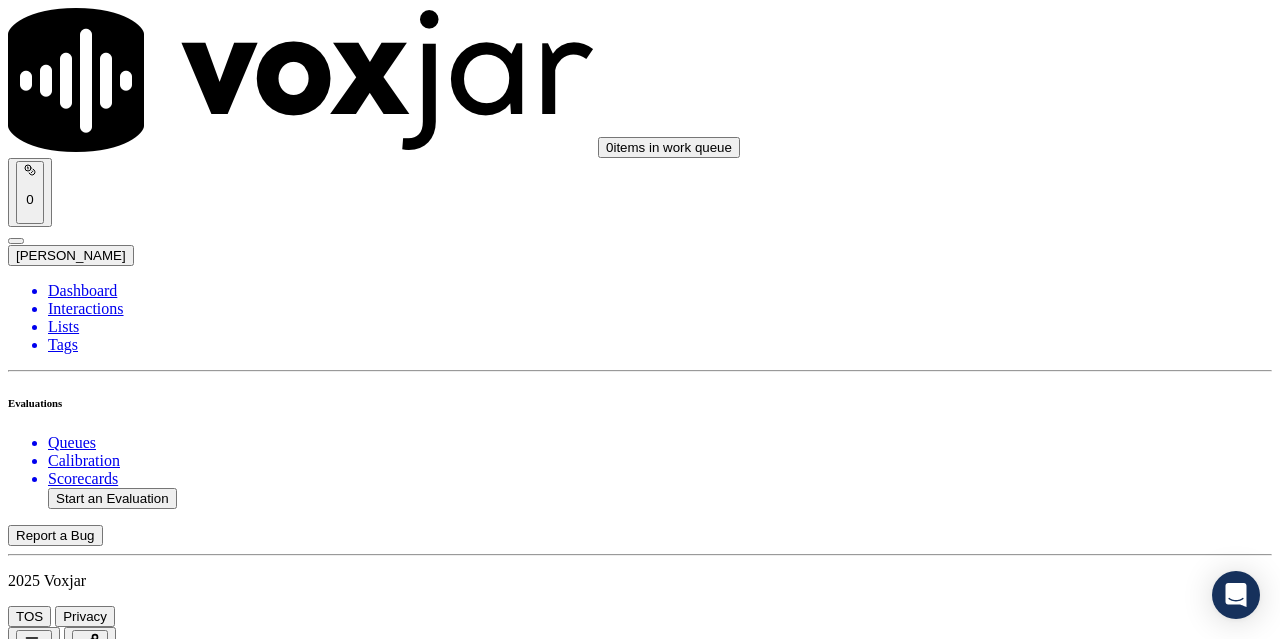 scroll, scrollTop: 3000, scrollLeft: 0, axis: vertical 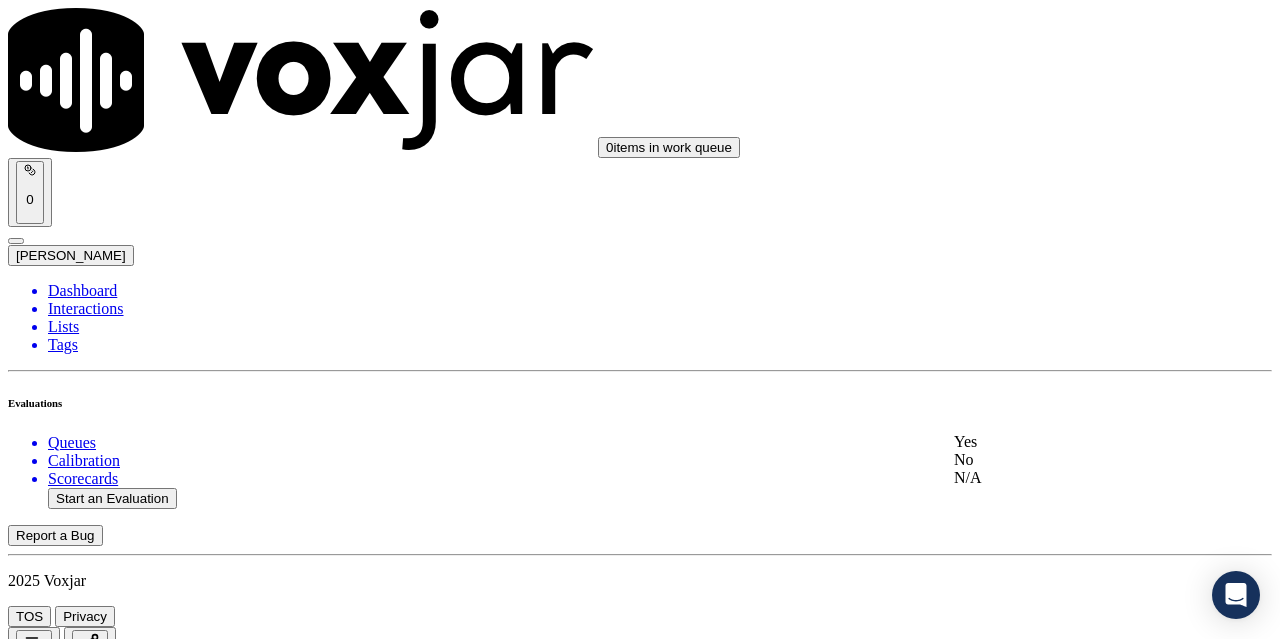 click on "Yes" at bounding box center [1067, 442] 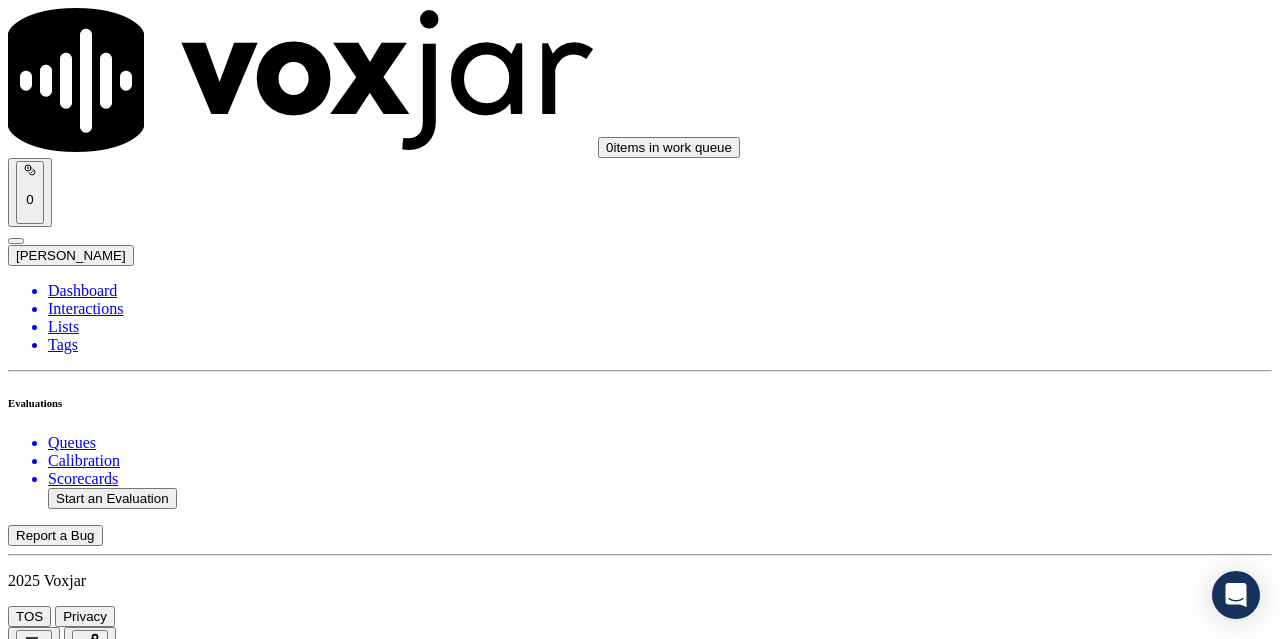 scroll, scrollTop: 3300, scrollLeft: 0, axis: vertical 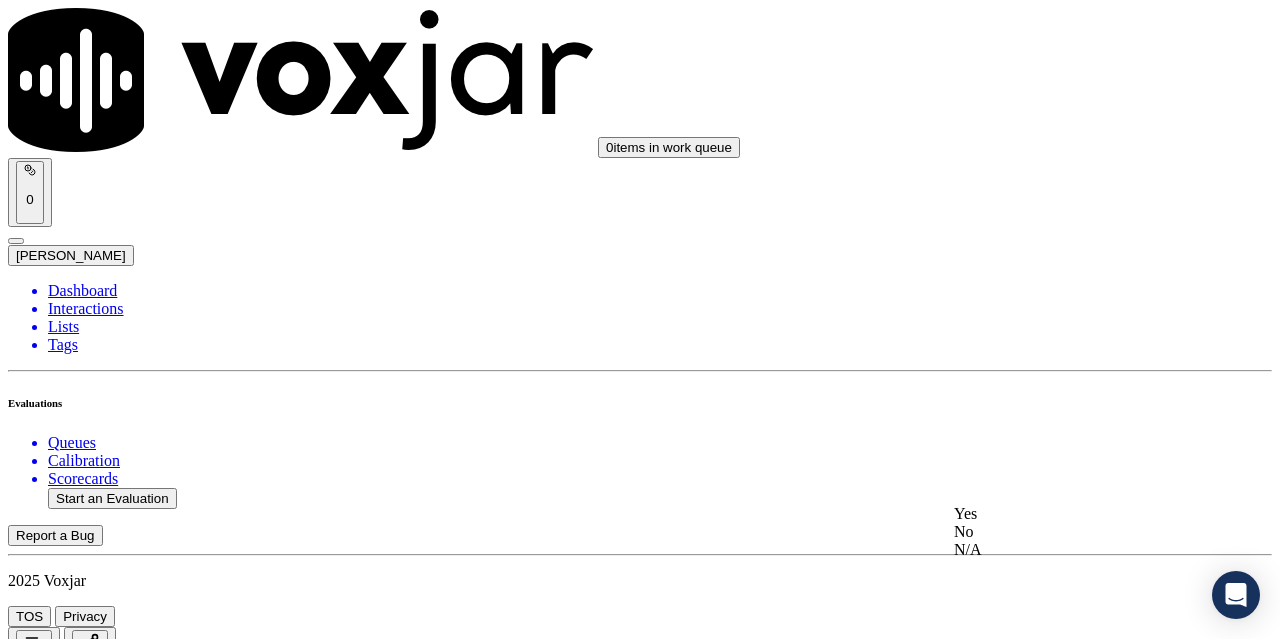 click on "Yes" at bounding box center [1067, 514] 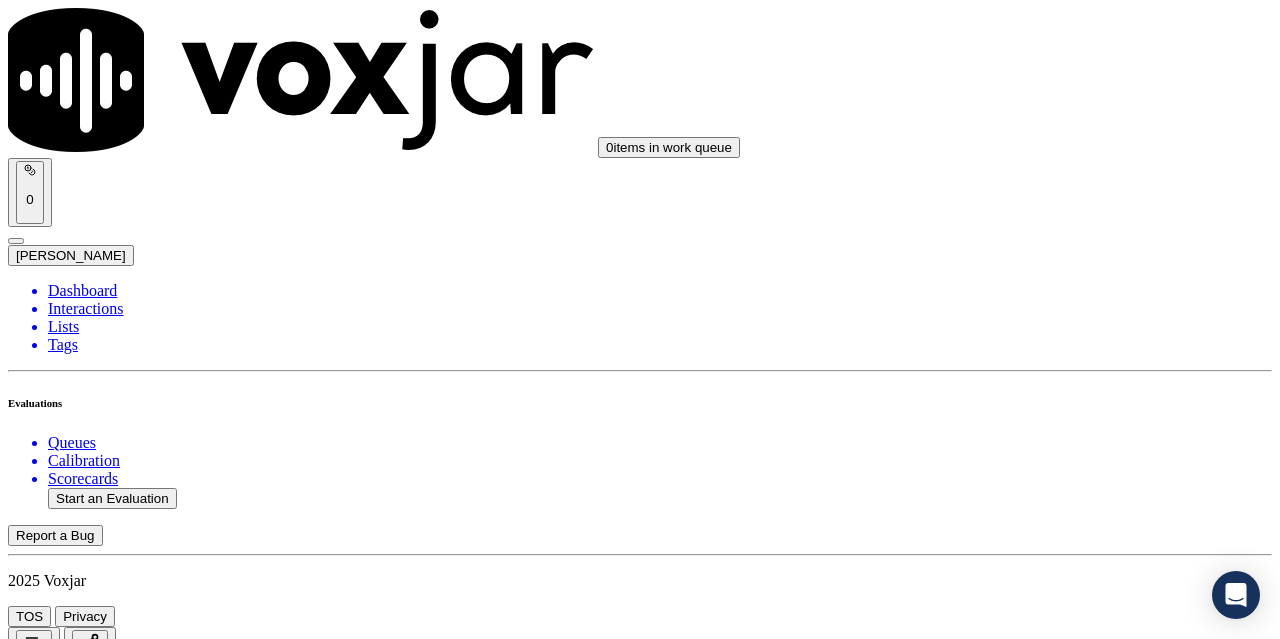 scroll, scrollTop: 3700, scrollLeft: 0, axis: vertical 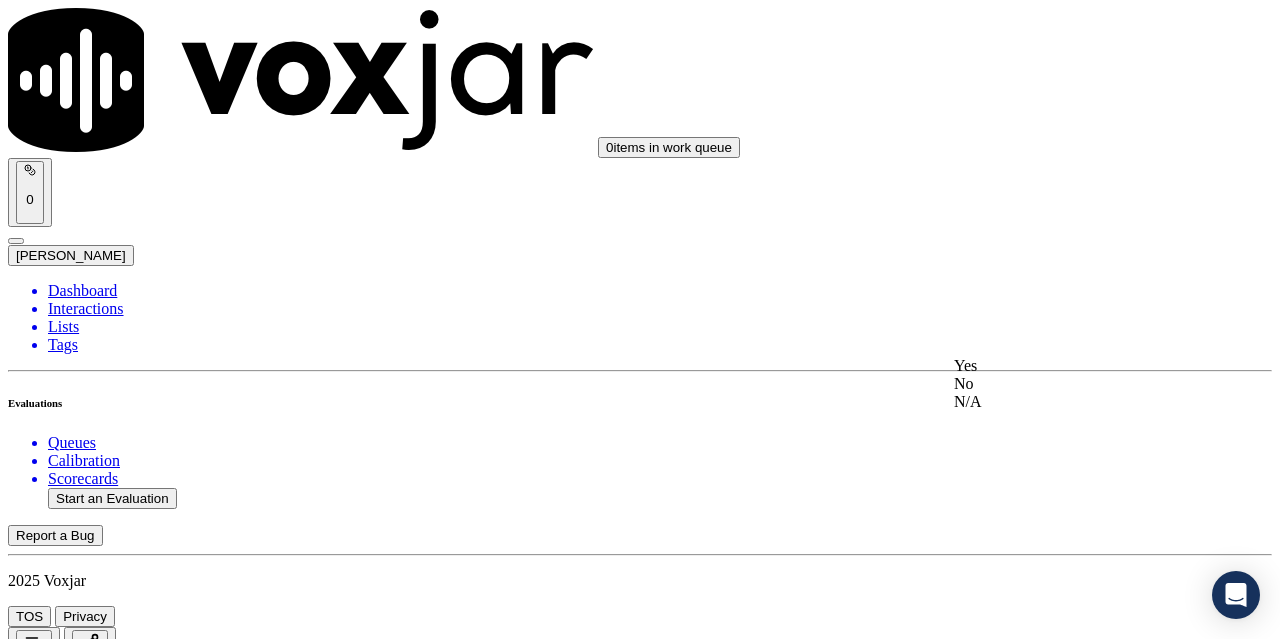 click on "Yes" at bounding box center [1067, 366] 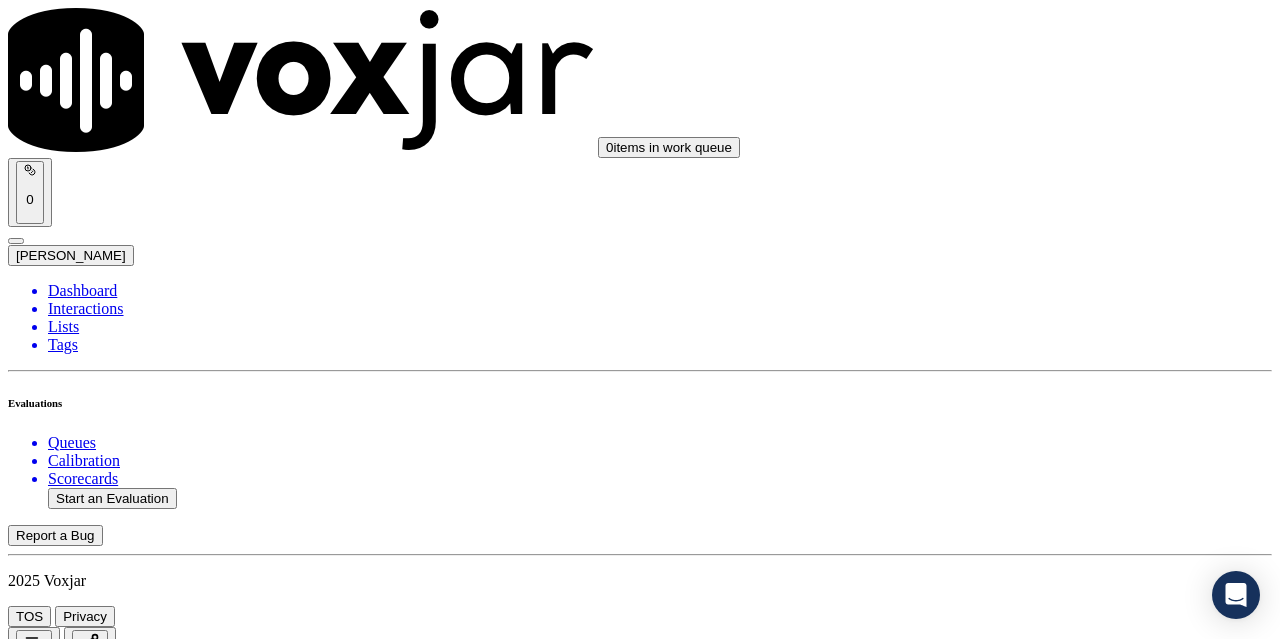 scroll, scrollTop: 4000, scrollLeft: 0, axis: vertical 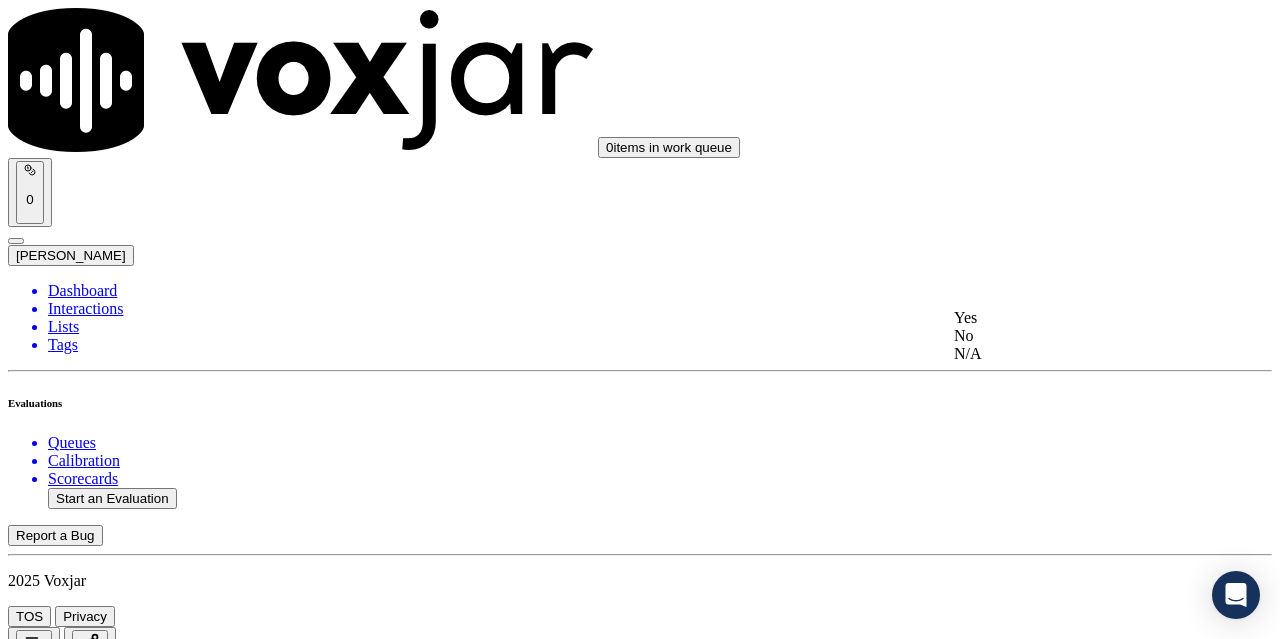 click on "Yes" at bounding box center [1067, 318] 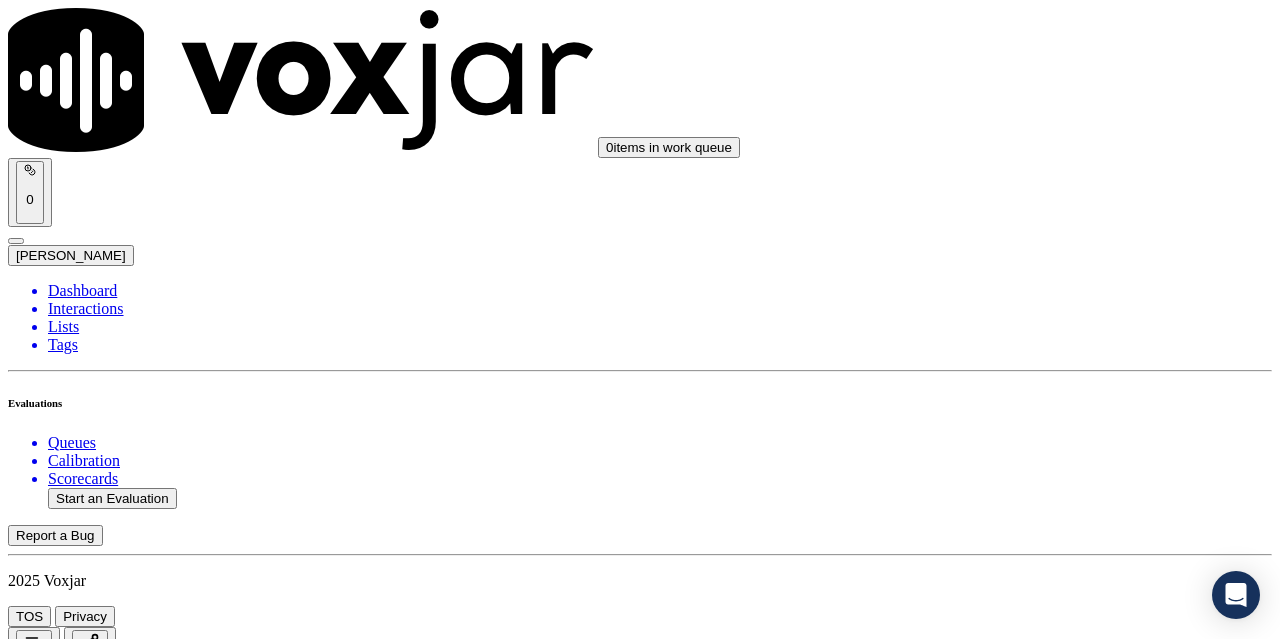 click on "Select an answer" at bounding box center [67, 5776] 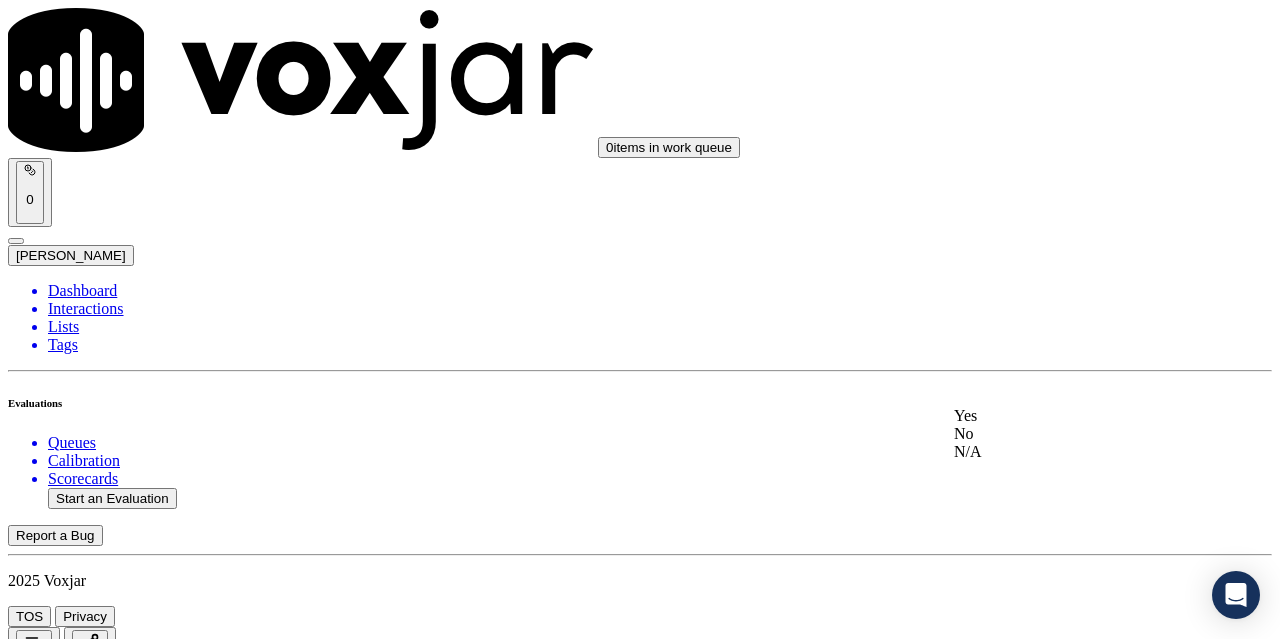click on "Yes" at bounding box center [1067, 416] 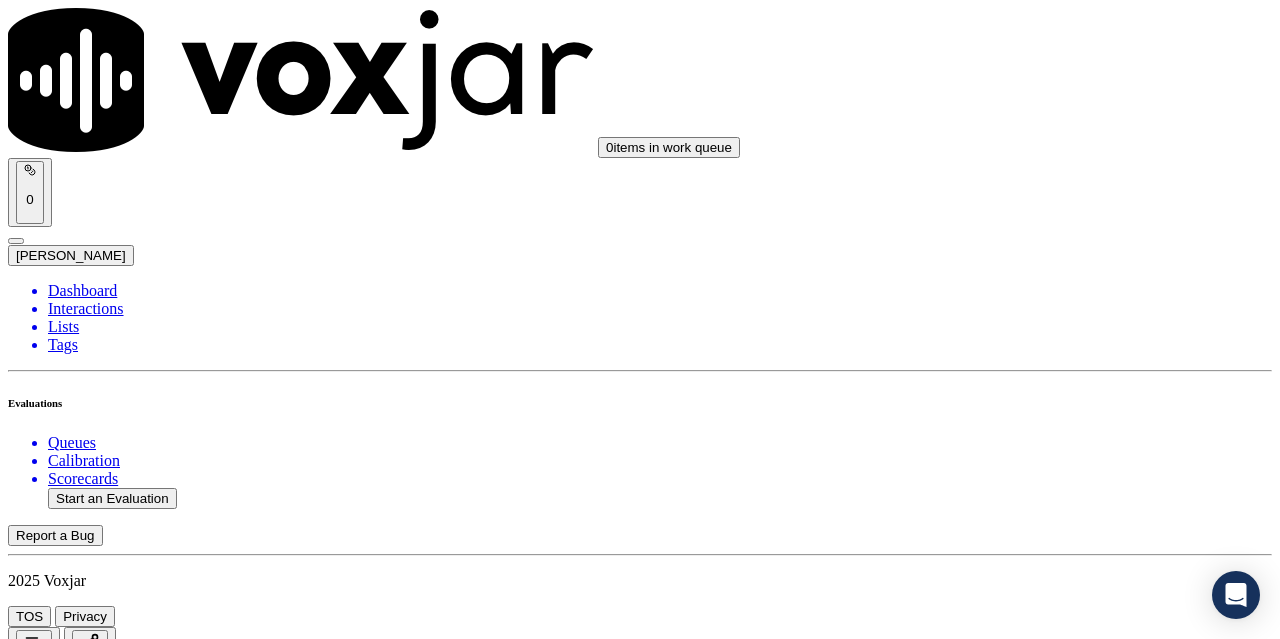 scroll, scrollTop: 4400, scrollLeft: 0, axis: vertical 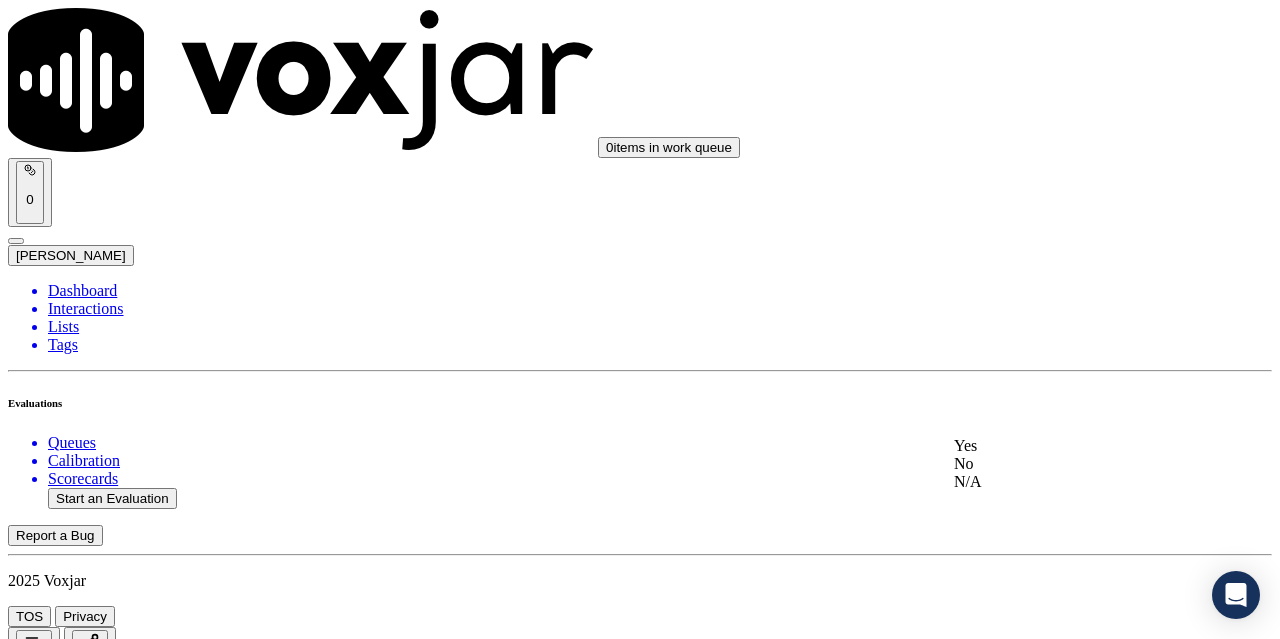 click on "Yes" at bounding box center [1067, 446] 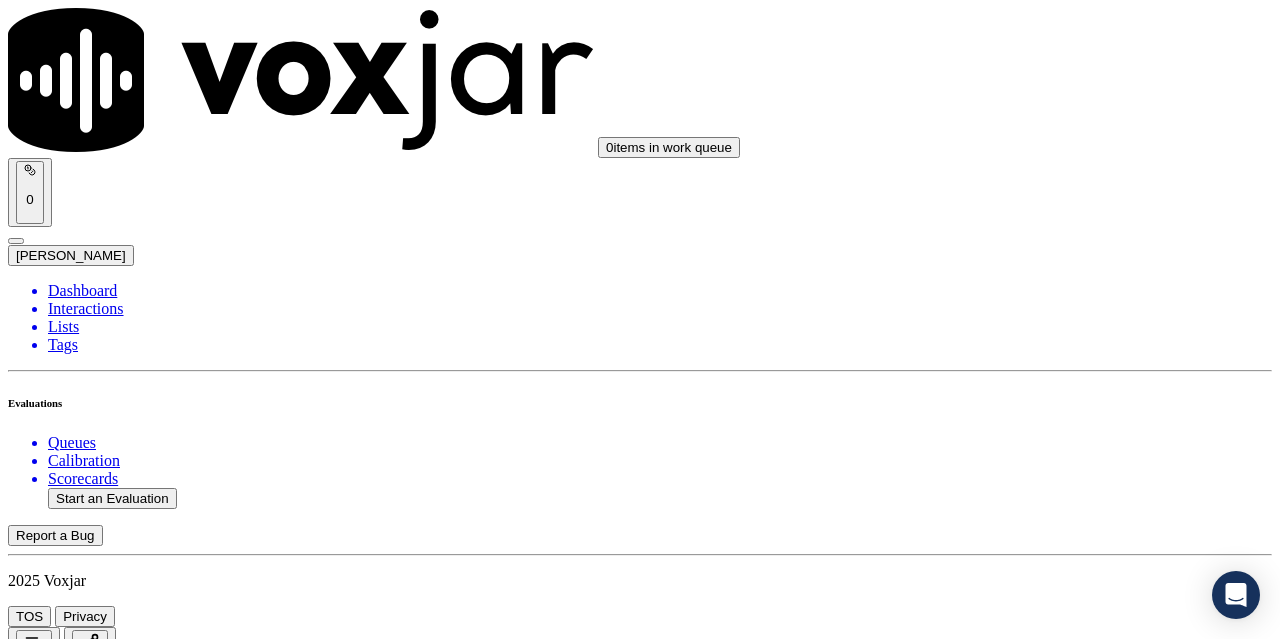 scroll, scrollTop: 4900, scrollLeft: 0, axis: vertical 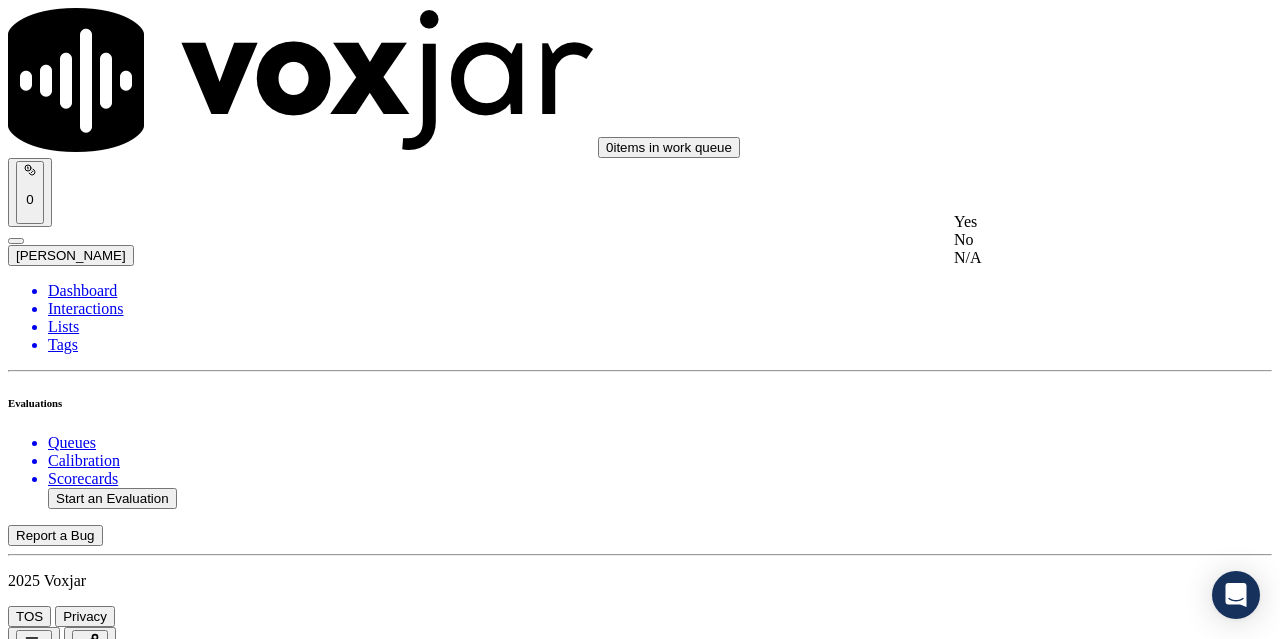 click on "Yes" at bounding box center (1067, 222) 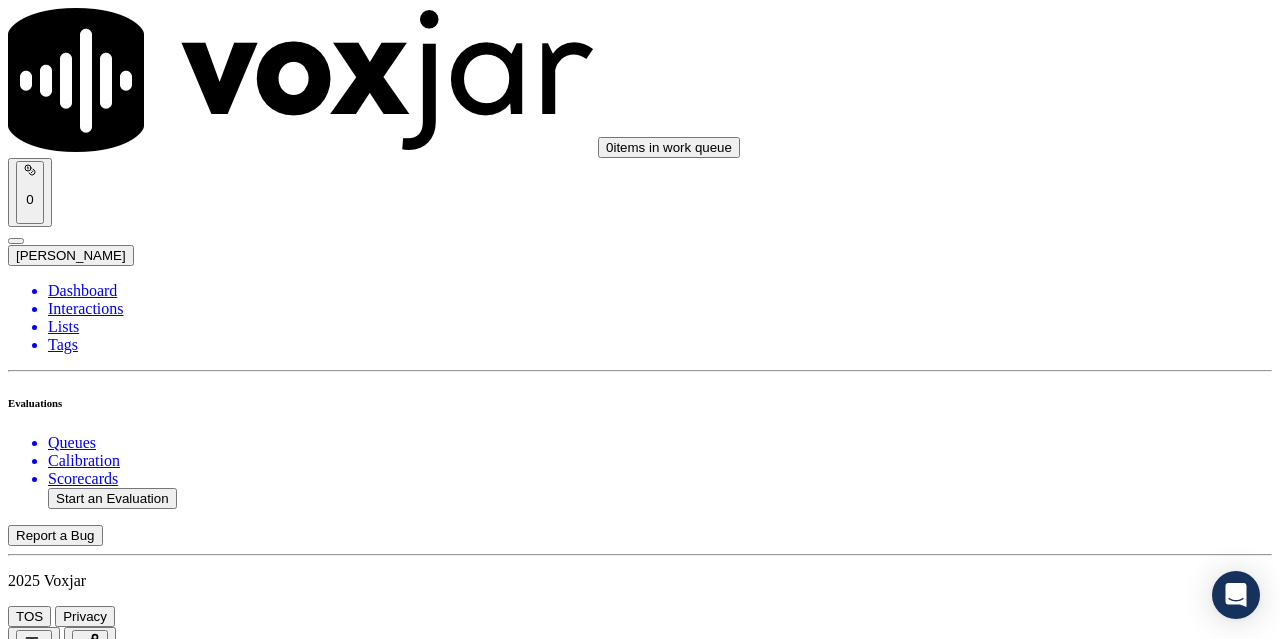 click on "Select an answer" at bounding box center (67, 6485) 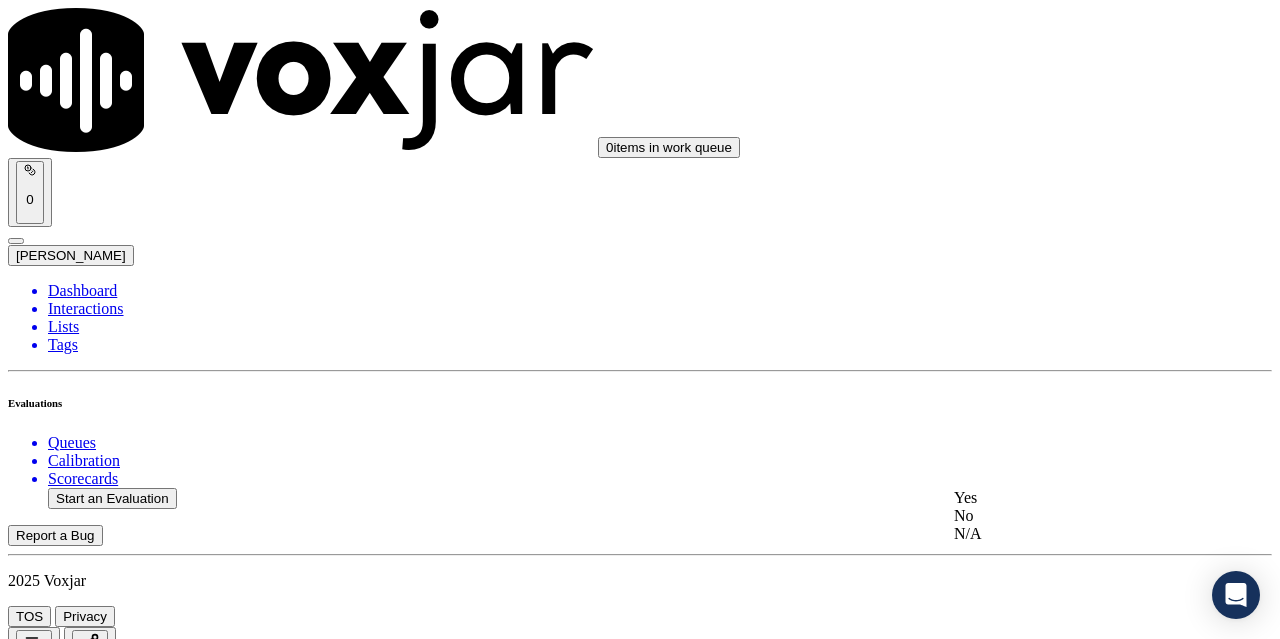 click on "Yes" at bounding box center (1067, 498) 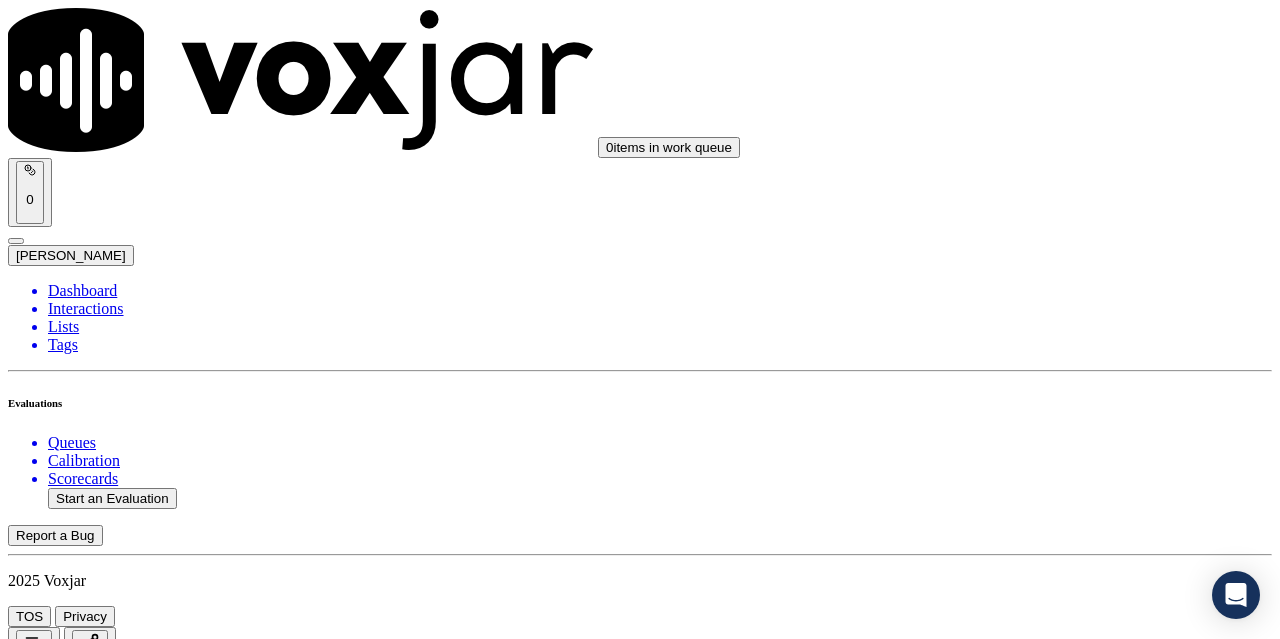 scroll, scrollTop: 5300, scrollLeft: 0, axis: vertical 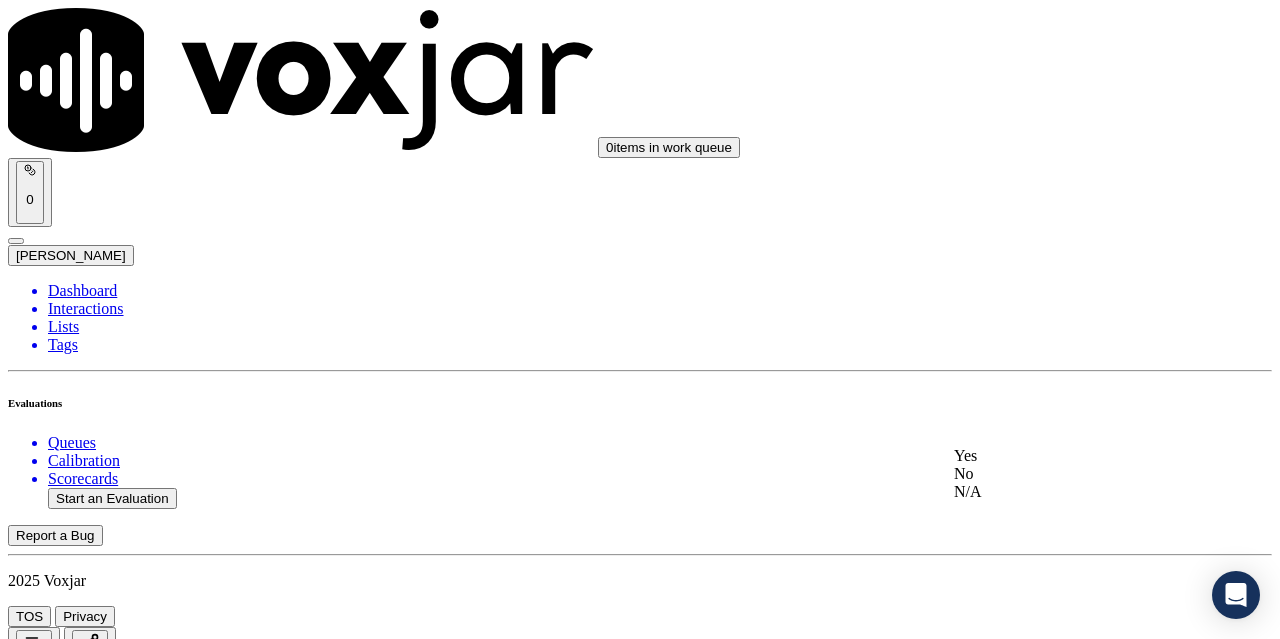 click on "Yes" at bounding box center [1067, 456] 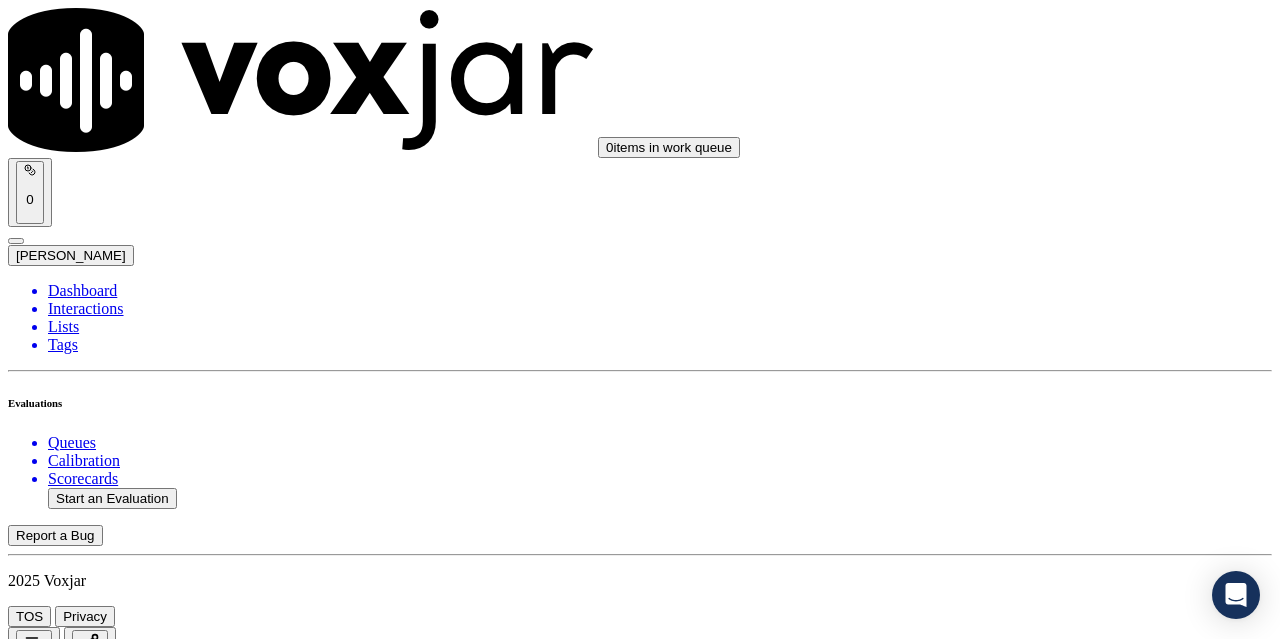 scroll, scrollTop: 5700, scrollLeft: 0, axis: vertical 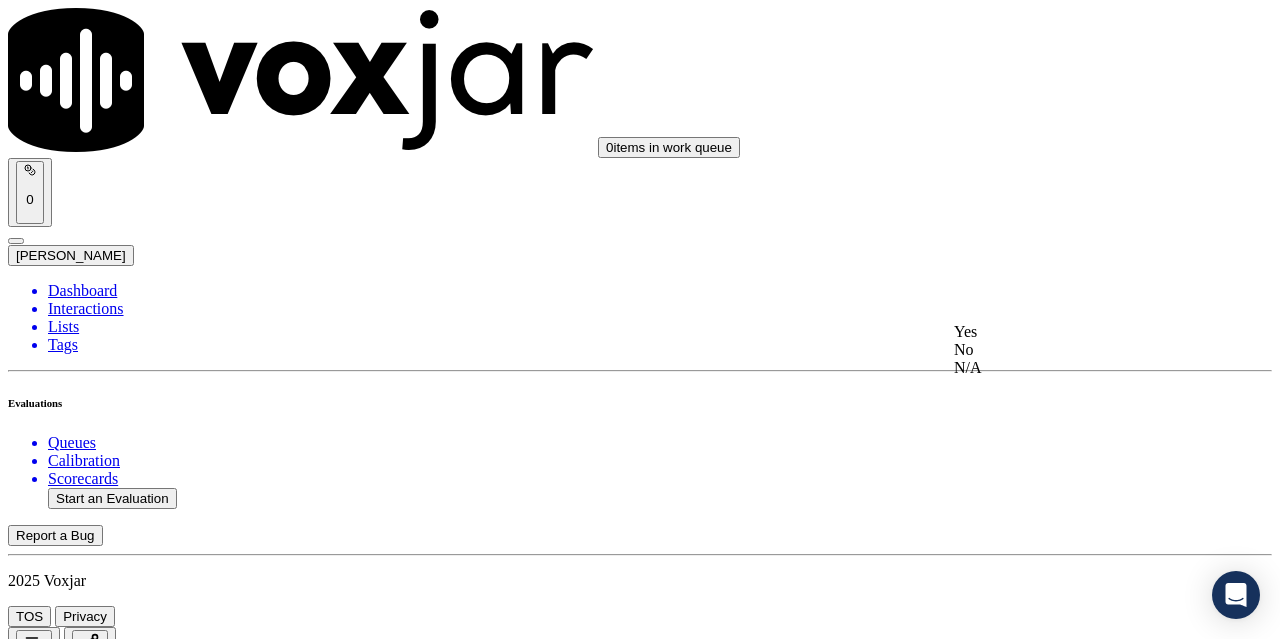 click on "Yes" at bounding box center (1067, 332) 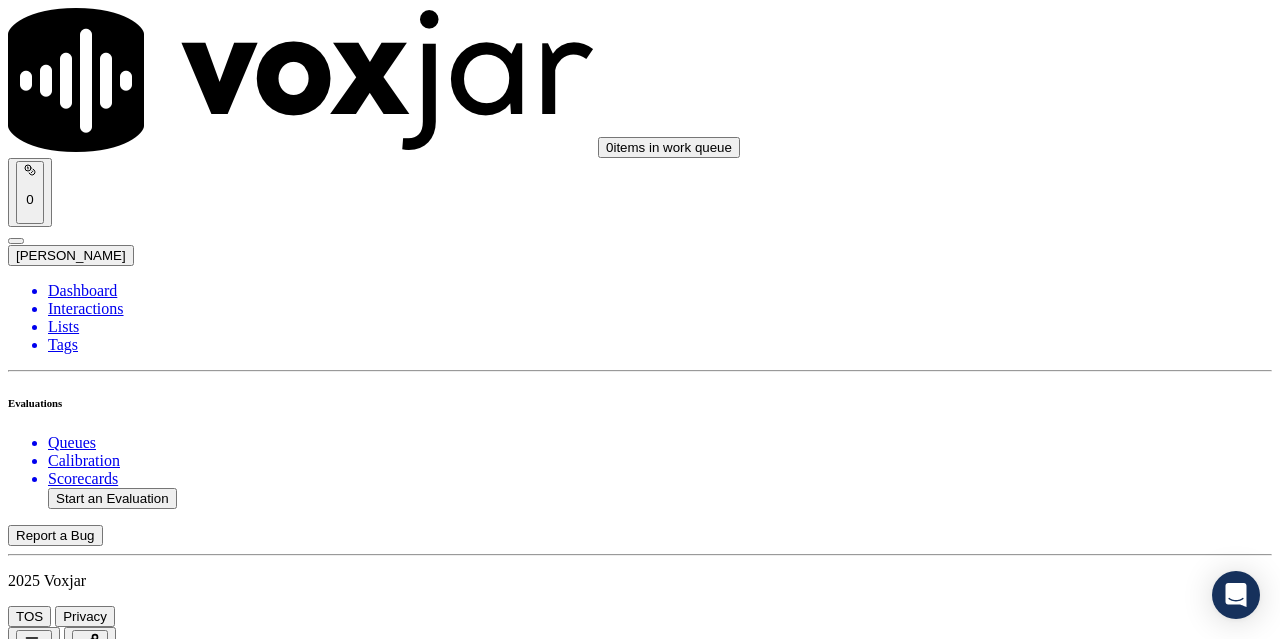 scroll, scrollTop: 5896, scrollLeft: 0, axis: vertical 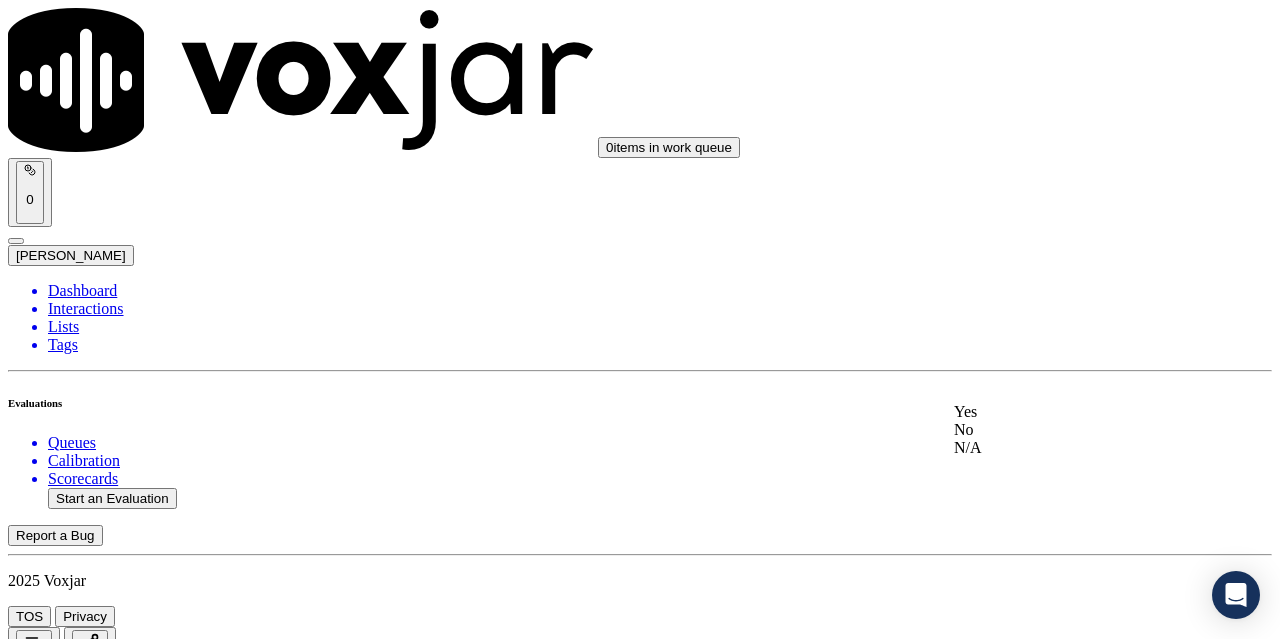 click on "Yes" at bounding box center (1067, 412) 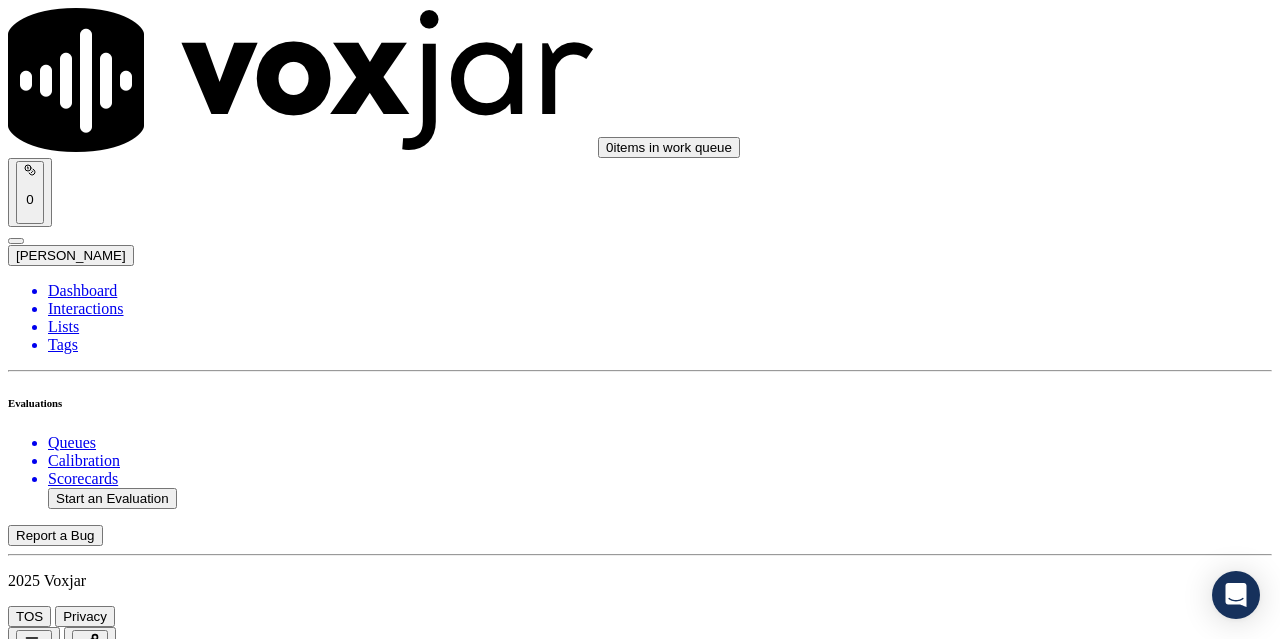 click on "Submit Scores" at bounding box center [59, 7345] 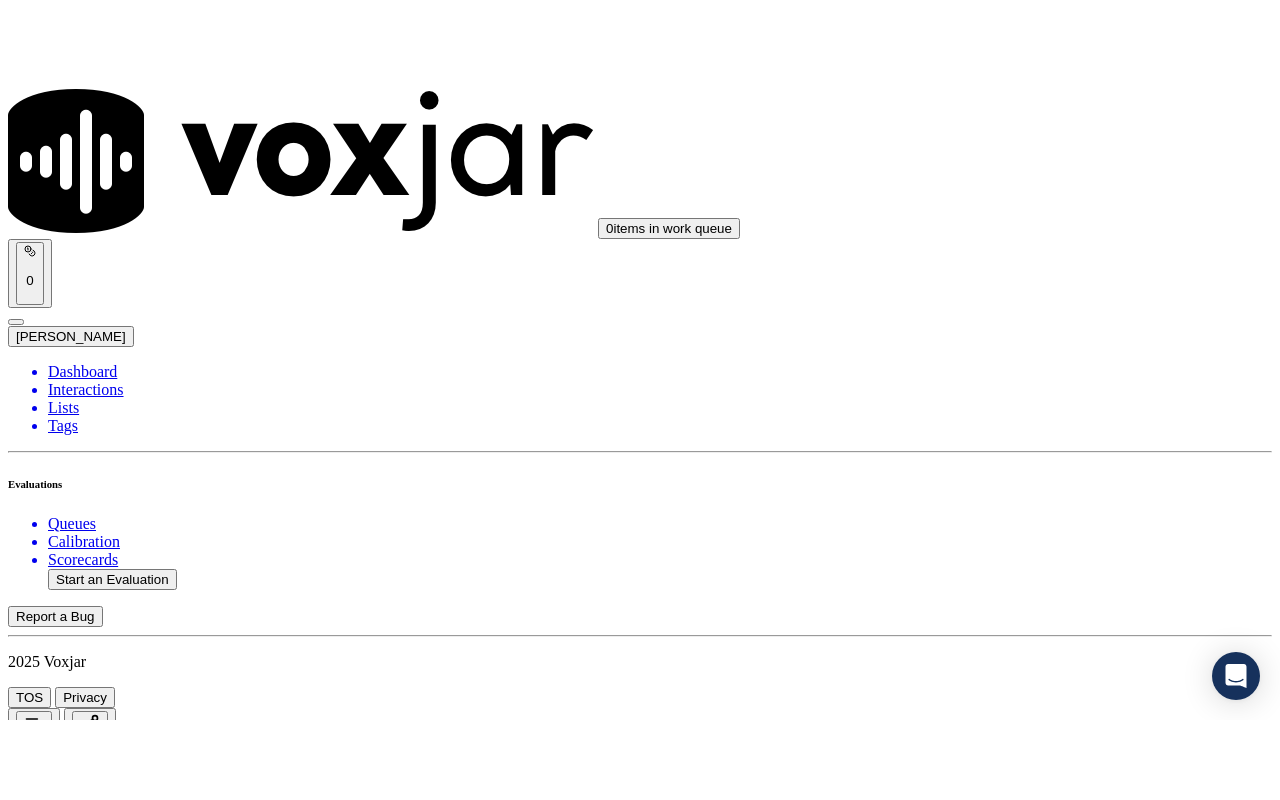scroll, scrollTop: 100, scrollLeft: 0, axis: vertical 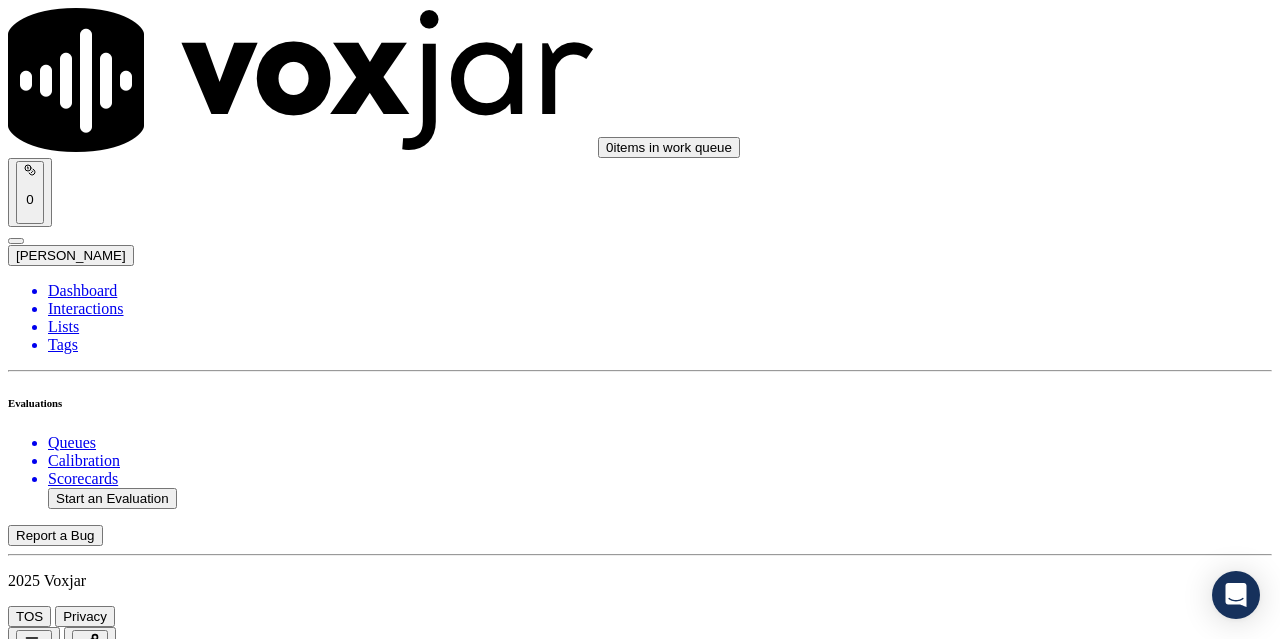 click 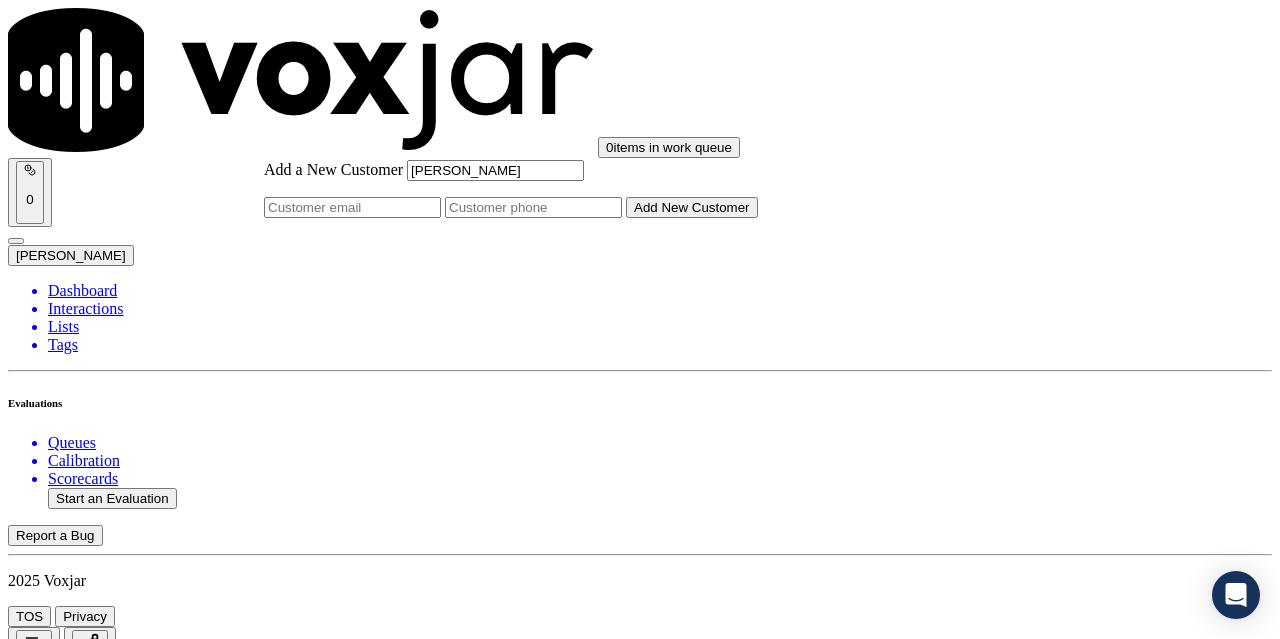 type on "[PERSON_NAME]" 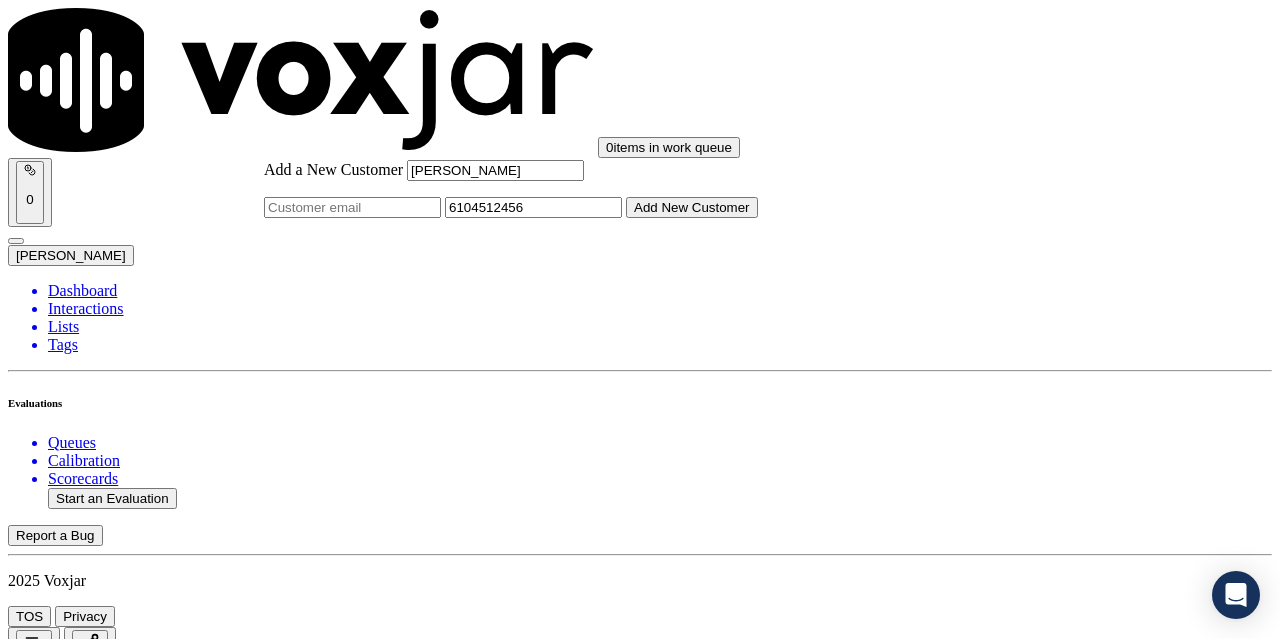 type on "6104512456" 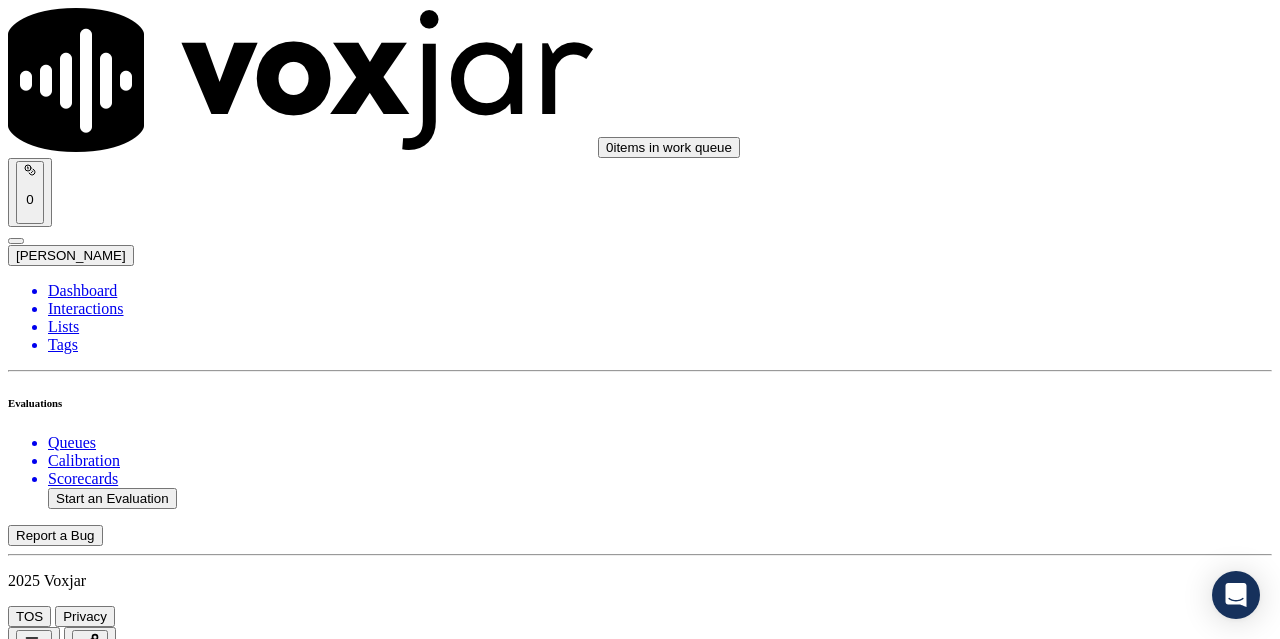 click on "[PERSON_NAME]" at bounding box center (640, 2164) 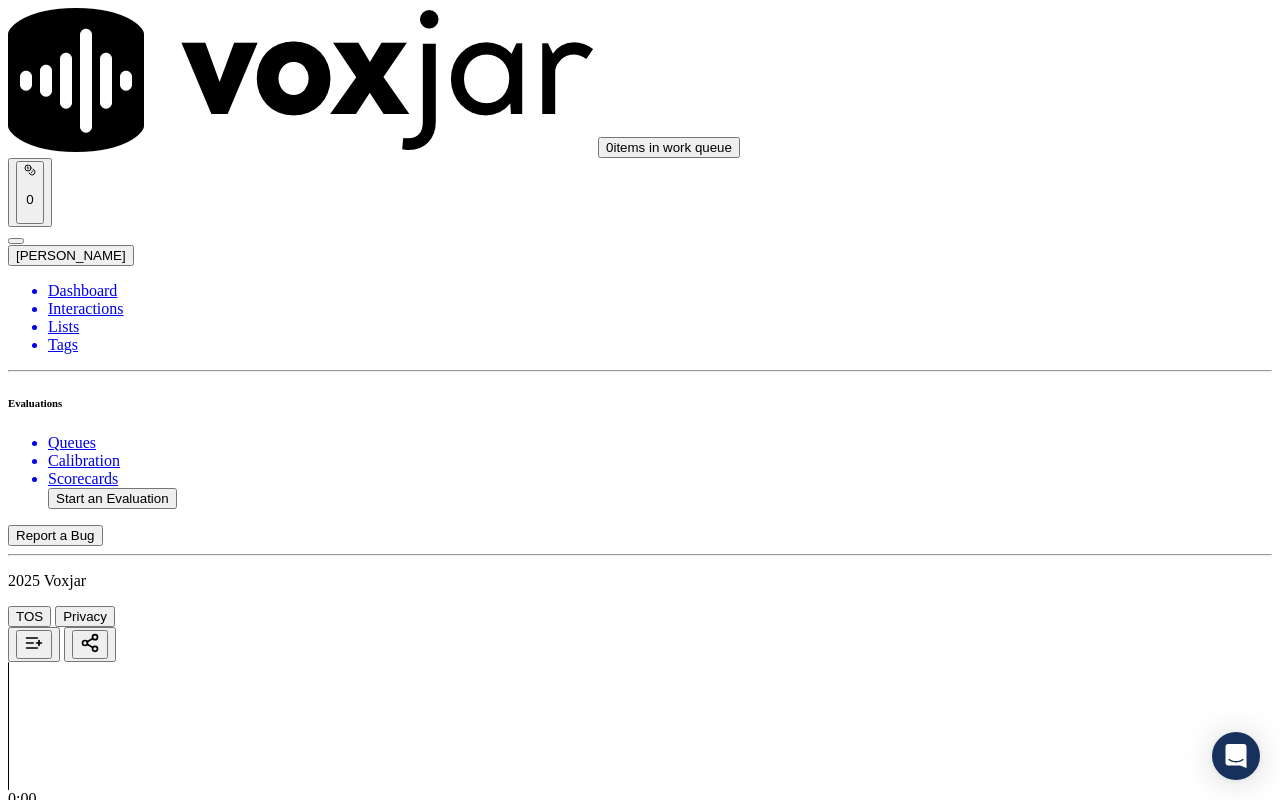 drag, startPoint x: 1038, startPoint y: 664, endPoint x: 920, endPoint y: 610, distance: 129.76903 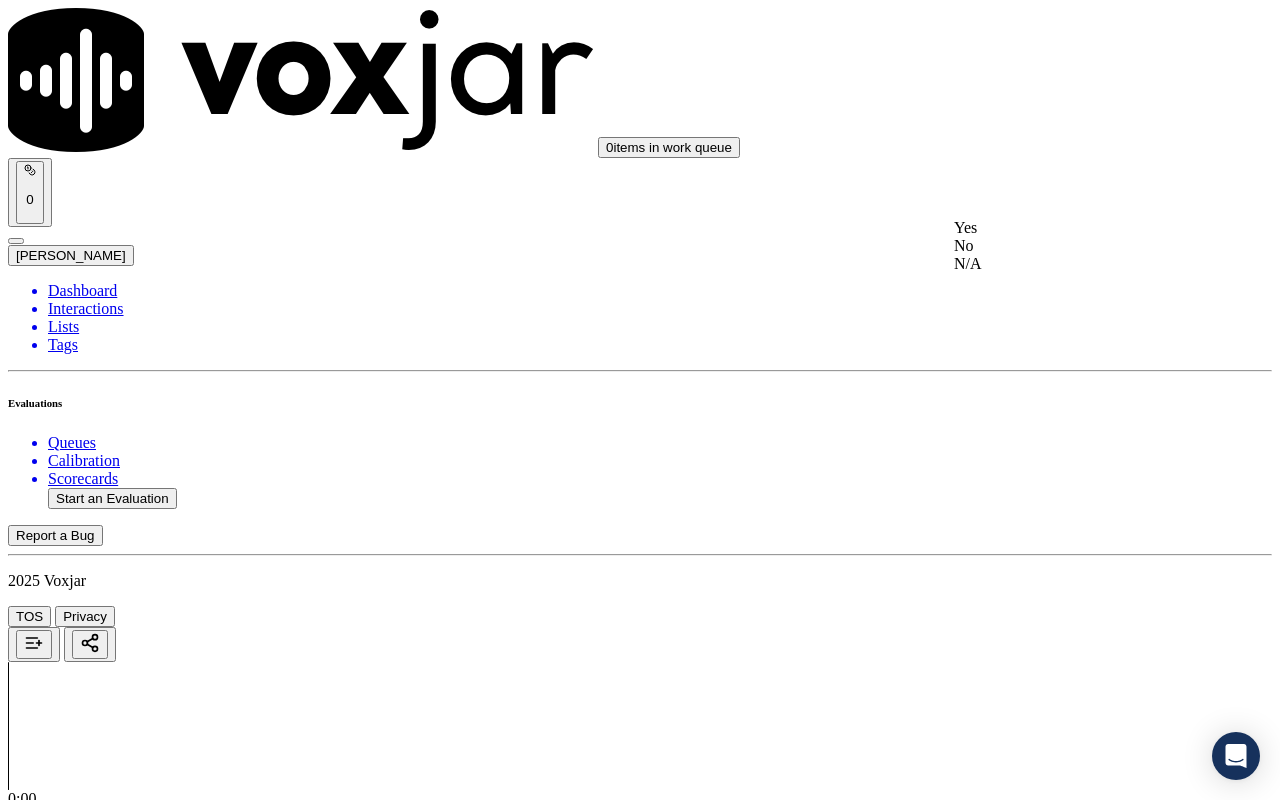 click on "Yes" at bounding box center (1067, 228) 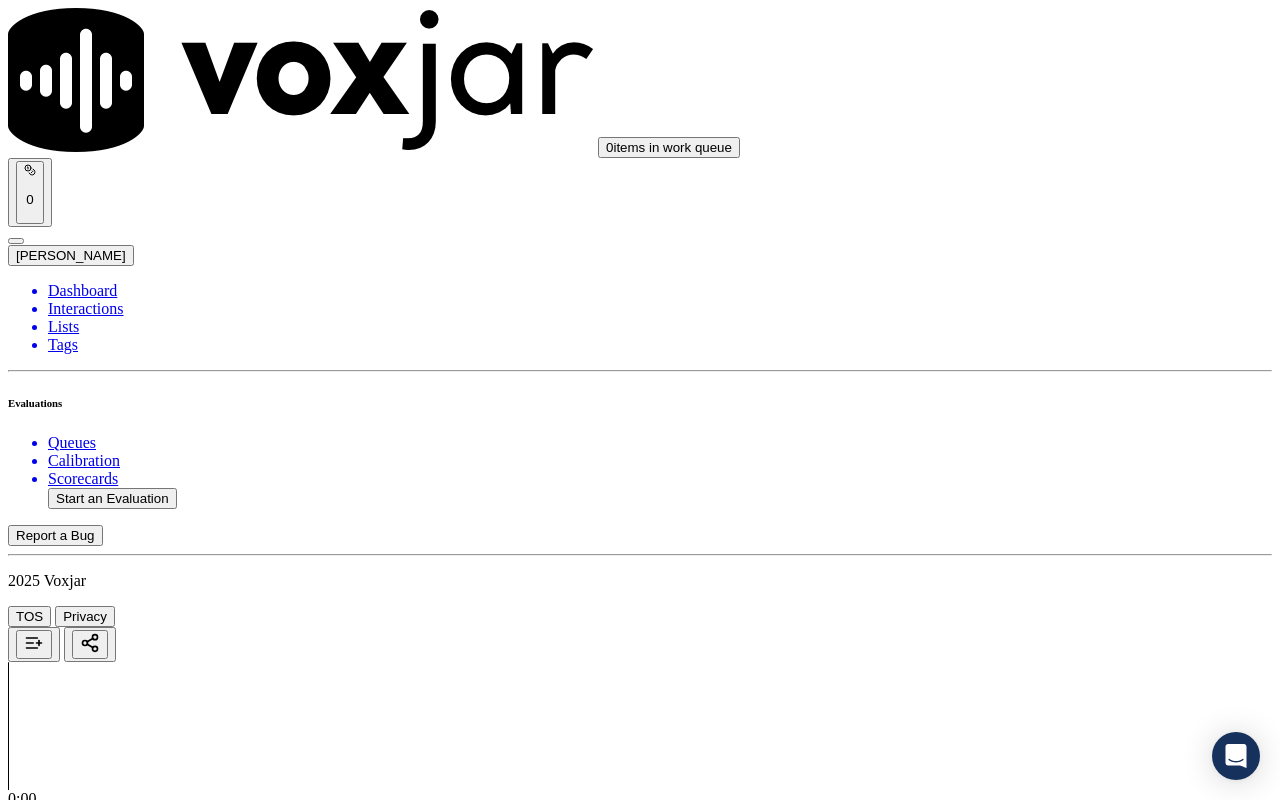 drag, startPoint x: 1072, startPoint y: 459, endPoint x: 1072, endPoint y: 486, distance: 27 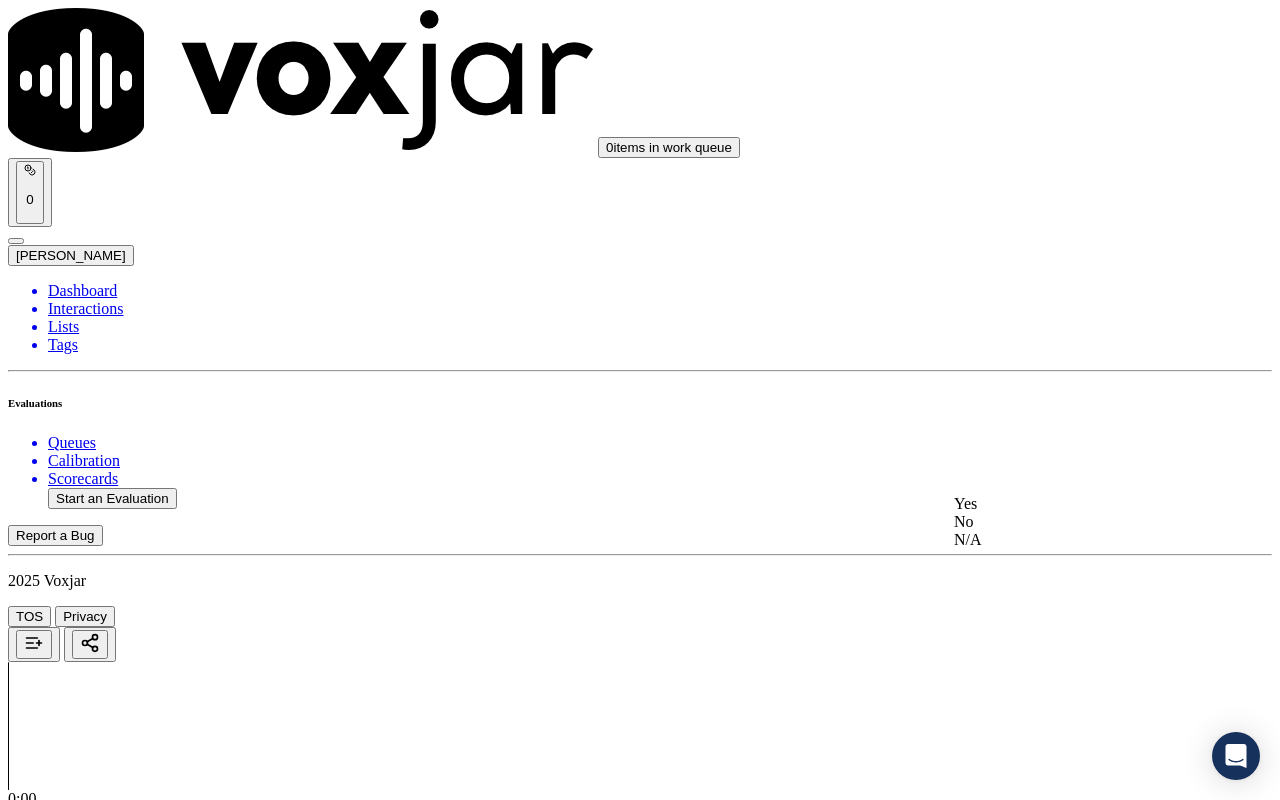 click on "Yes" at bounding box center [1067, 504] 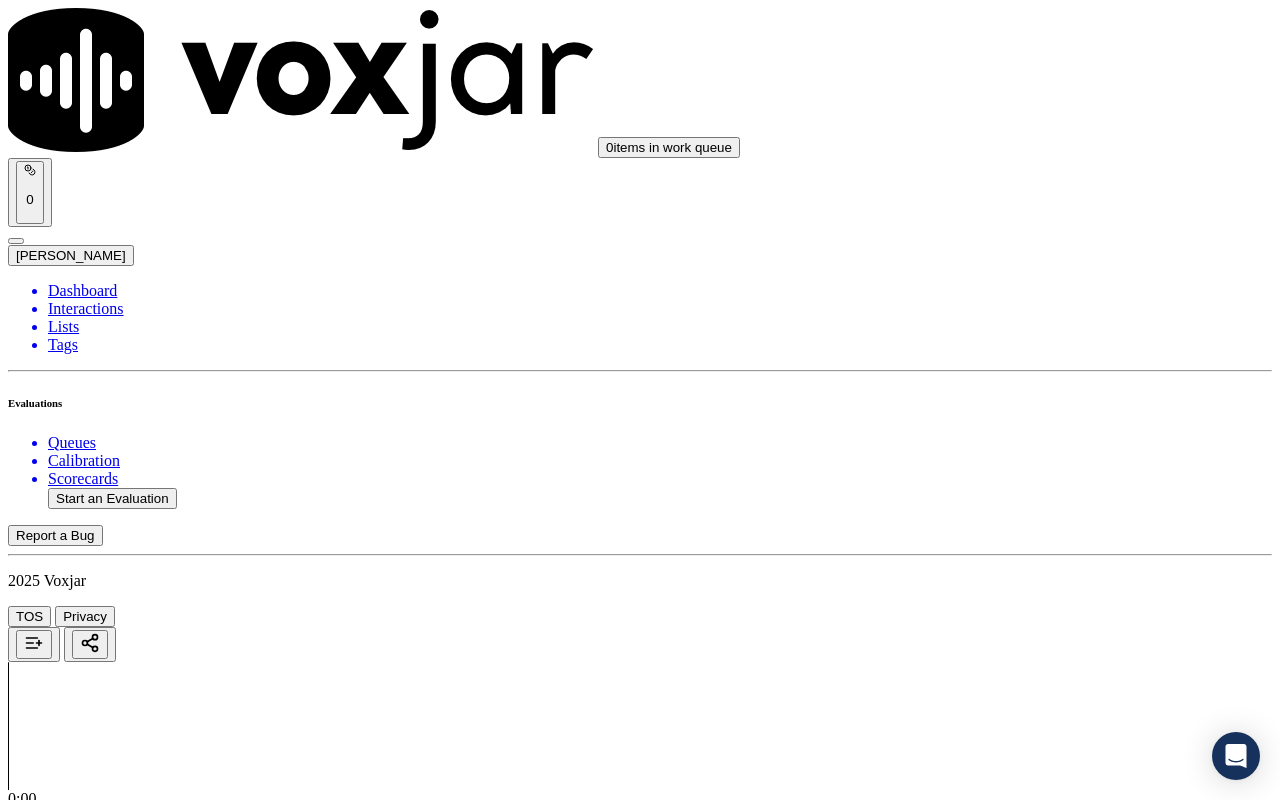 scroll, scrollTop: 500, scrollLeft: 0, axis: vertical 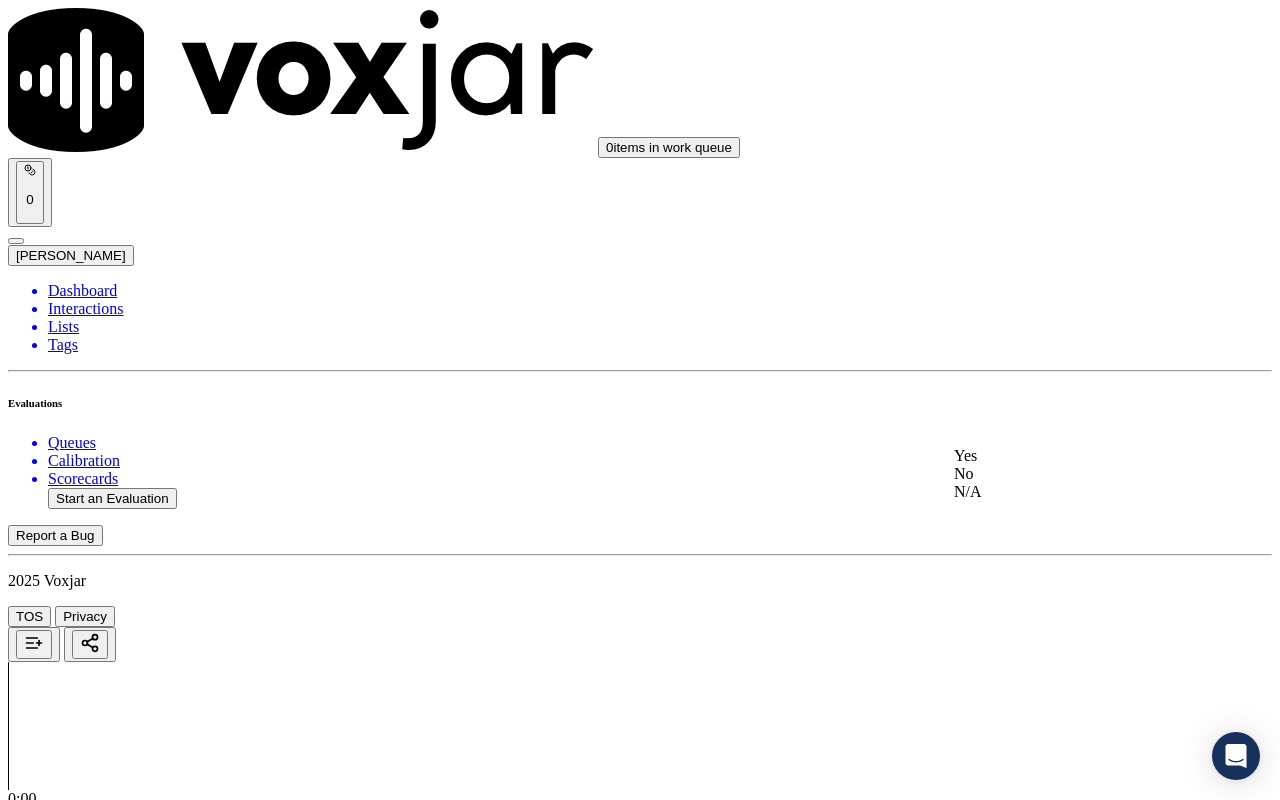 click on "Yes" at bounding box center (1067, 456) 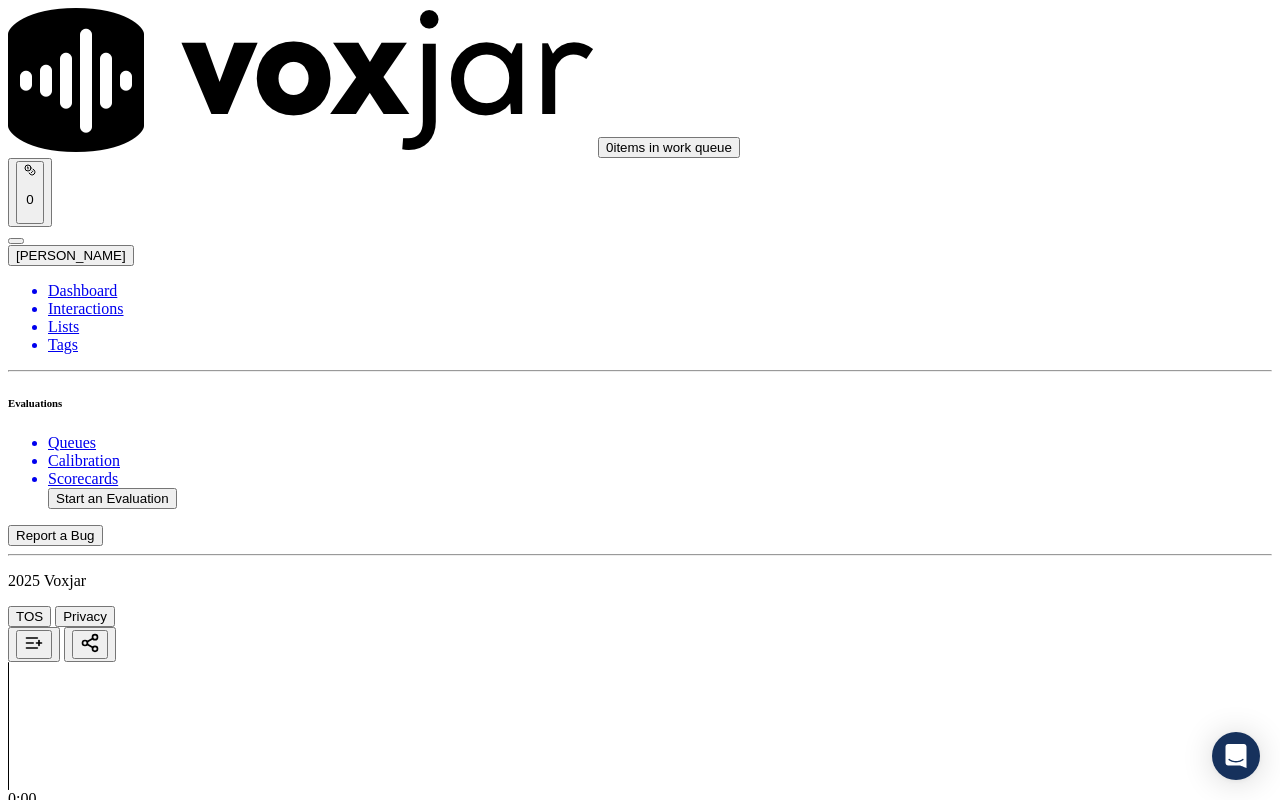 click on "Select an answer" at bounding box center [67, 3098] 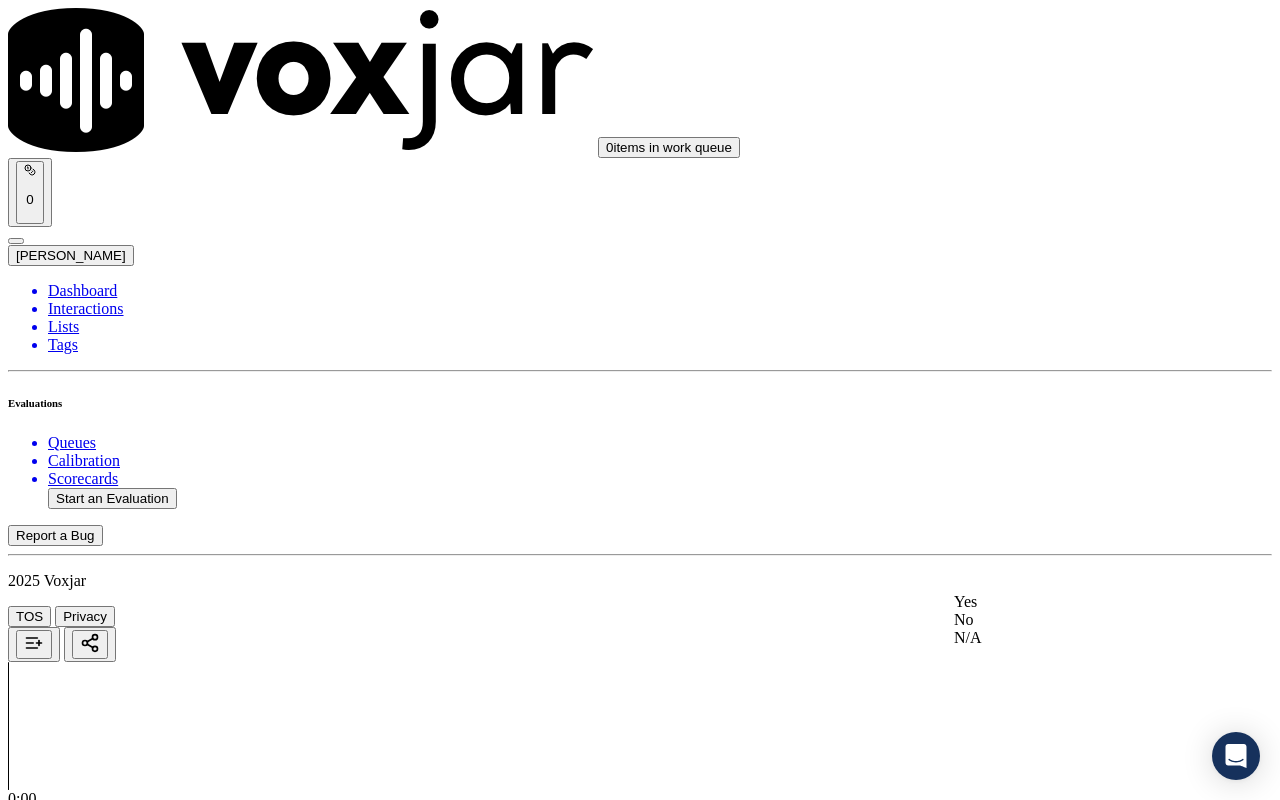 click on "N/A" 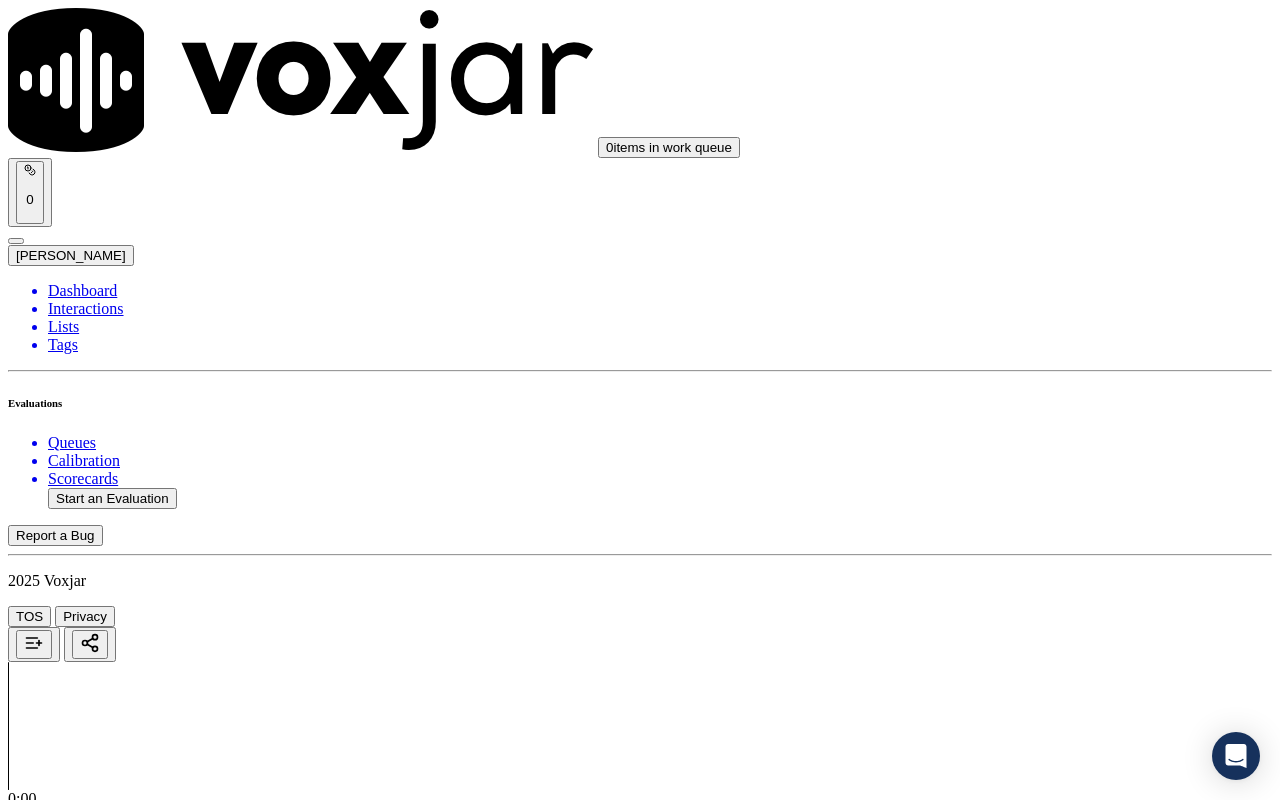 scroll, scrollTop: 1500, scrollLeft: 0, axis: vertical 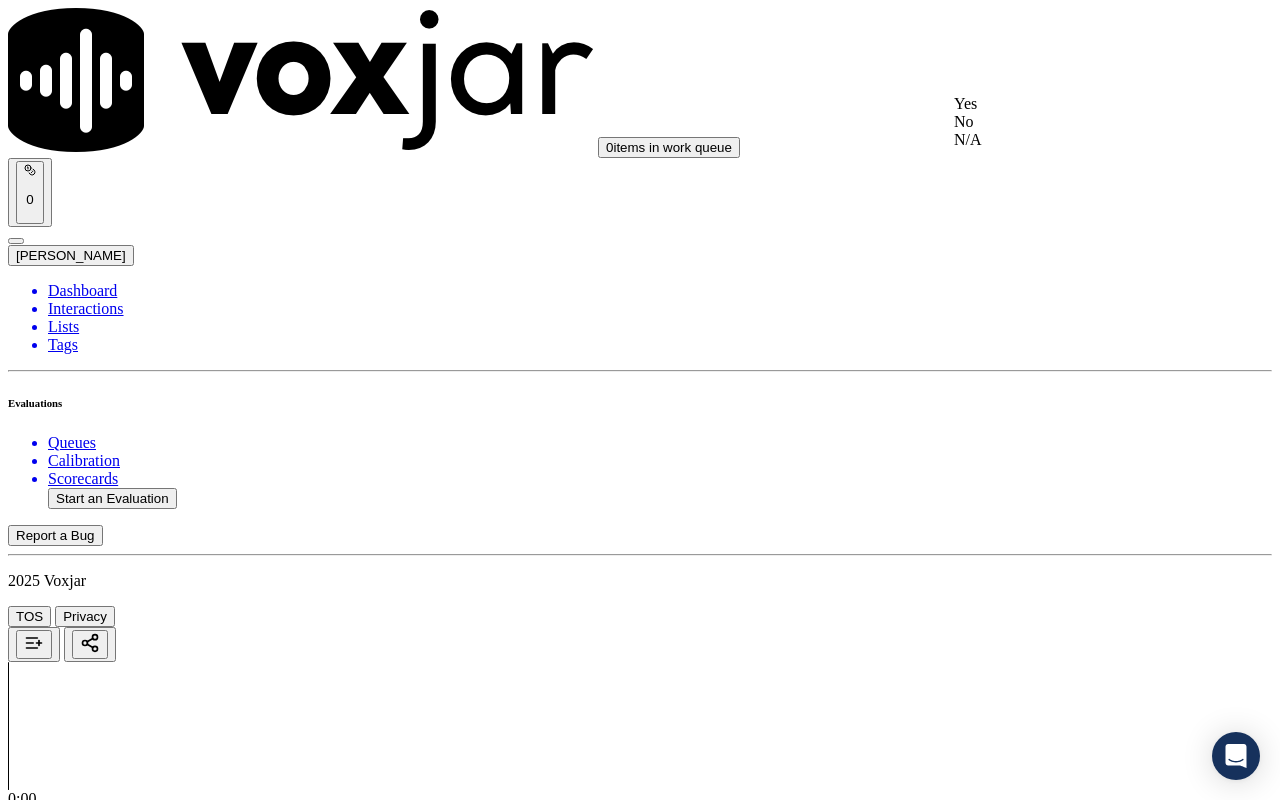 click on "N/A" 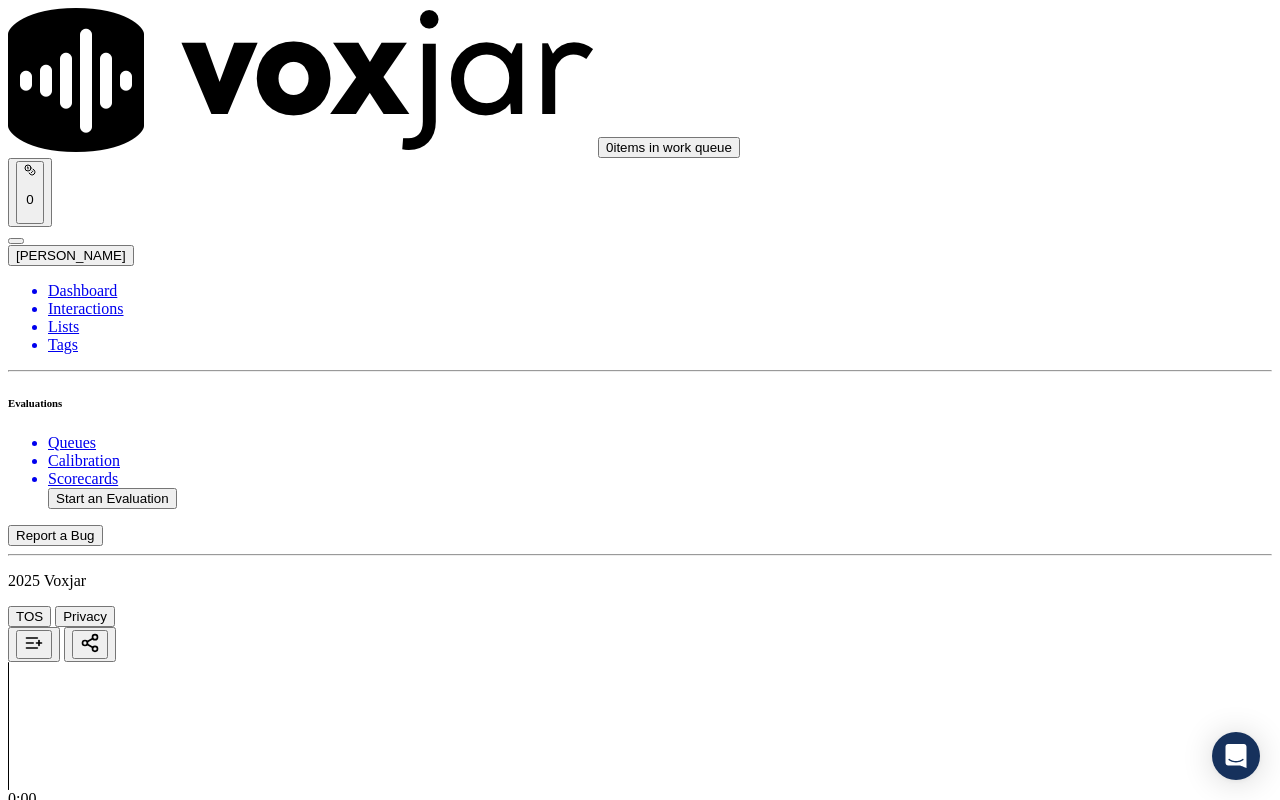 click on "Select an answer" at bounding box center (67, 3571) 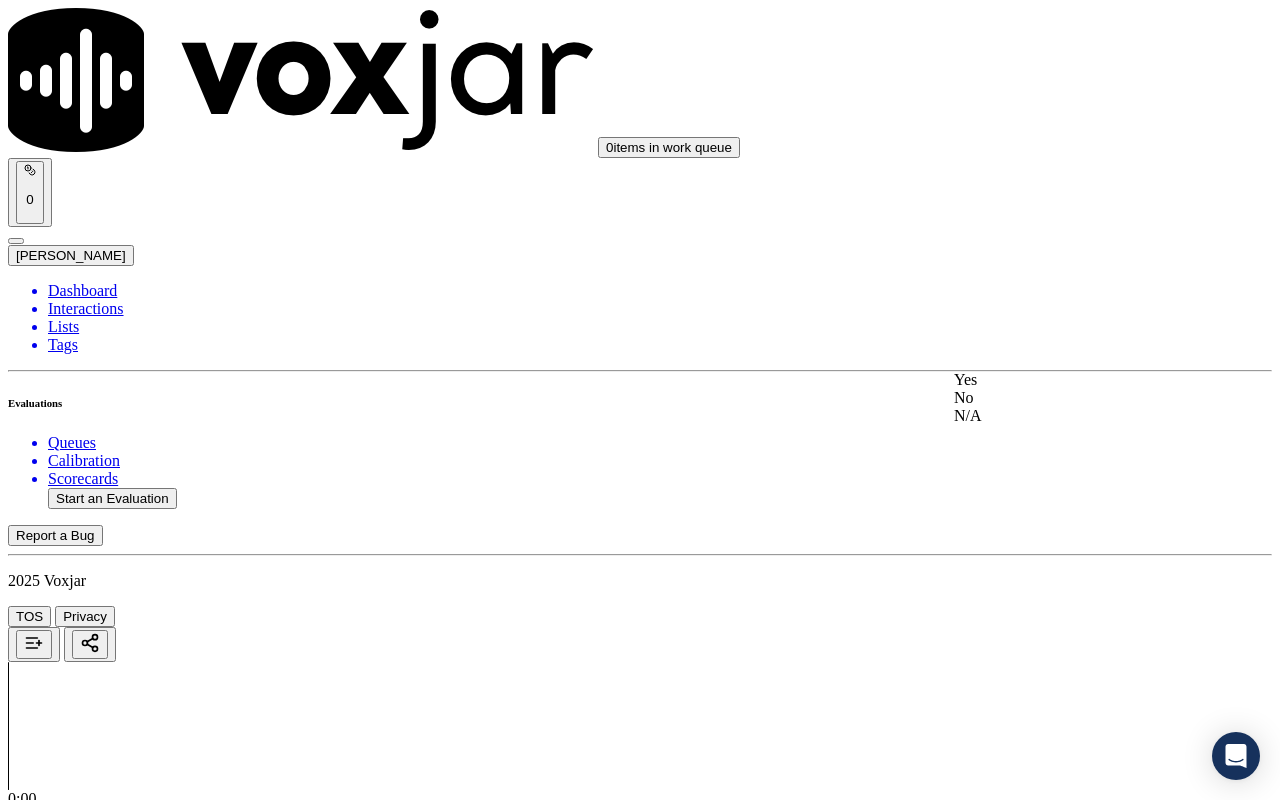 click on "Yes" at bounding box center (1067, 380) 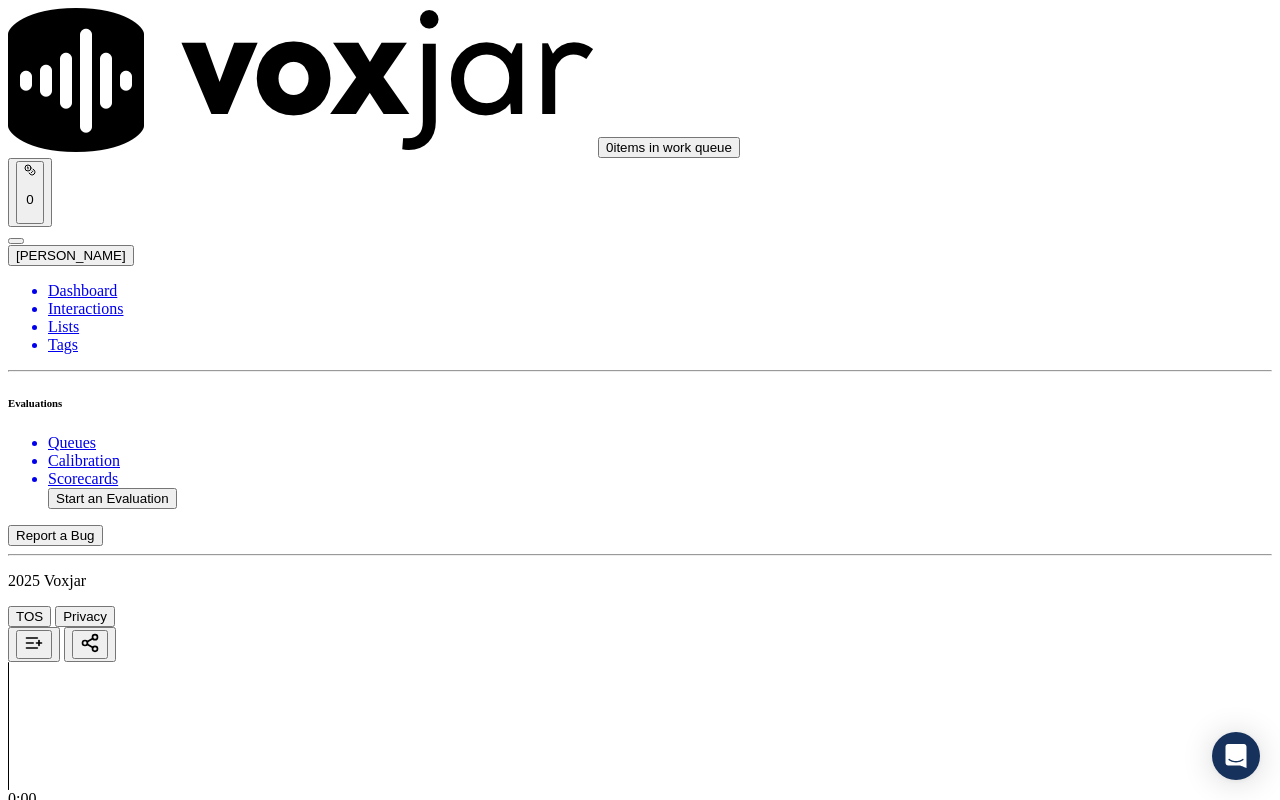 click on "Select an answer" at bounding box center (67, 3821) 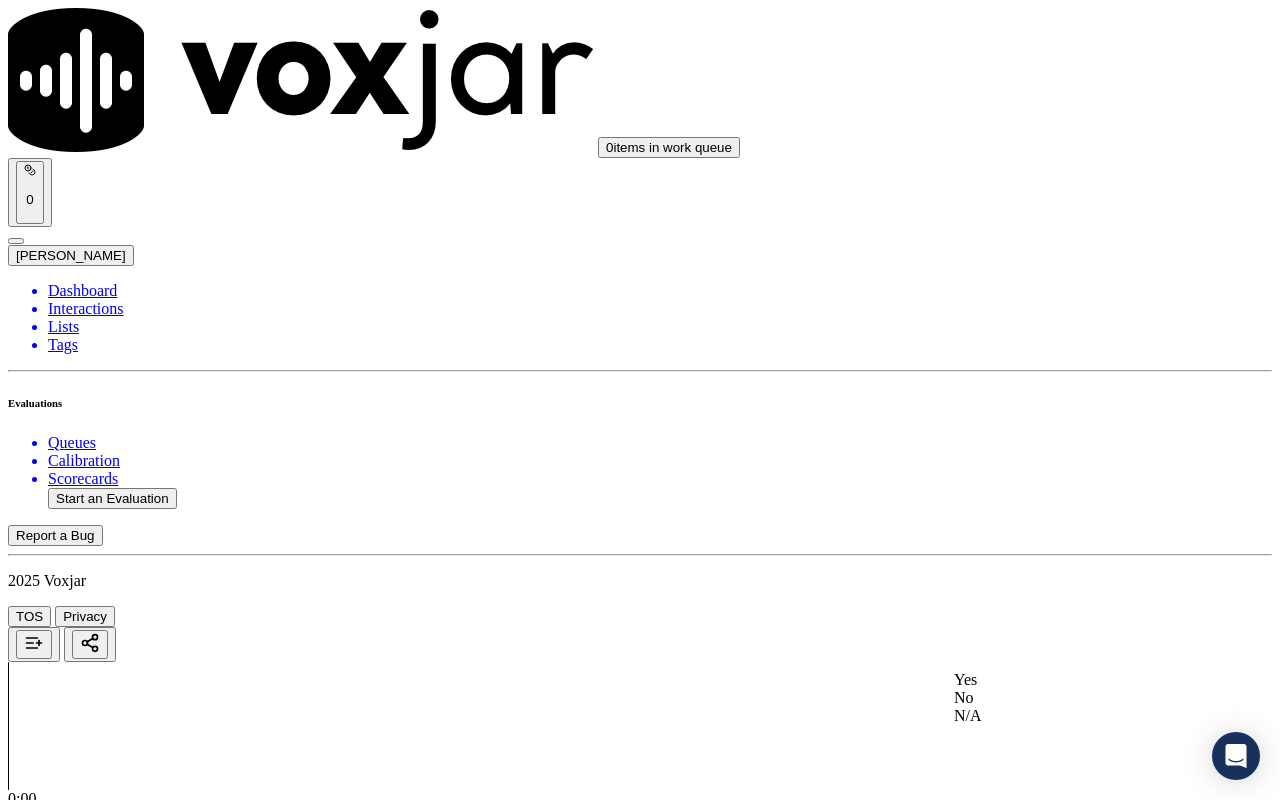 click on "Yes" at bounding box center [1067, 680] 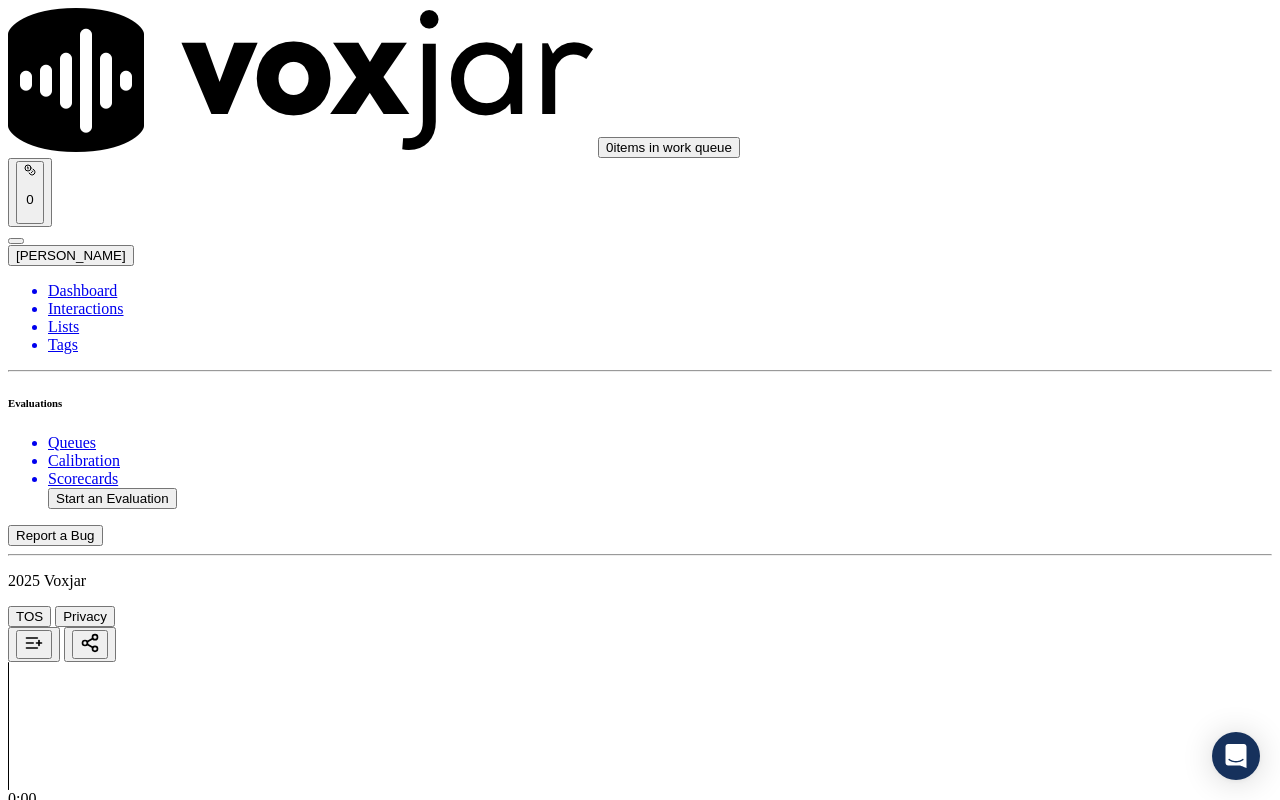 scroll, scrollTop: 2100, scrollLeft: 0, axis: vertical 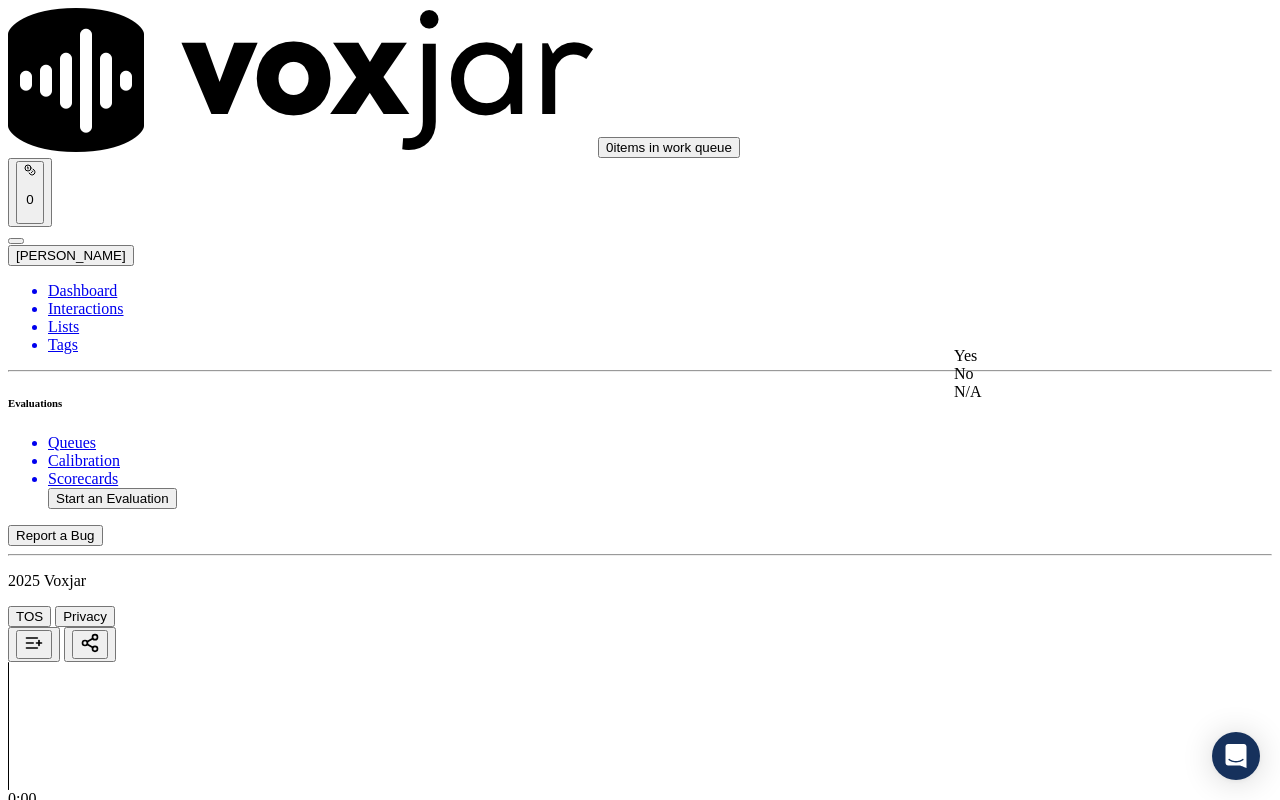 click on "Yes" at bounding box center [1067, 356] 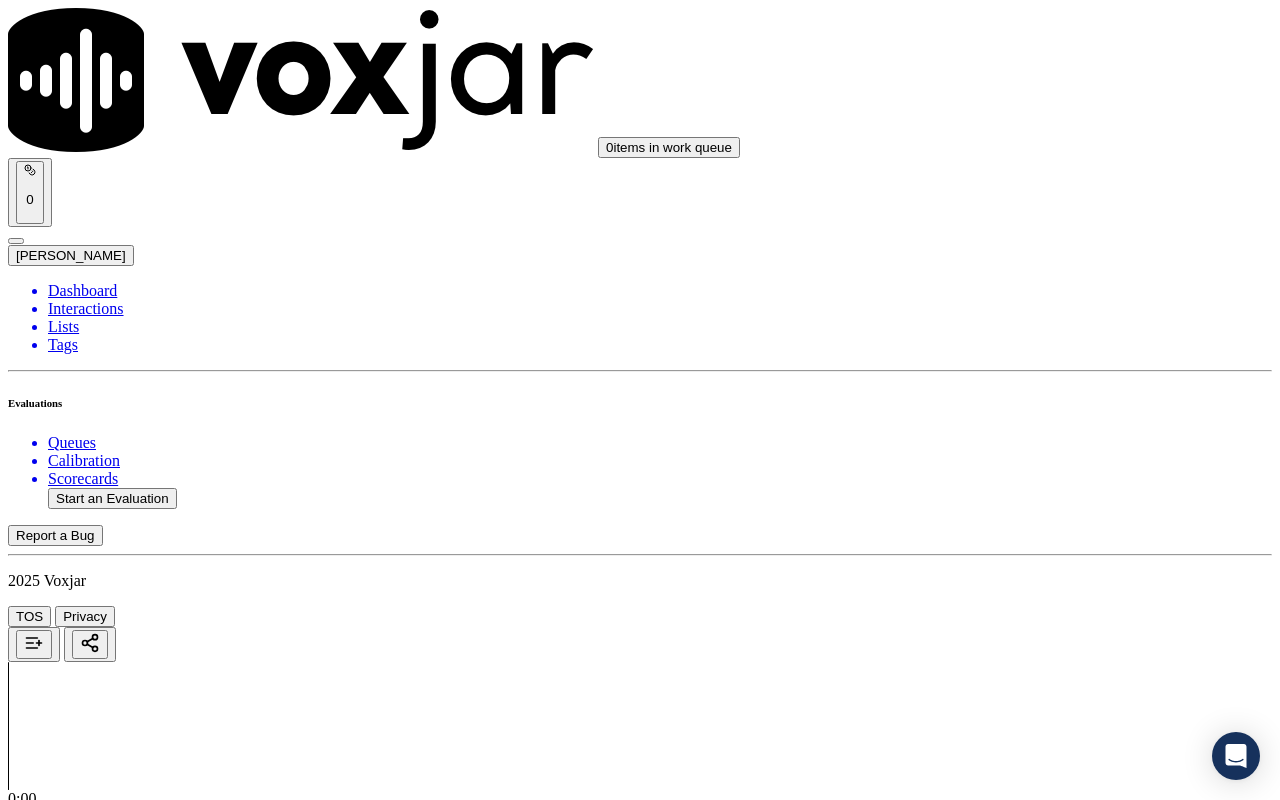 click on "Select an answer" at bounding box center [67, 4280] 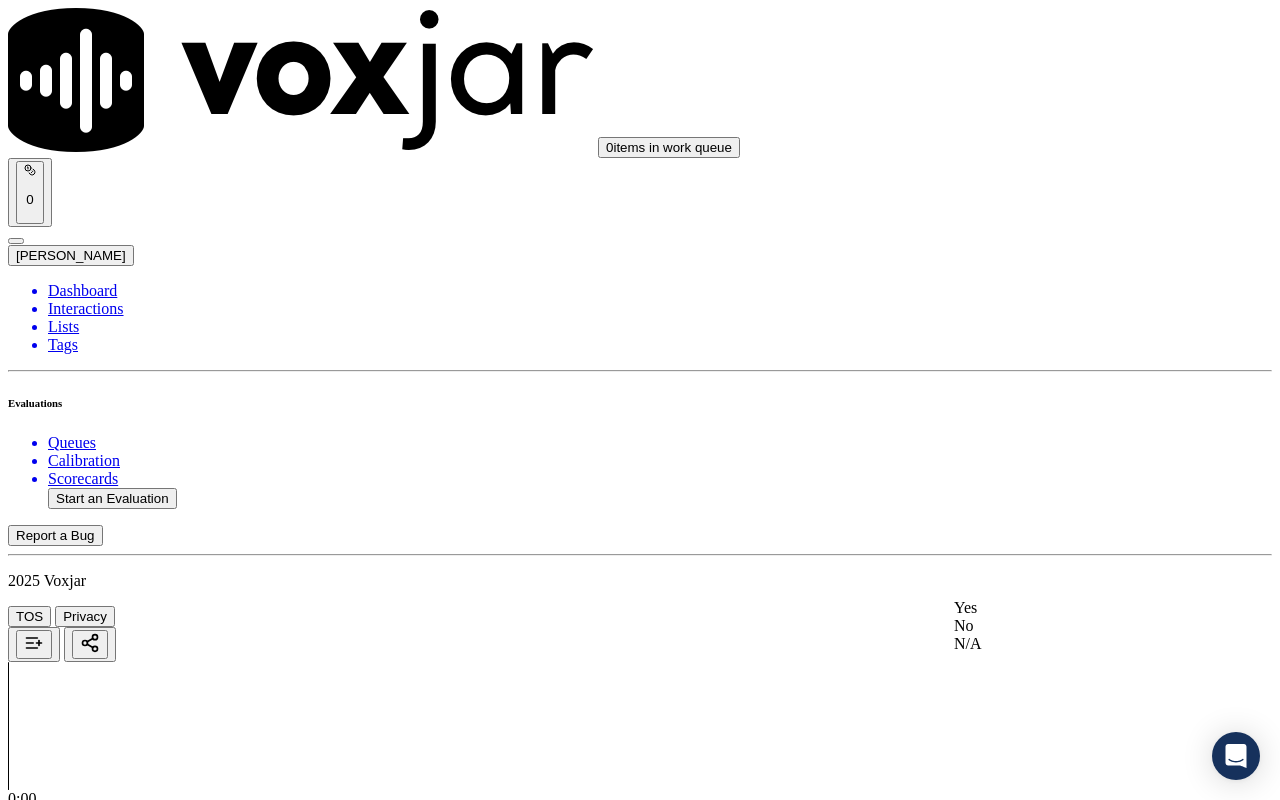 click on "Yes" at bounding box center (1067, 608) 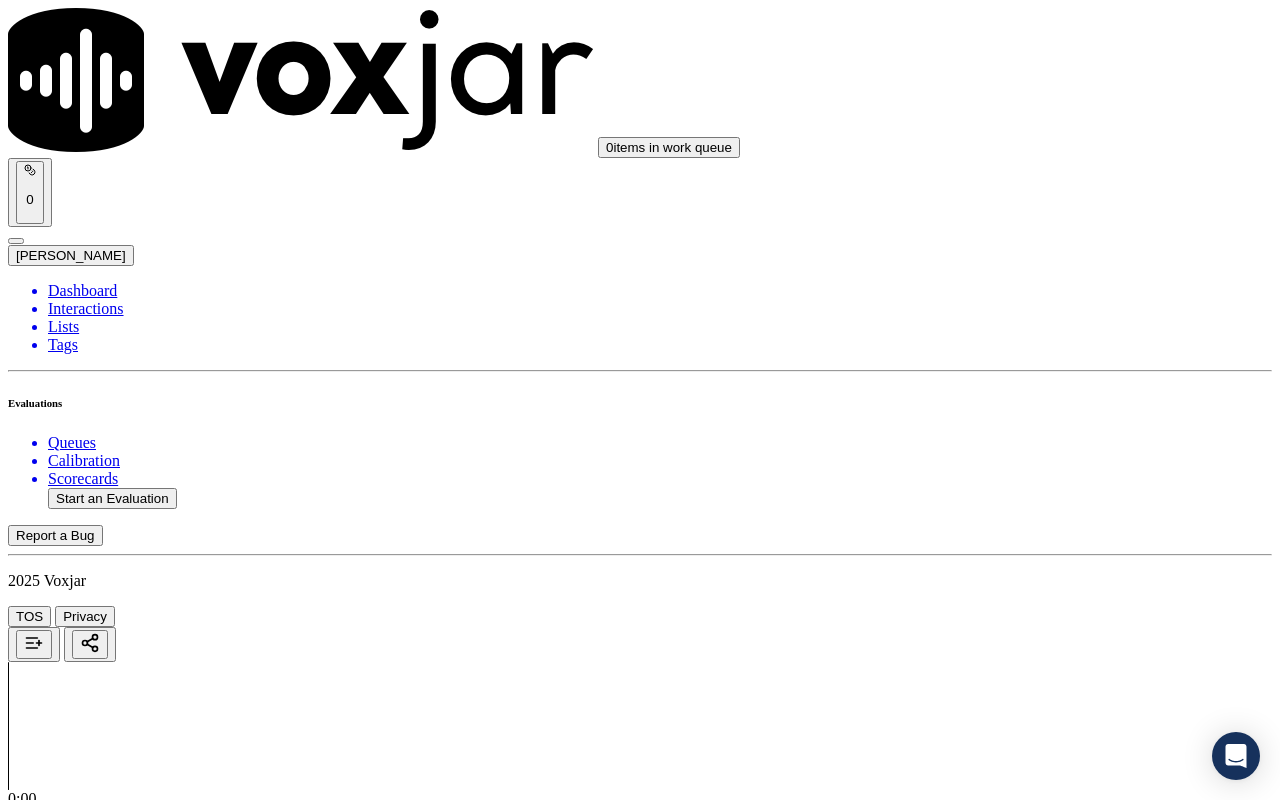 scroll, scrollTop: 2600, scrollLeft: 0, axis: vertical 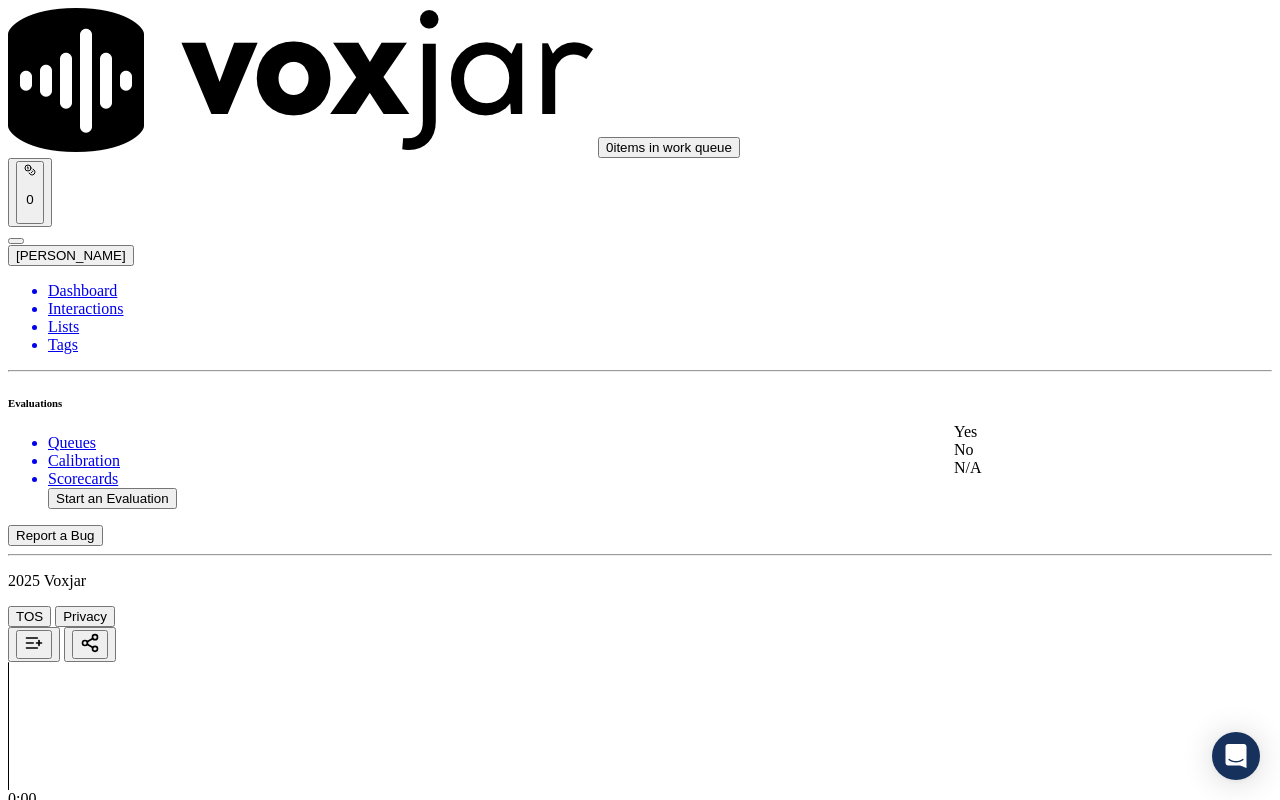 click on "Yes" at bounding box center [1067, 432] 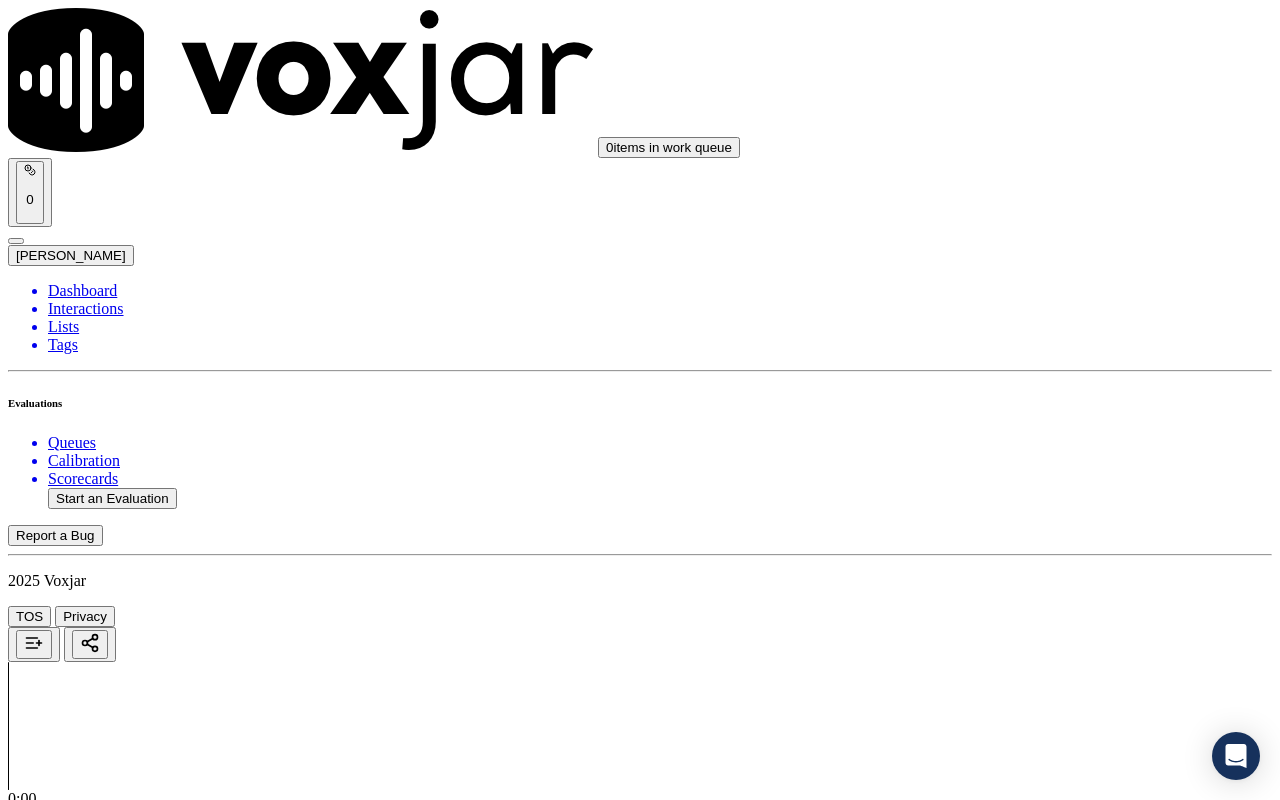 scroll, scrollTop: 3100, scrollLeft: 0, axis: vertical 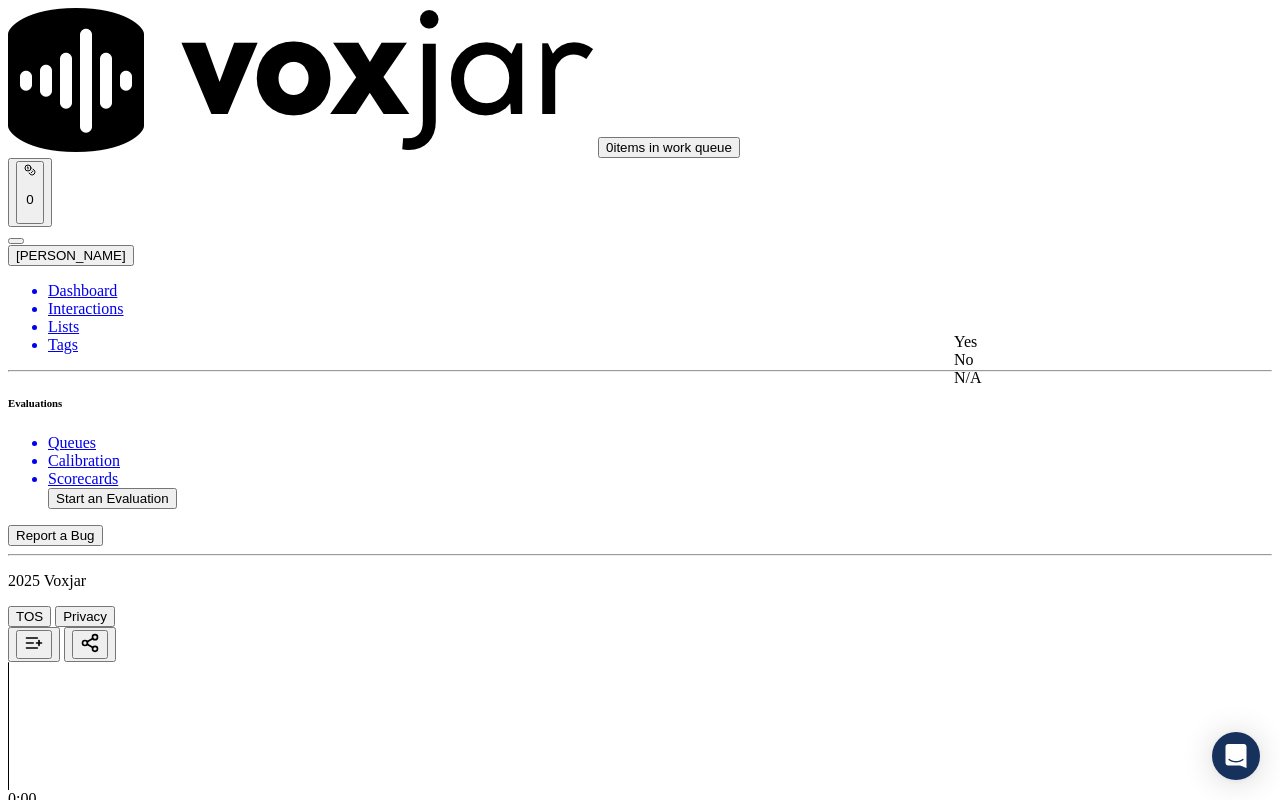 click on "Yes" at bounding box center (1067, 342) 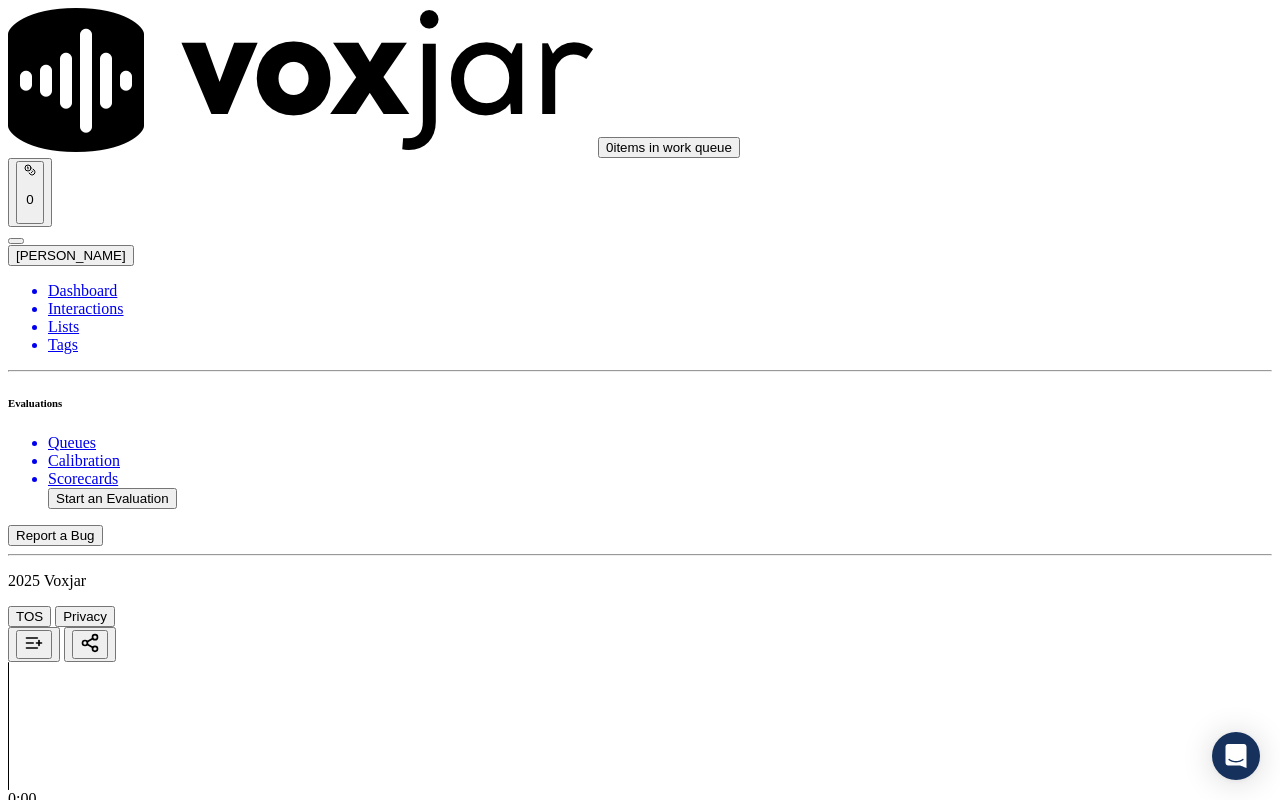scroll, scrollTop: 3400, scrollLeft: 0, axis: vertical 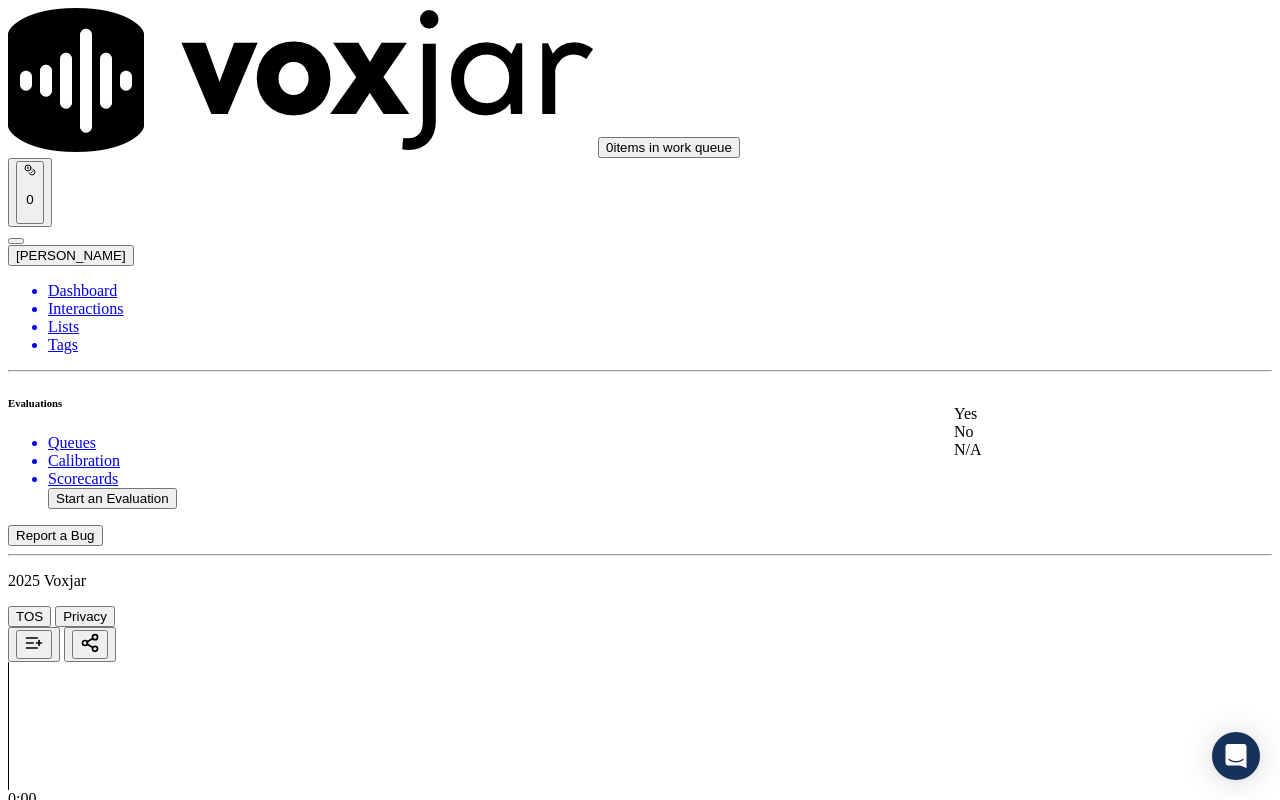click on "Yes" at bounding box center [1067, 414] 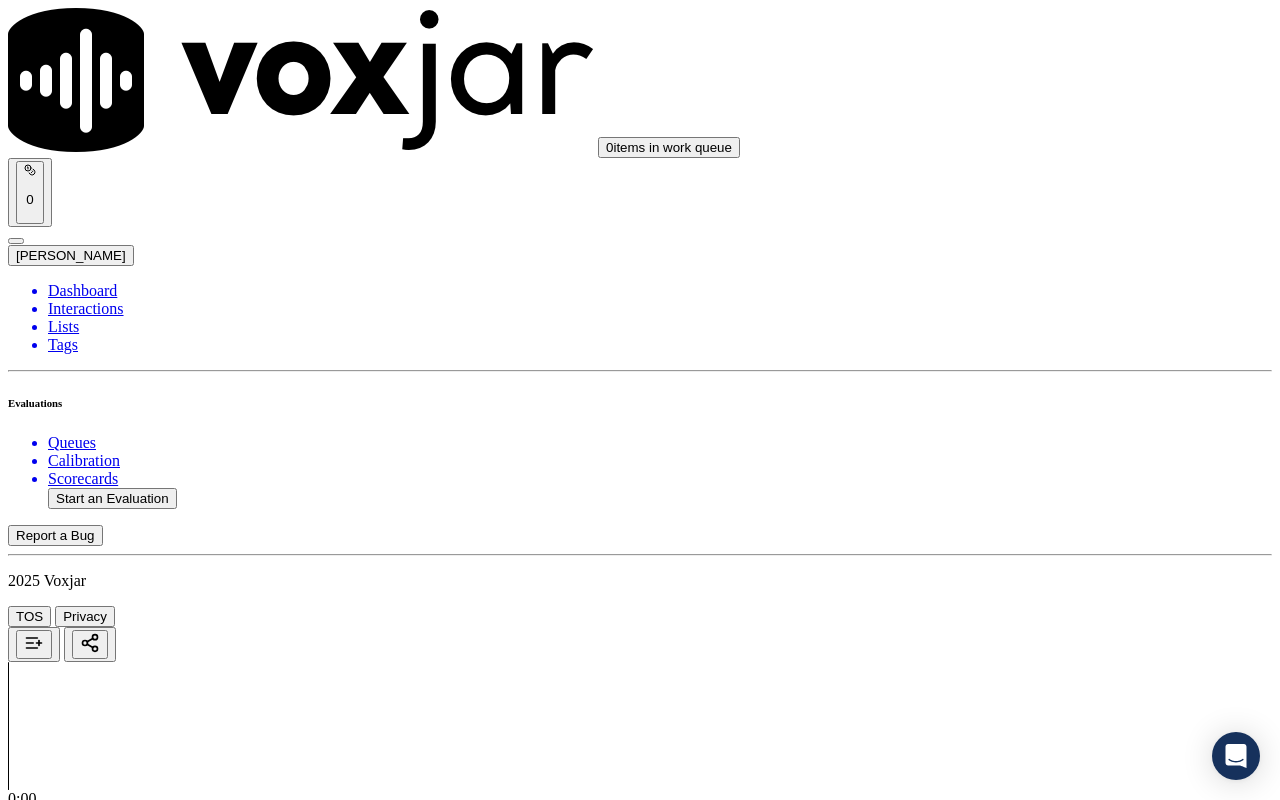 scroll, scrollTop: 3700, scrollLeft: 0, axis: vertical 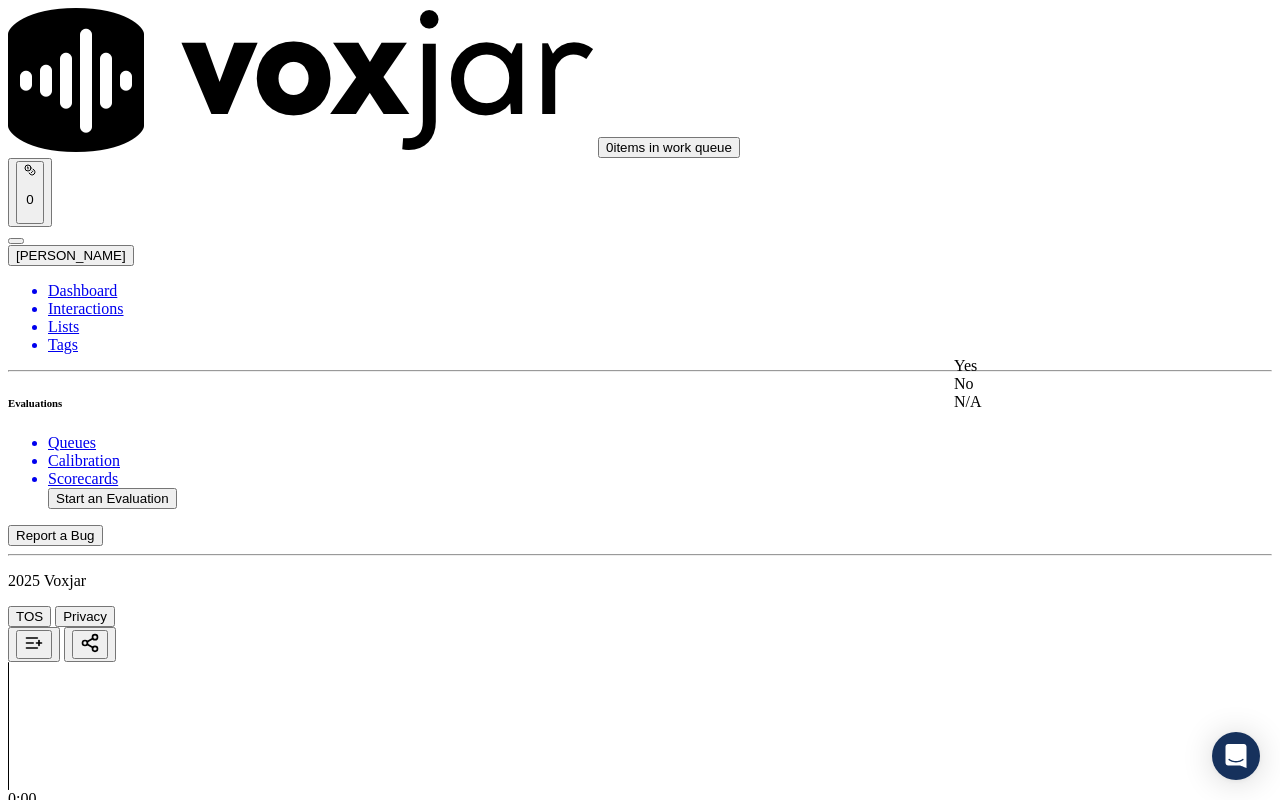 click on "Yes" at bounding box center (1067, 366) 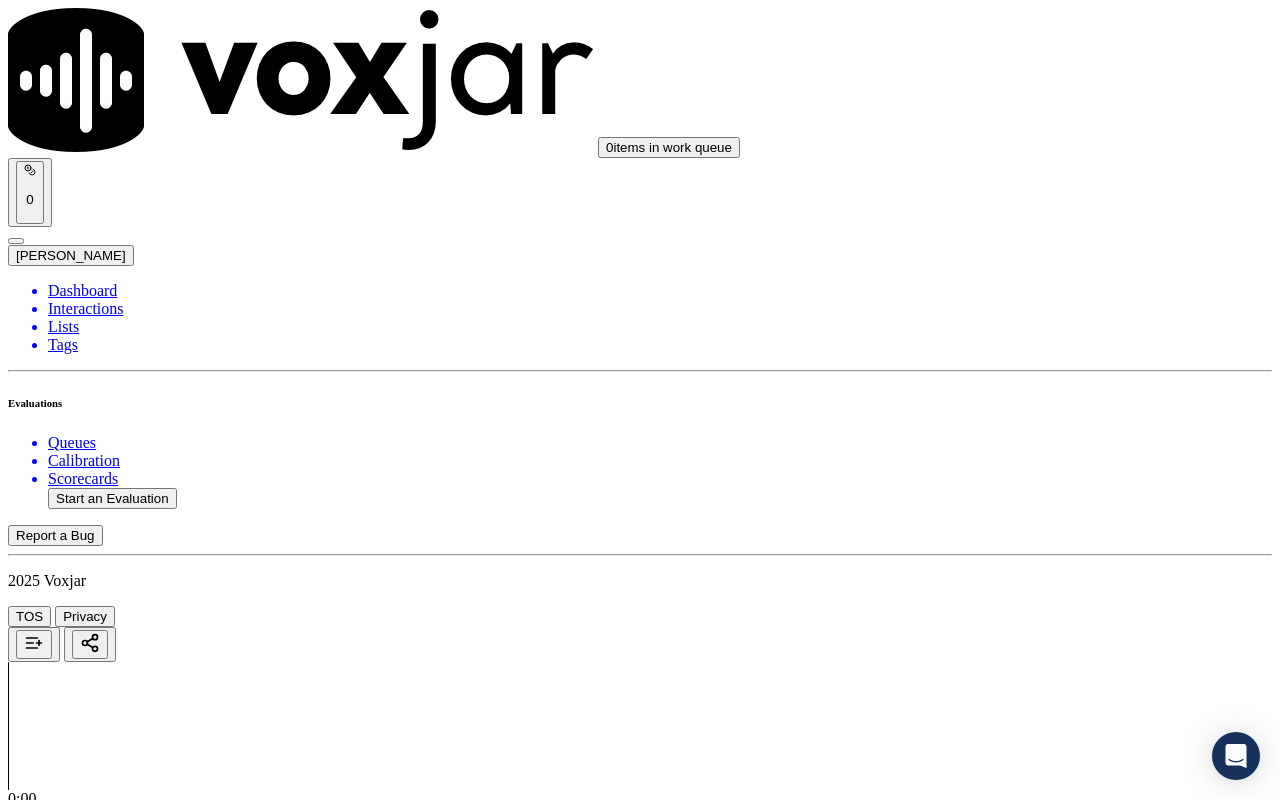 click on "Select an answer" at bounding box center [67, 5540] 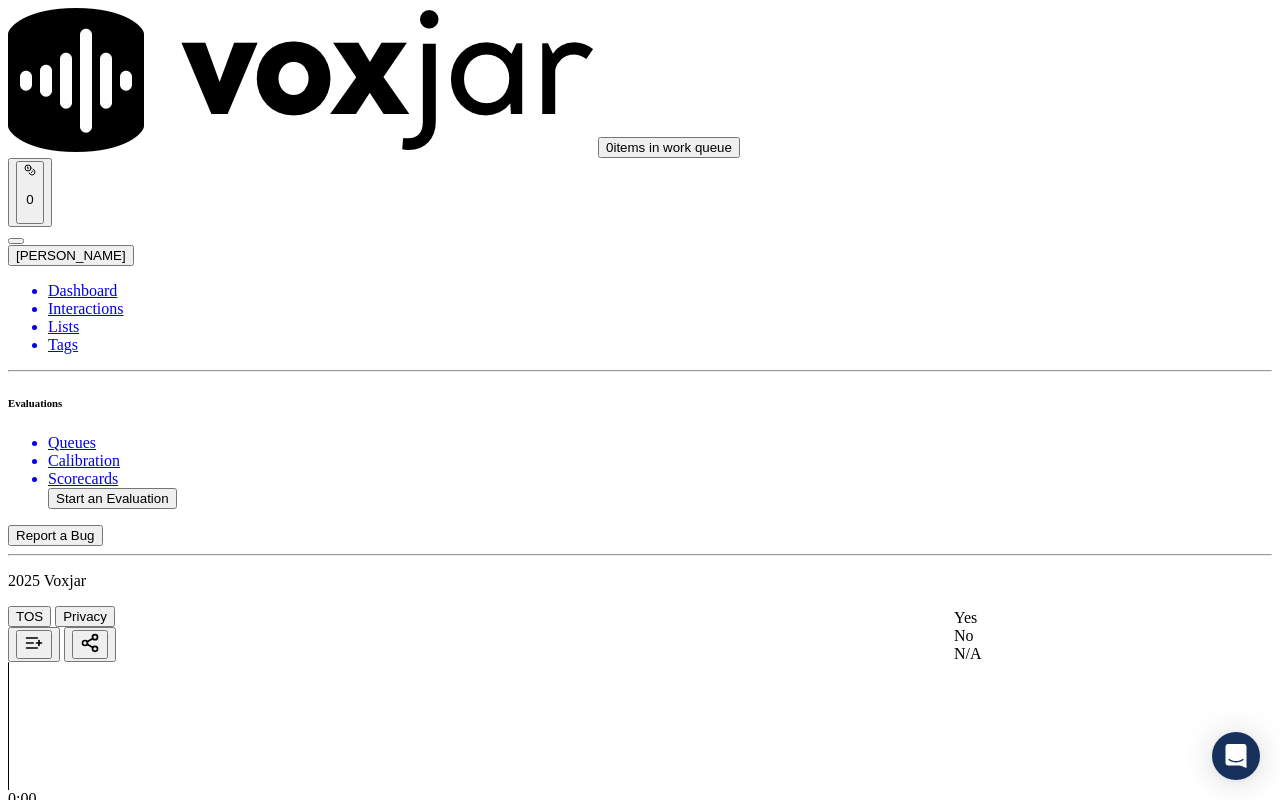 click on "Yes" at bounding box center [1067, 618] 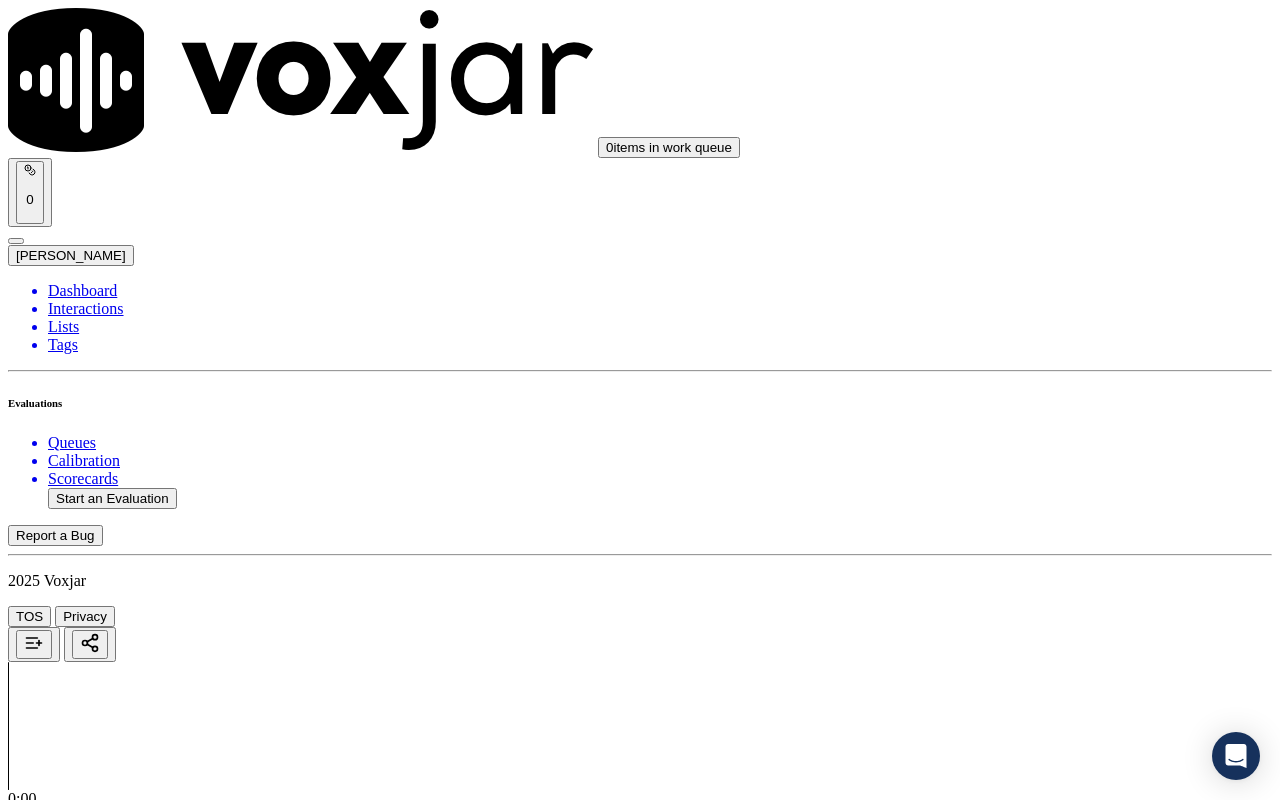 scroll, scrollTop: 4400, scrollLeft: 0, axis: vertical 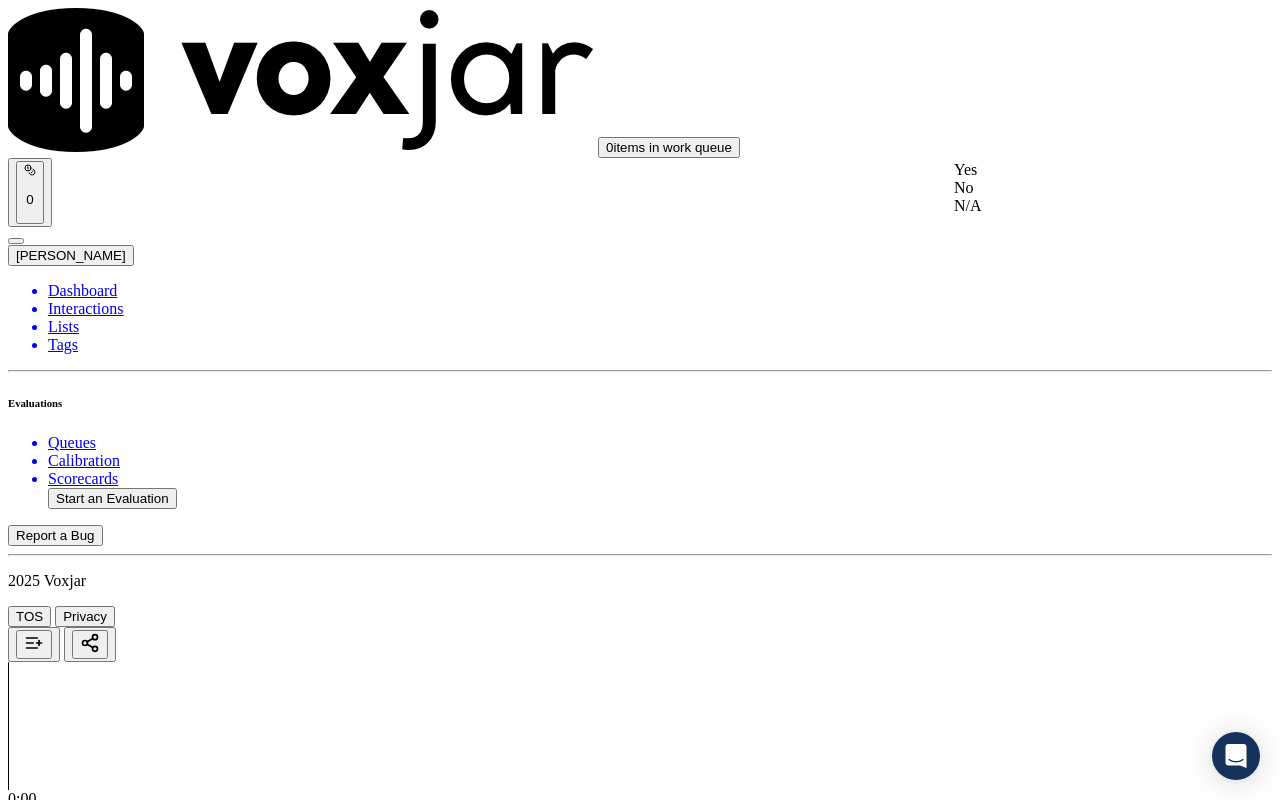 drag, startPoint x: 1028, startPoint y: 174, endPoint x: 1096, endPoint y: 388, distance: 224.54398 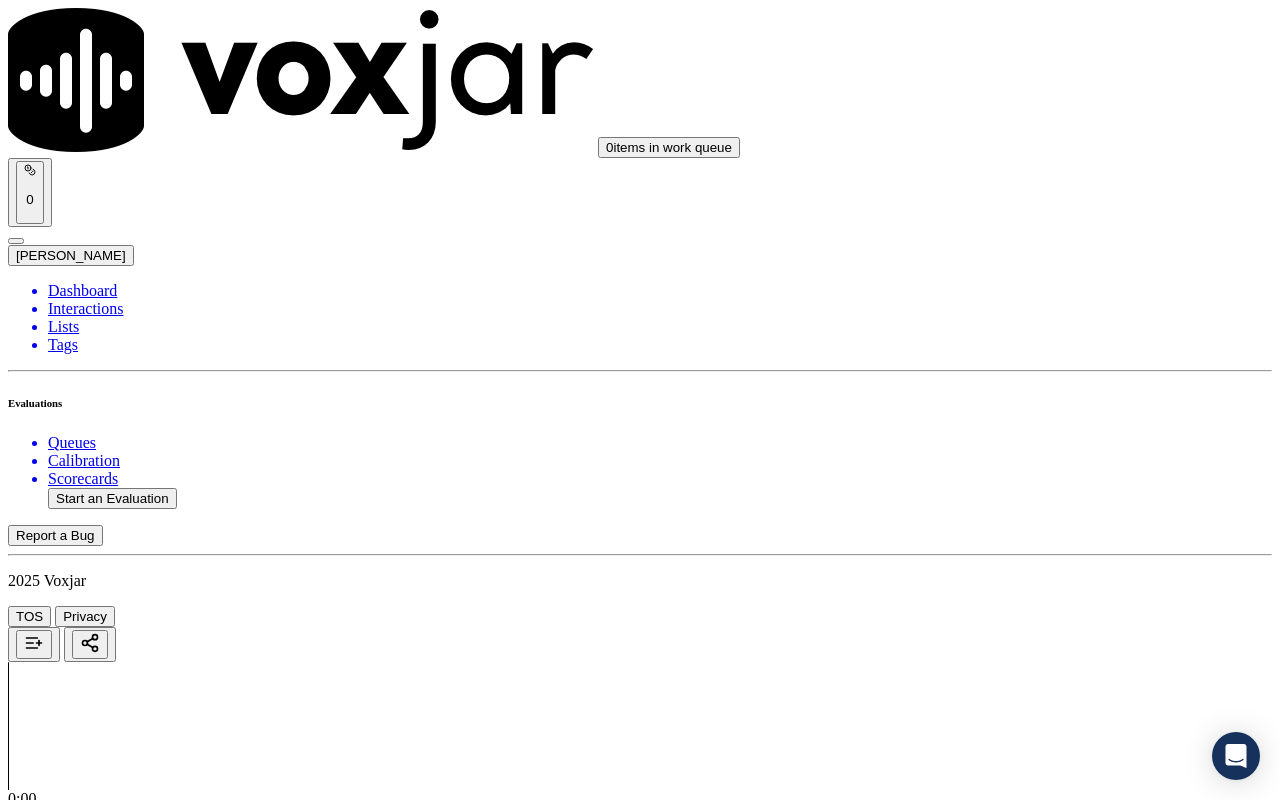 click on "Select an answer" at bounding box center [67, 6012] 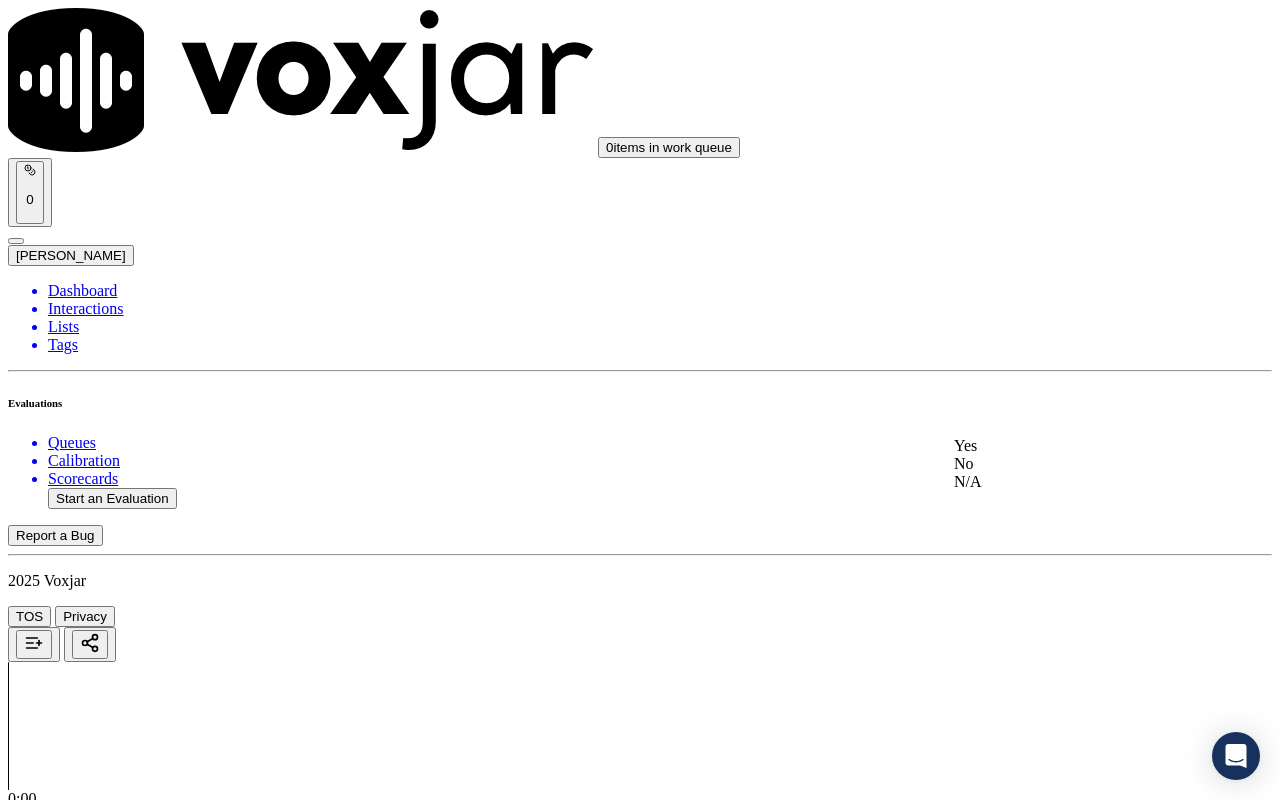 click on "Yes" at bounding box center (1067, 446) 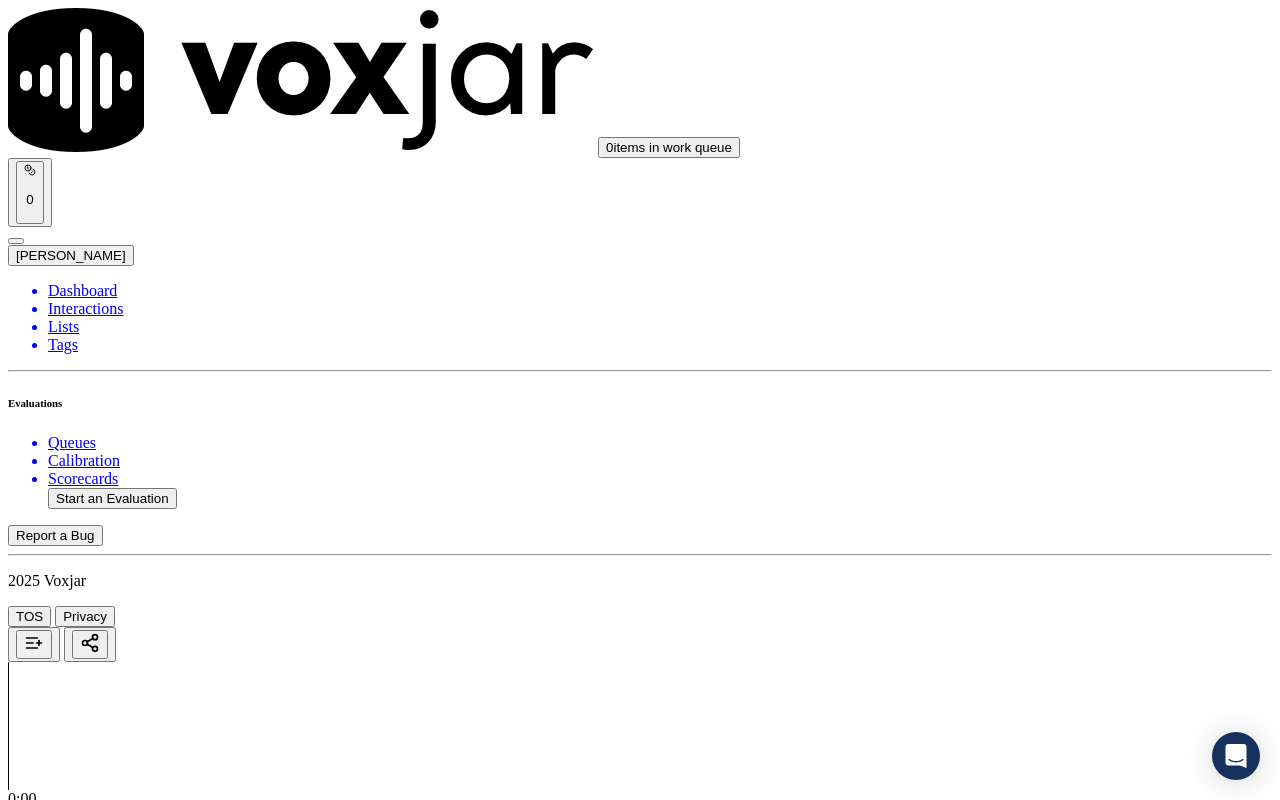 scroll, scrollTop: 4800, scrollLeft: 0, axis: vertical 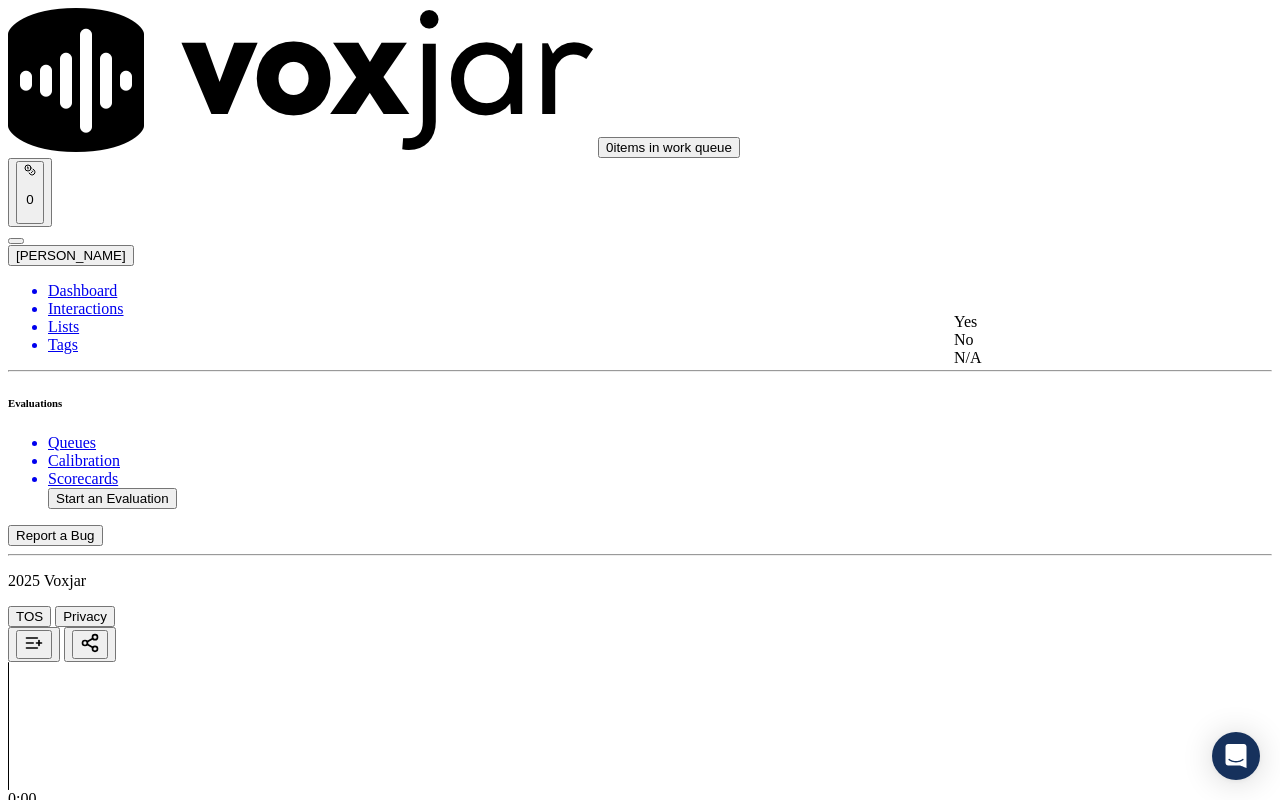 click on "No" 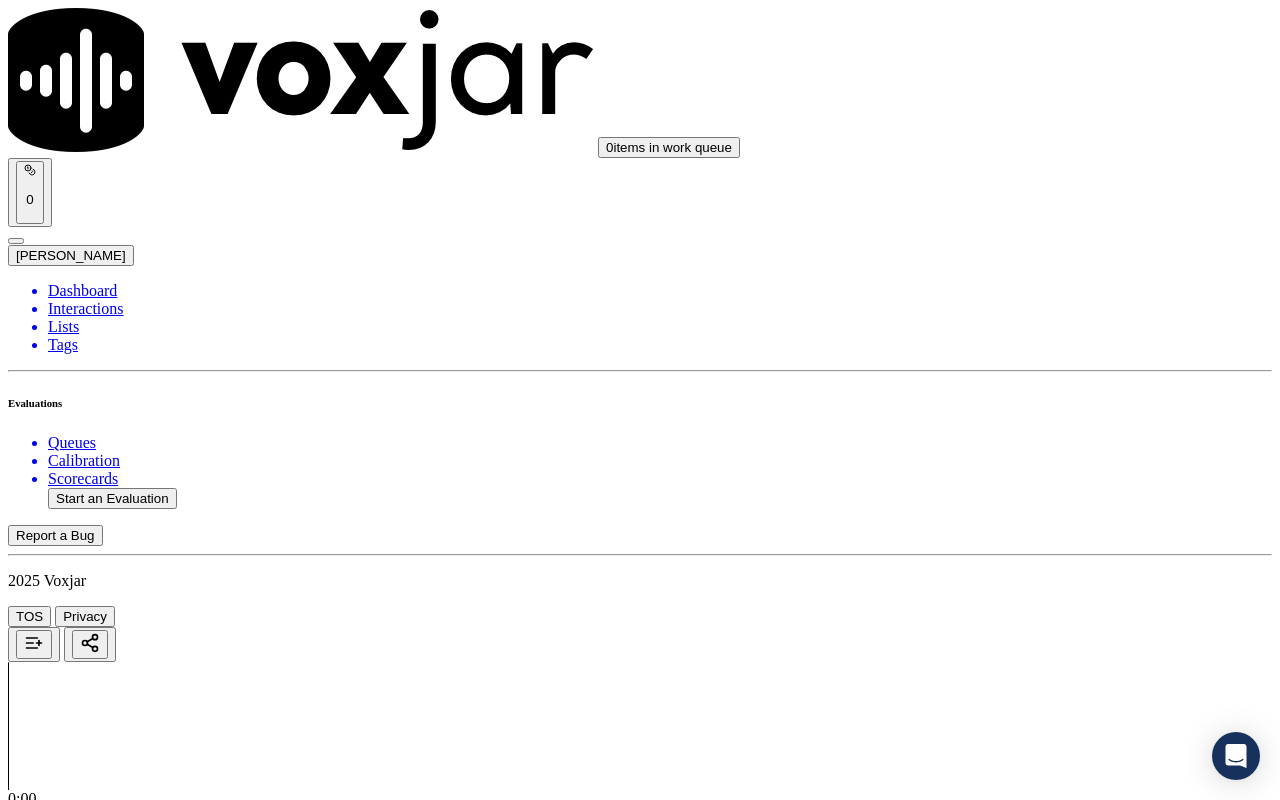 click on "No" at bounding box center [28, 6263] 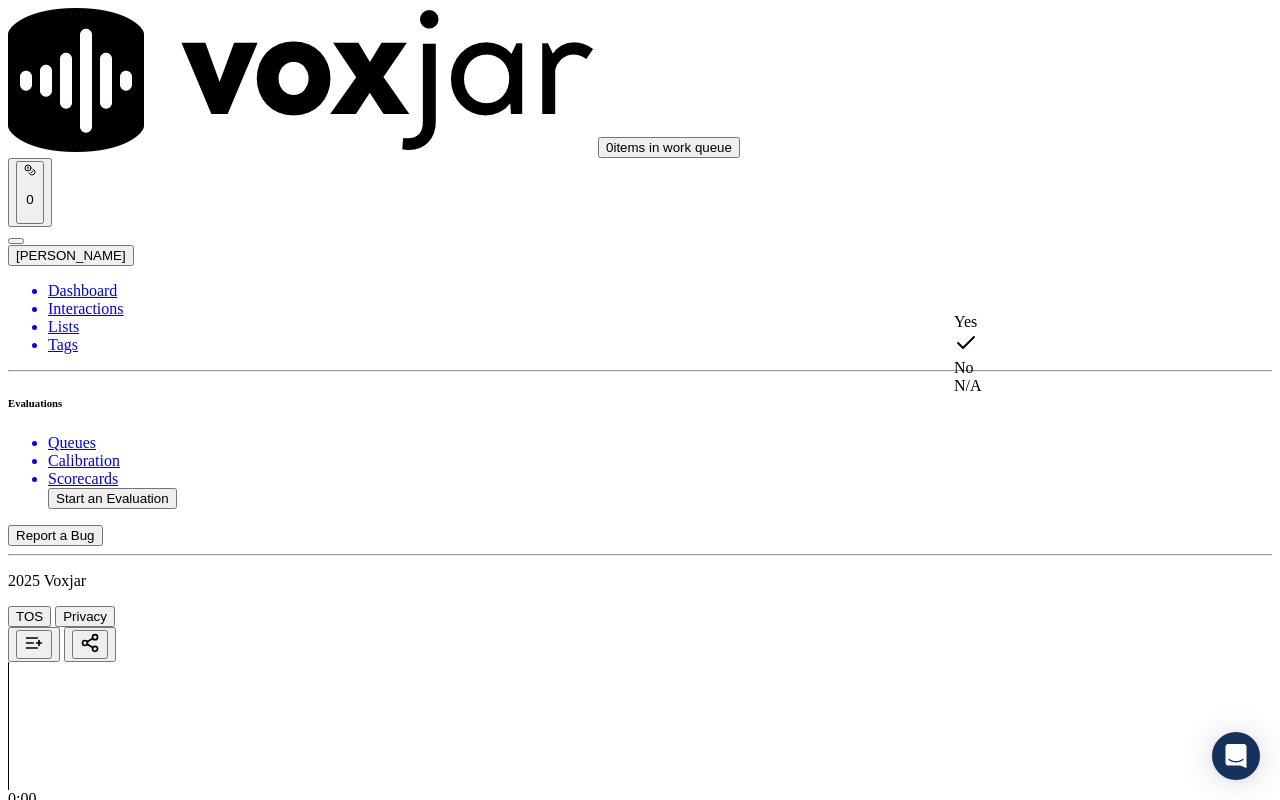 click on "Yes" at bounding box center [1067, 322] 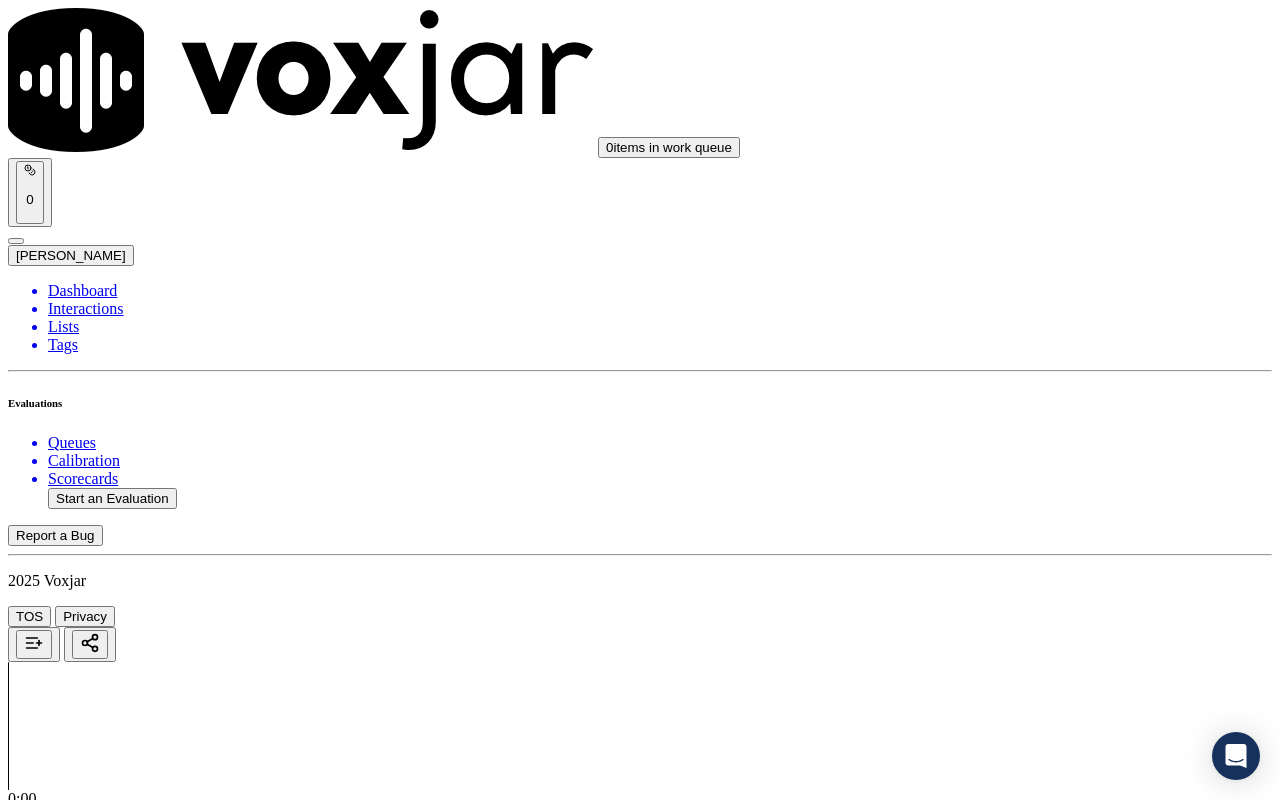 click on "Select an answer" at bounding box center [67, 6485] 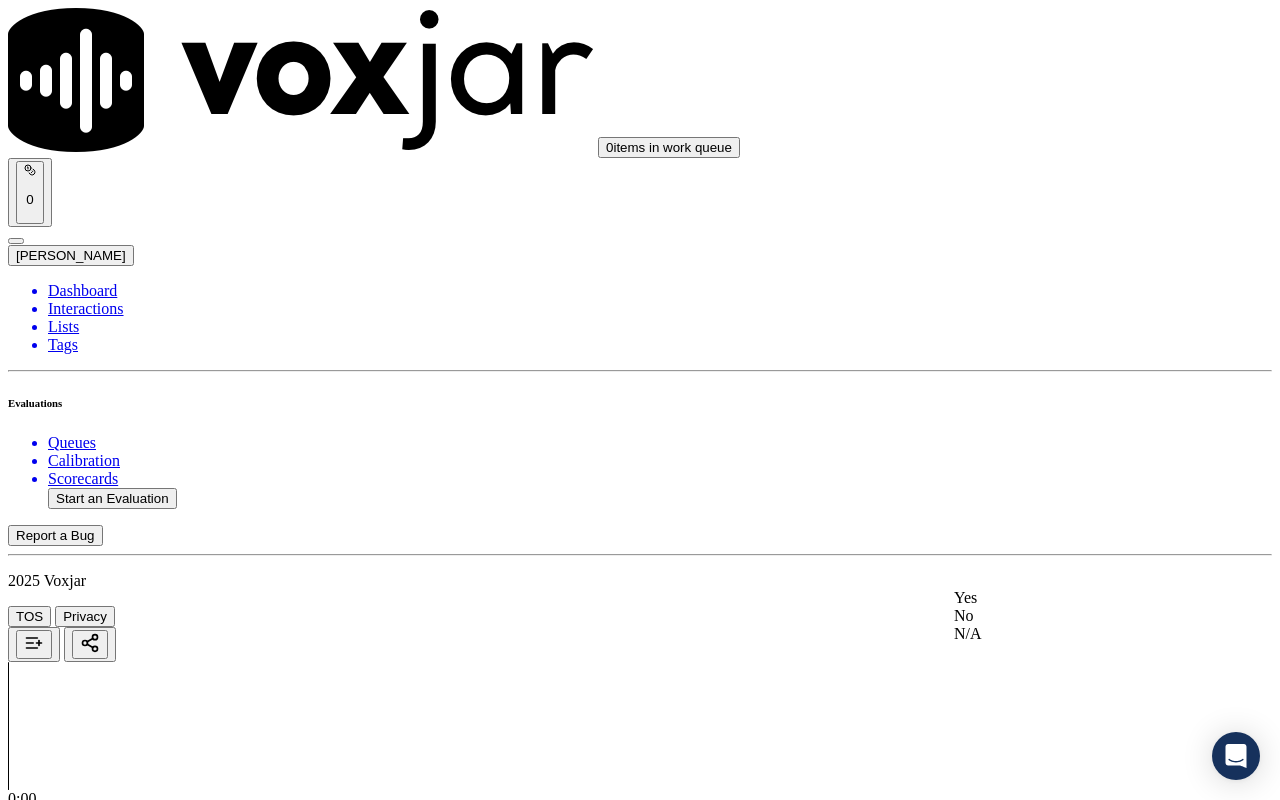 click on "Yes" at bounding box center [1067, 598] 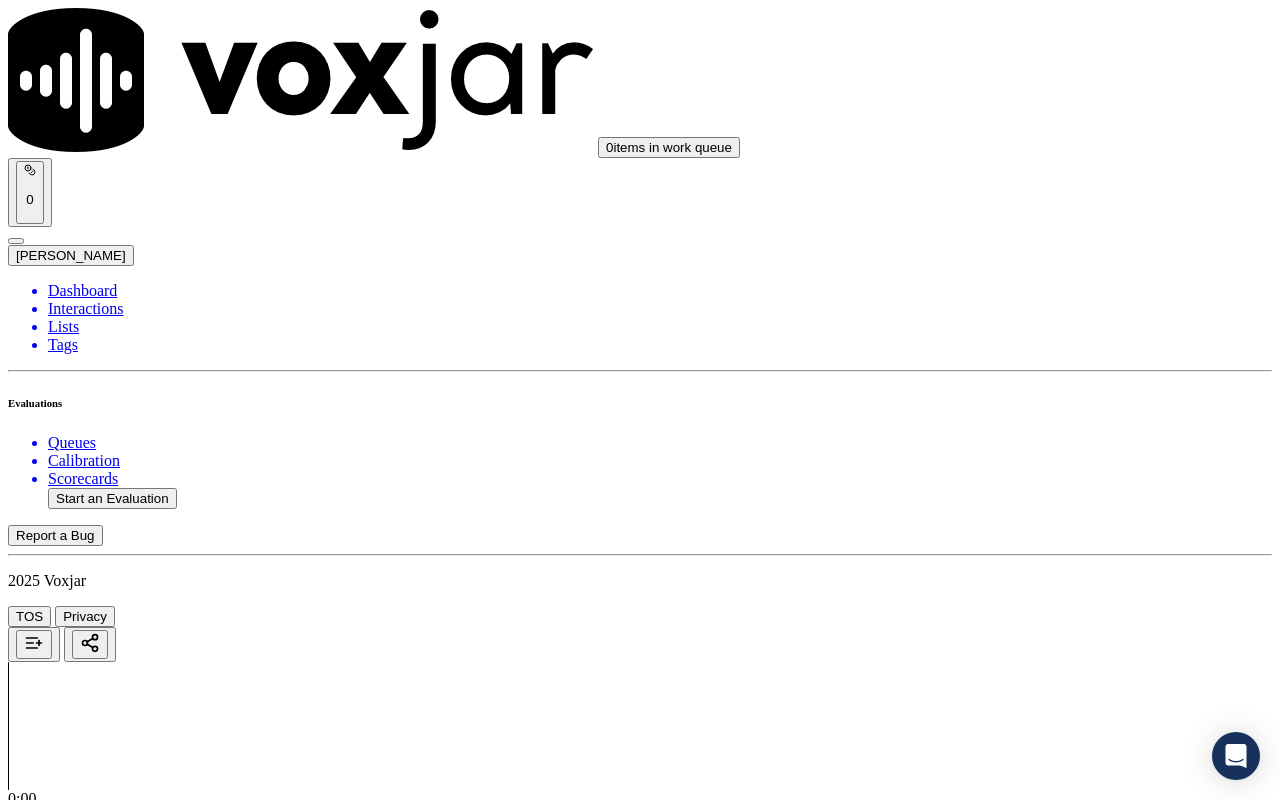 scroll, scrollTop: 5500, scrollLeft: 0, axis: vertical 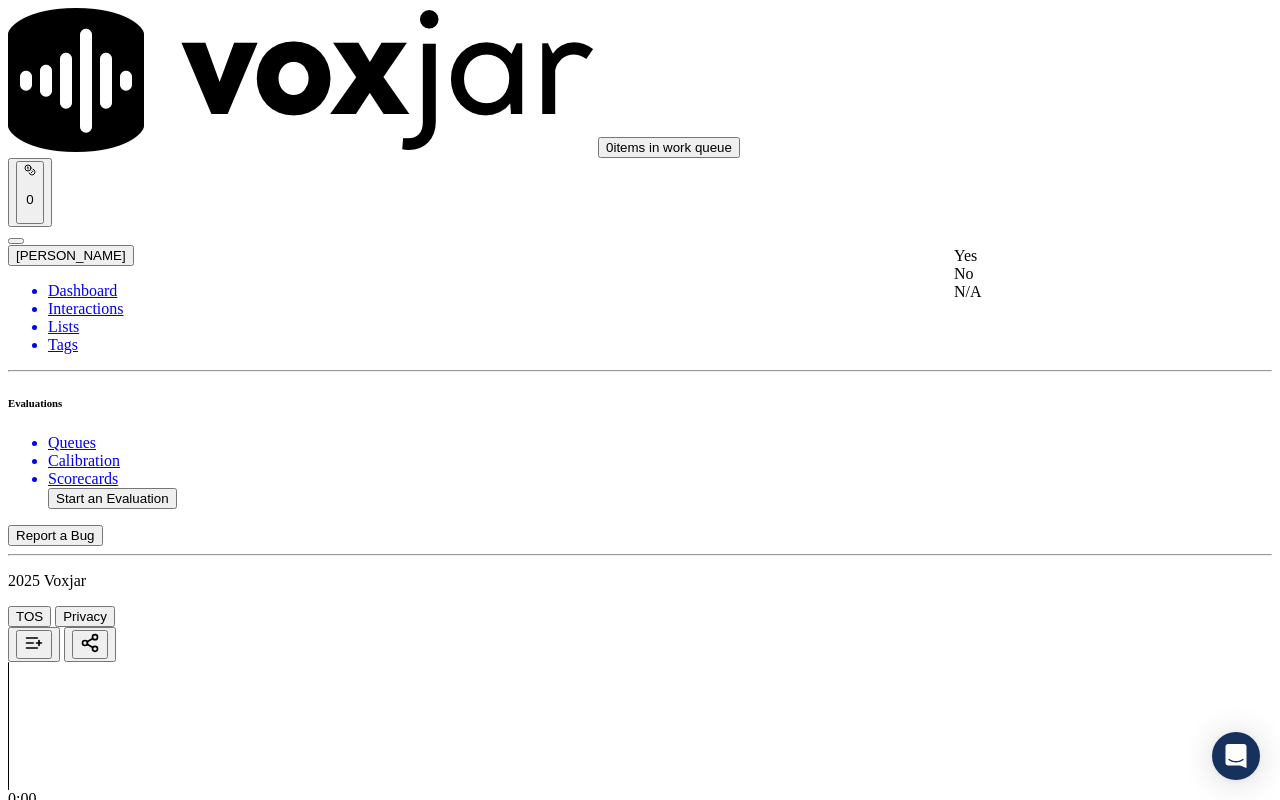click on "Yes" at bounding box center [1067, 256] 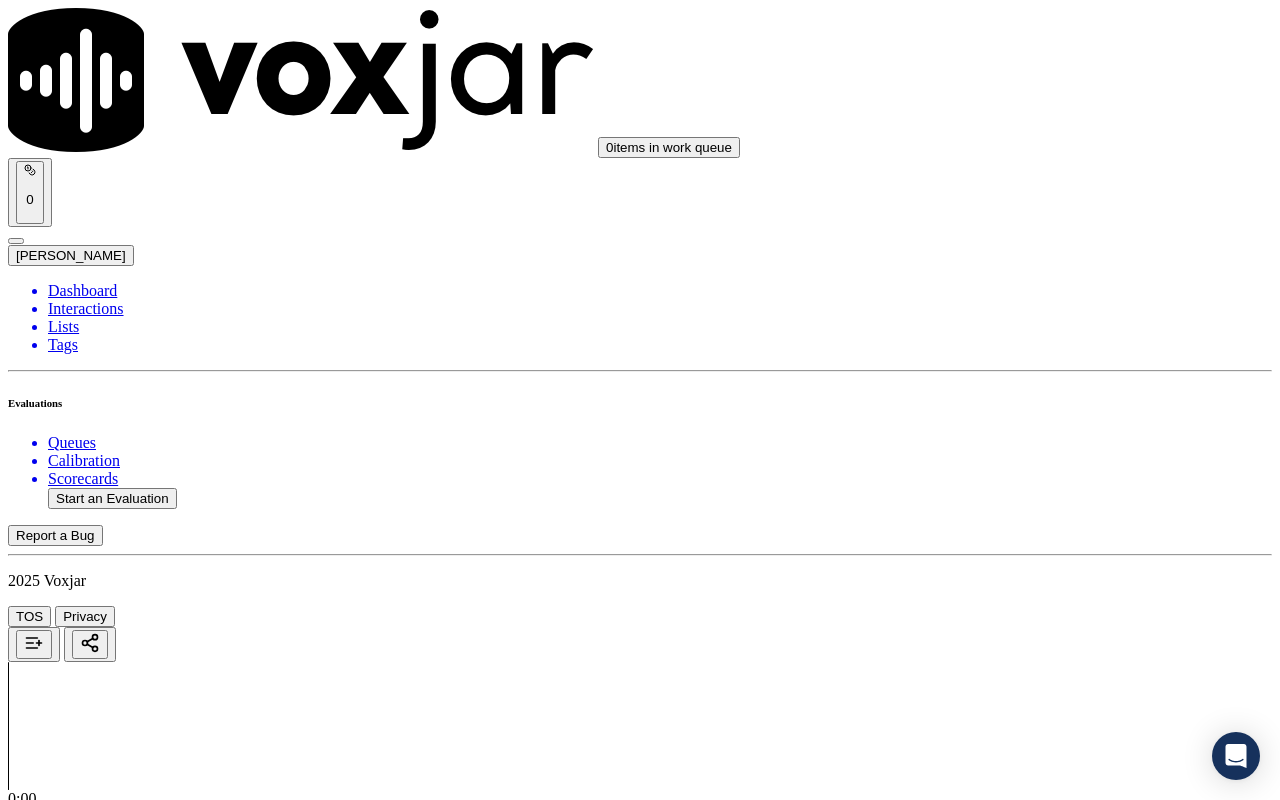 click on "Select an answer" at bounding box center [67, 7036] 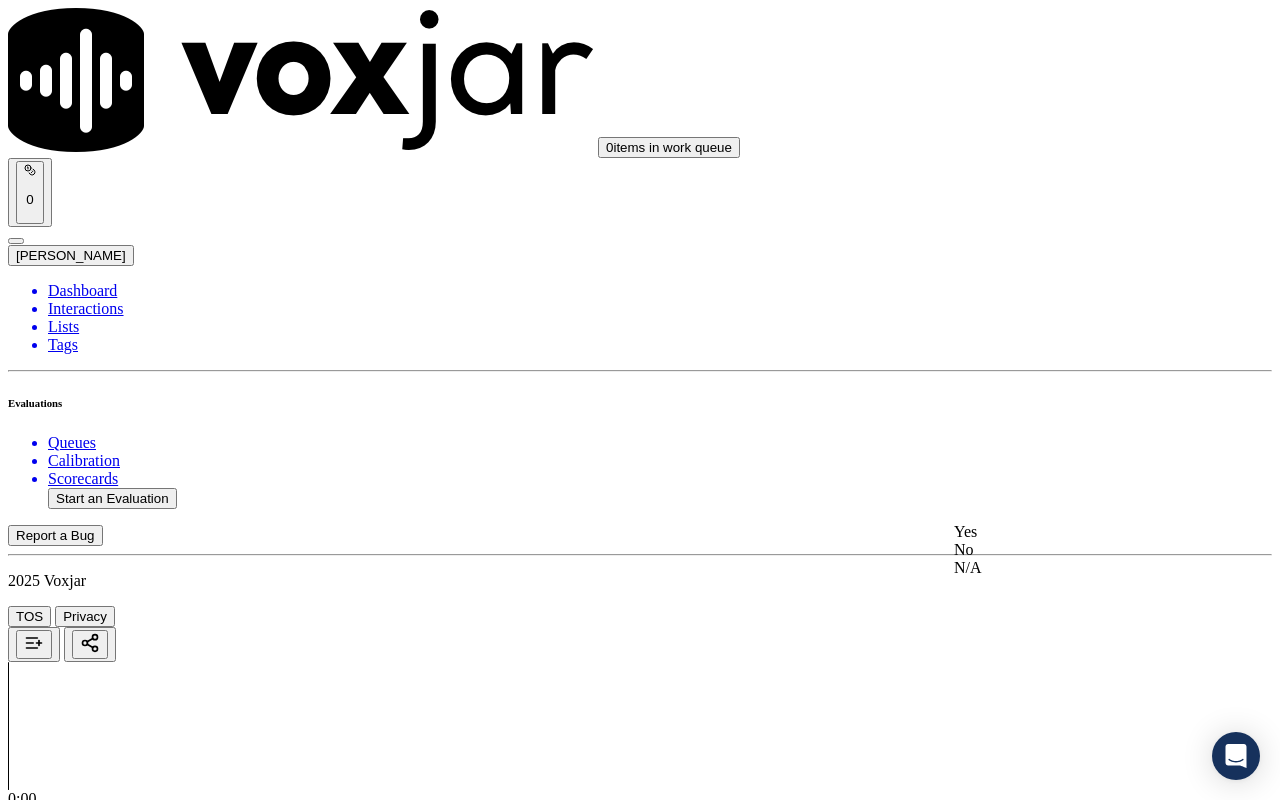 click on "Yes" at bounding box center [1067, 532] 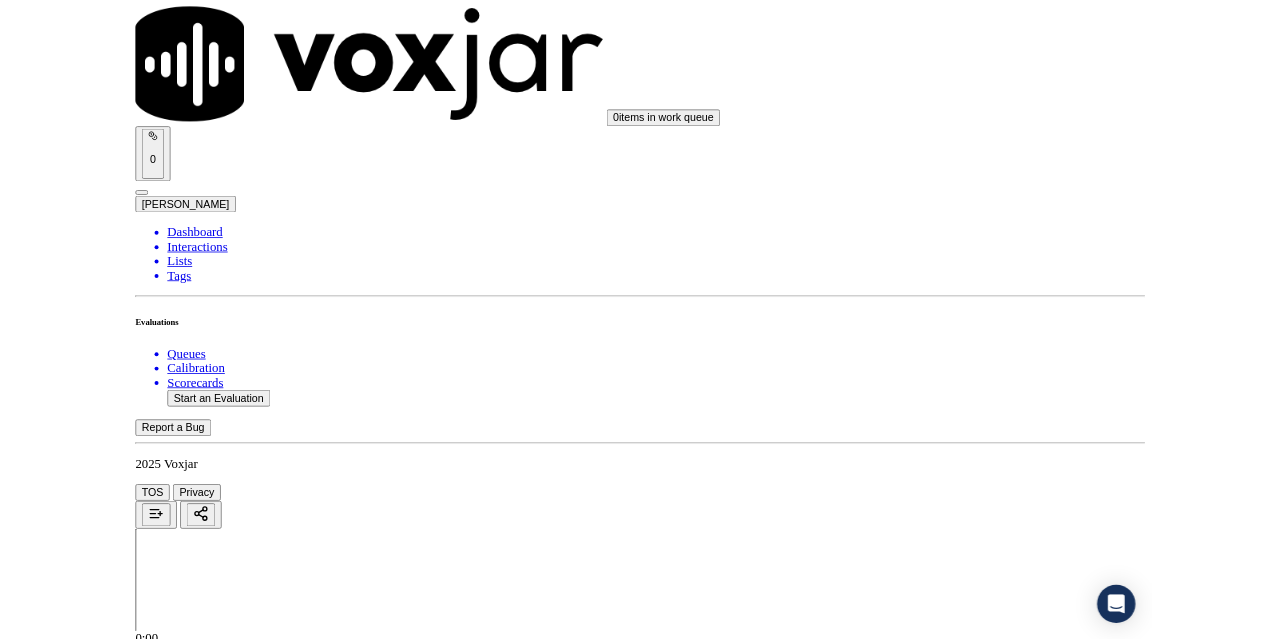 scroll, scrollTop: 5735, scrollLeft: 0, axis: vertical 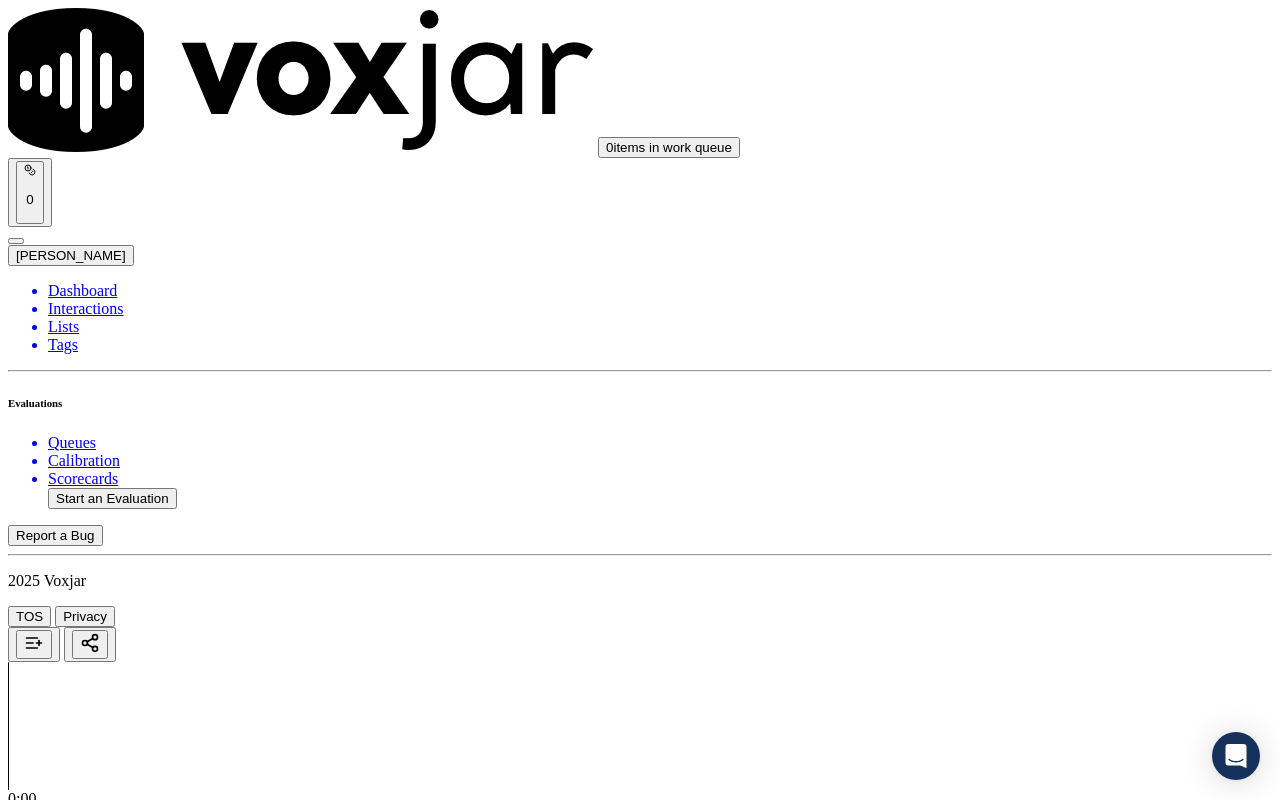 click on "Select an answer" at bounding box center [67, 7286] 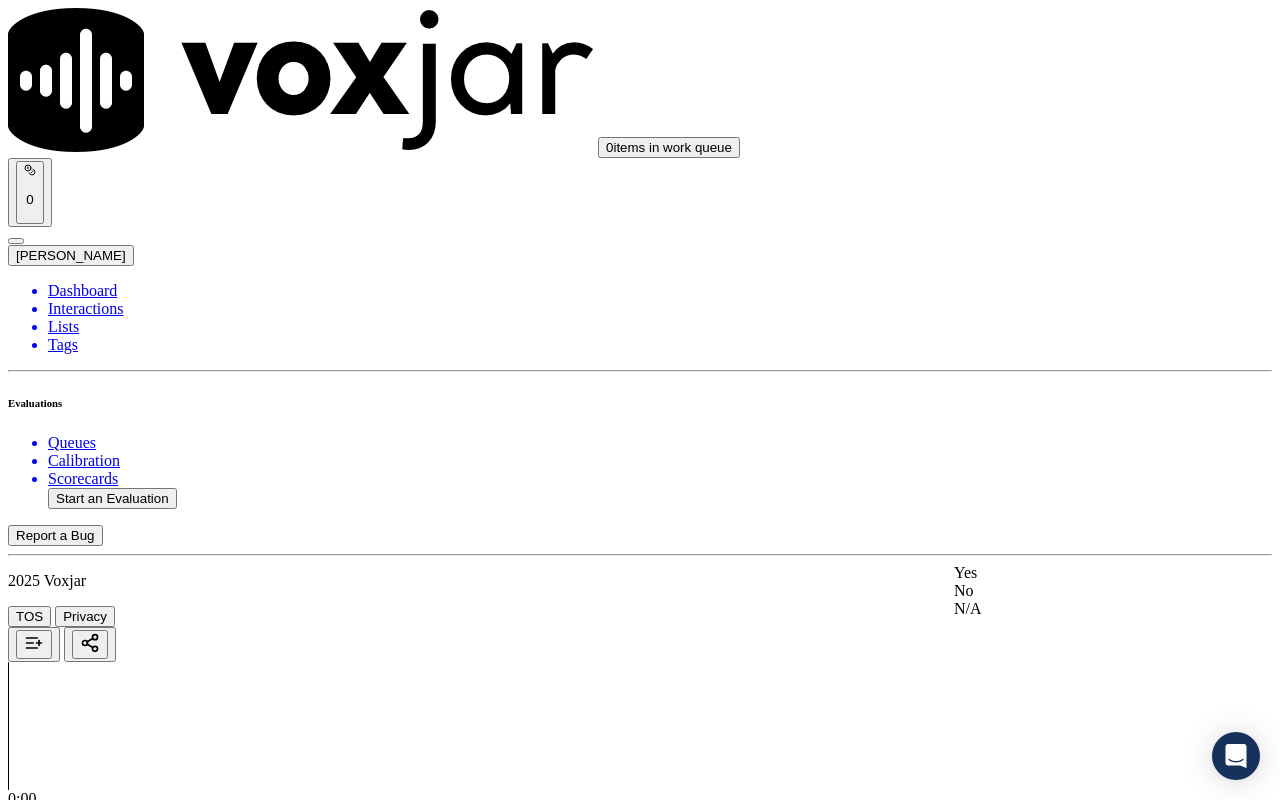 drag, startPoint x: 1003, startPoint y: 588, endPoint x: 1024, endPoint y: 684, distance: 98.270035 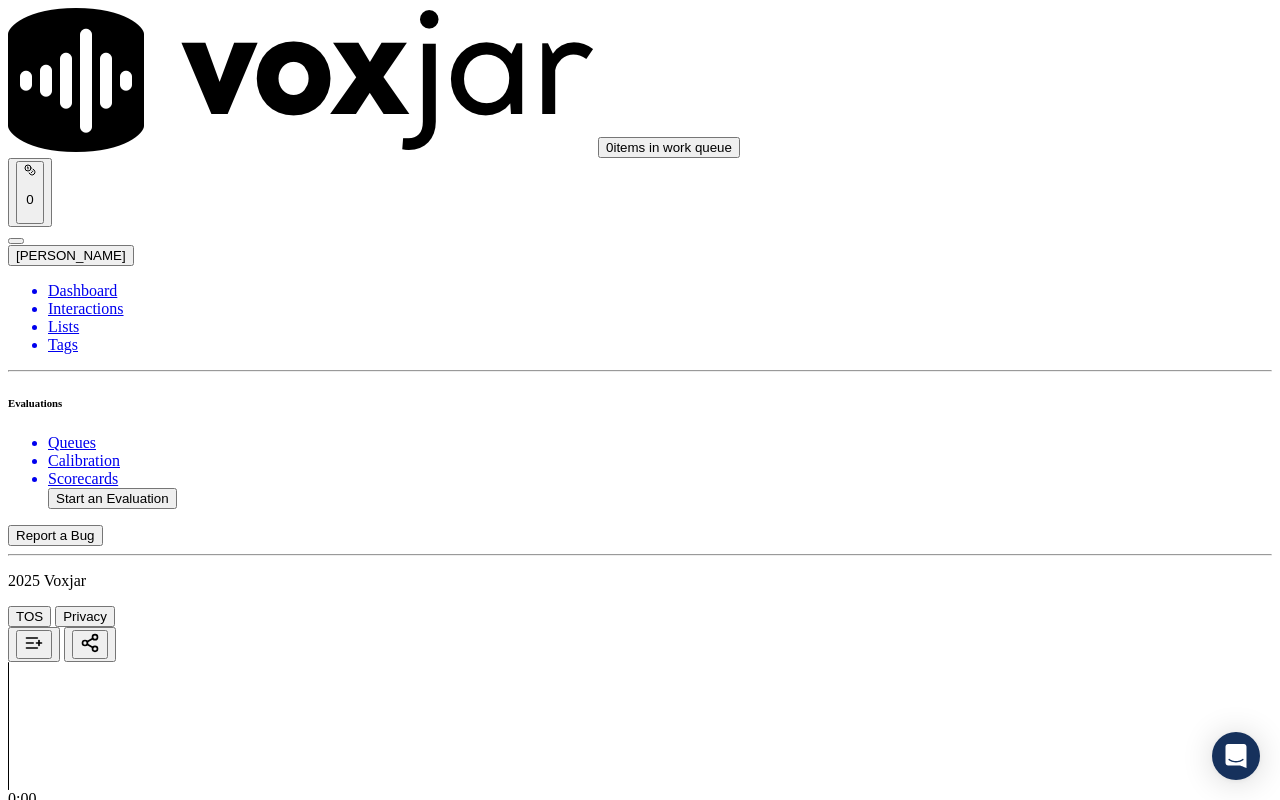 click on "Submit Scores" at bounding box center (59, 7345) 